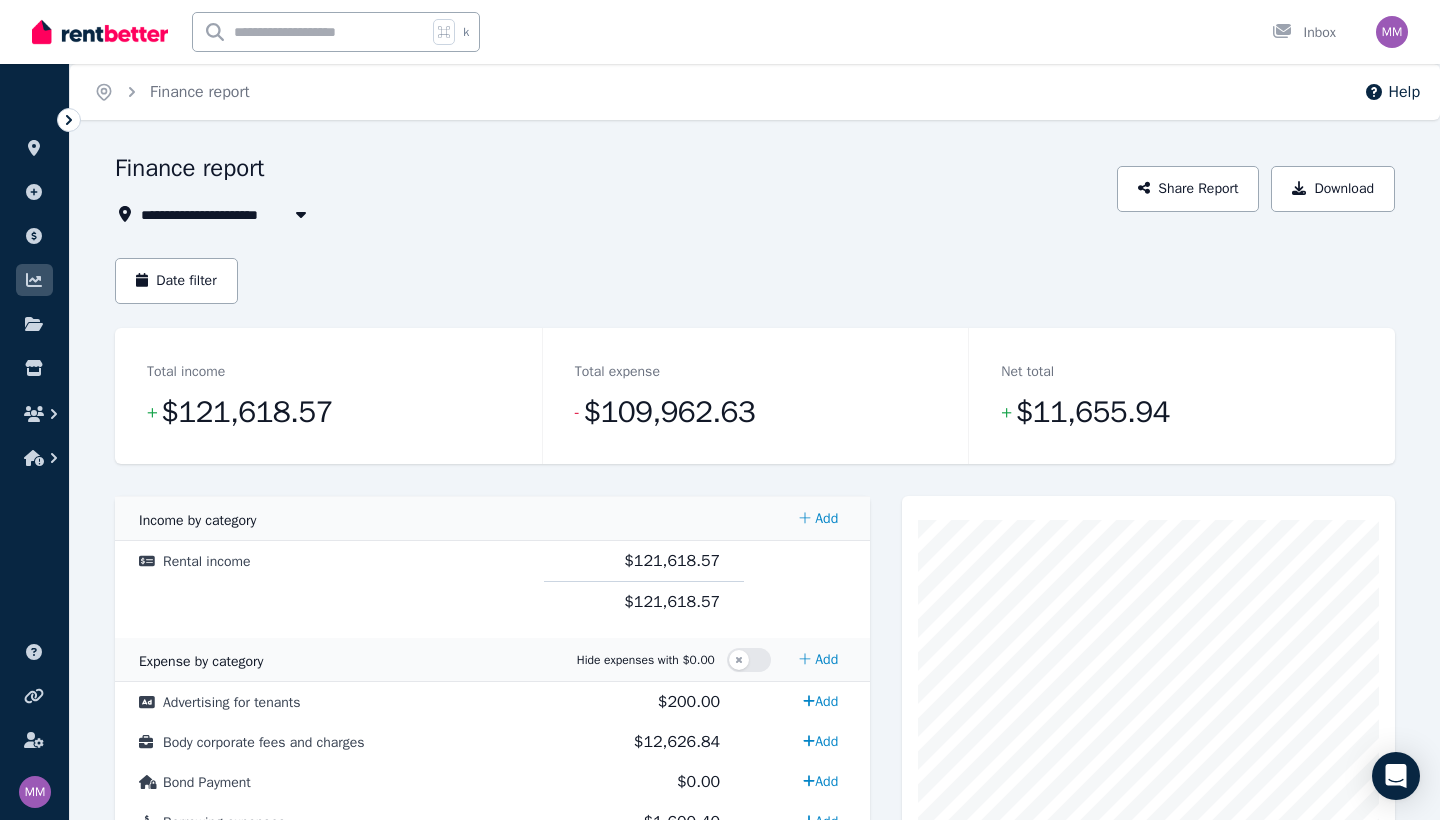 scroll, scrollTop: 0, scrollLeft: 0, axis: both 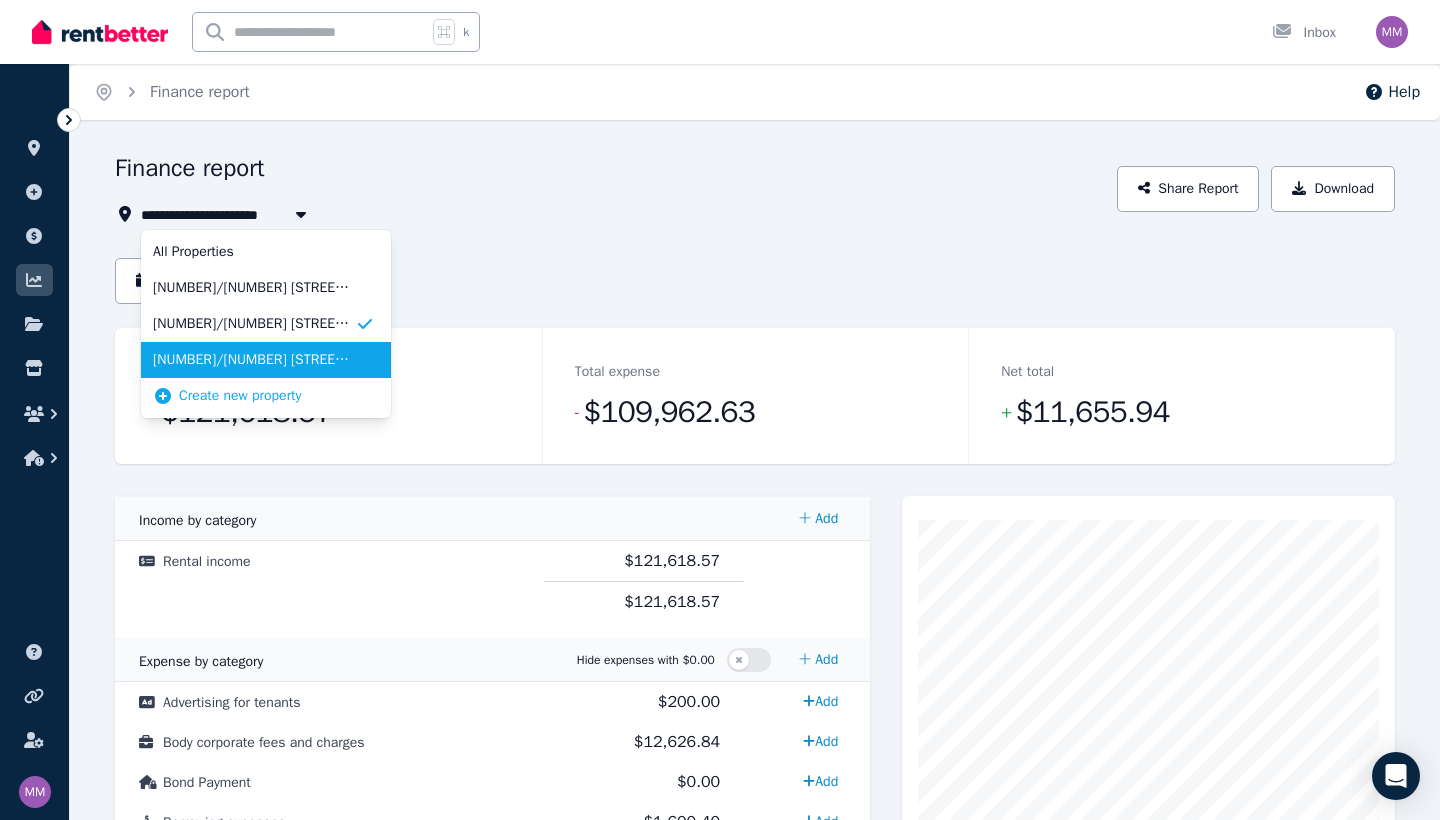 click on "[NUMBER]/[NUMBER] [STREET], [CITY]" at bounding box center [254, 360] 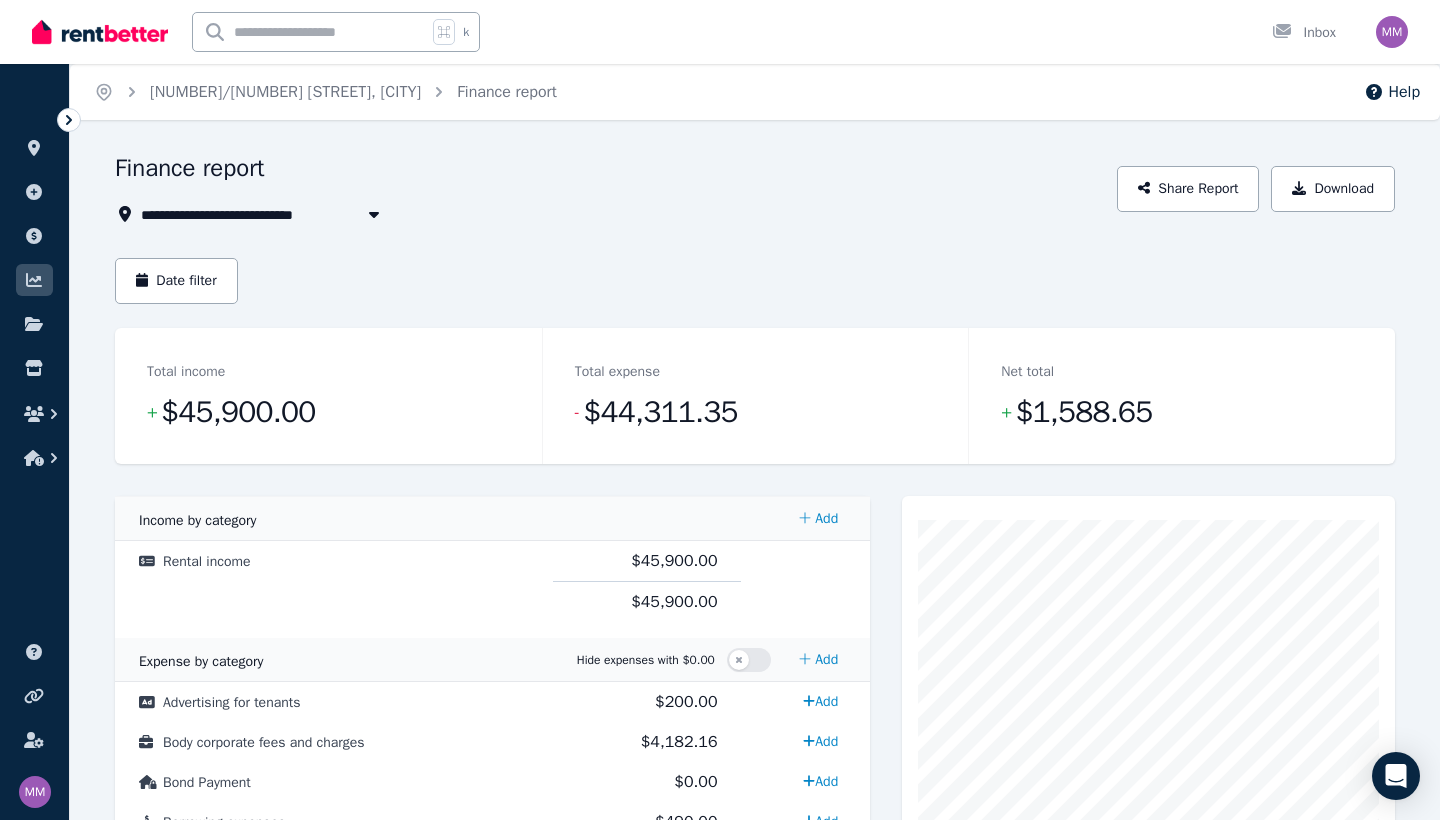 scroll, scrollTop: 0, scrollLeft: 0, axis: both 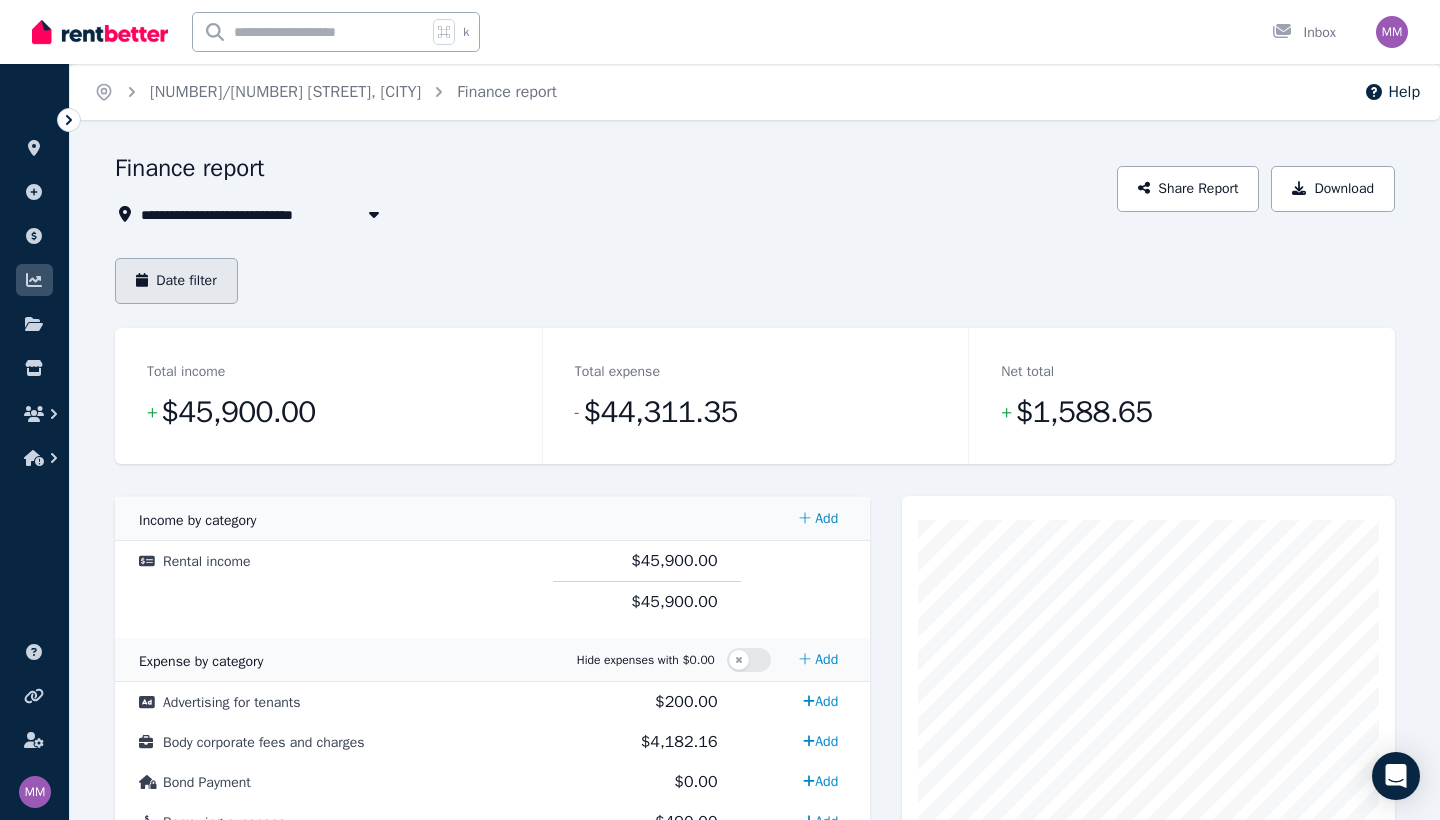 click on "Date filter" at bounding box center (176, 281) 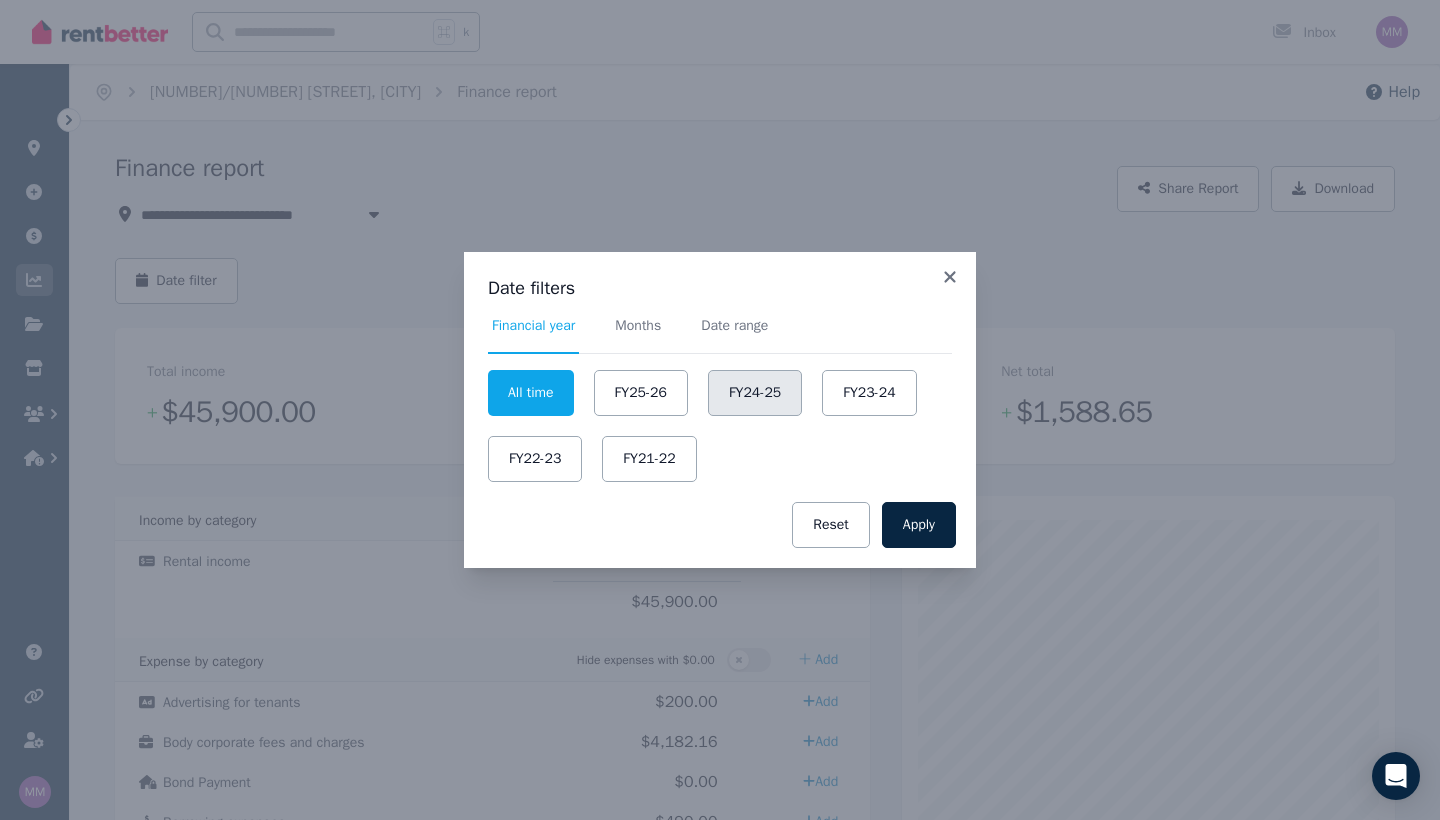 click on "FY24-25" at bounding box center [755, 393] 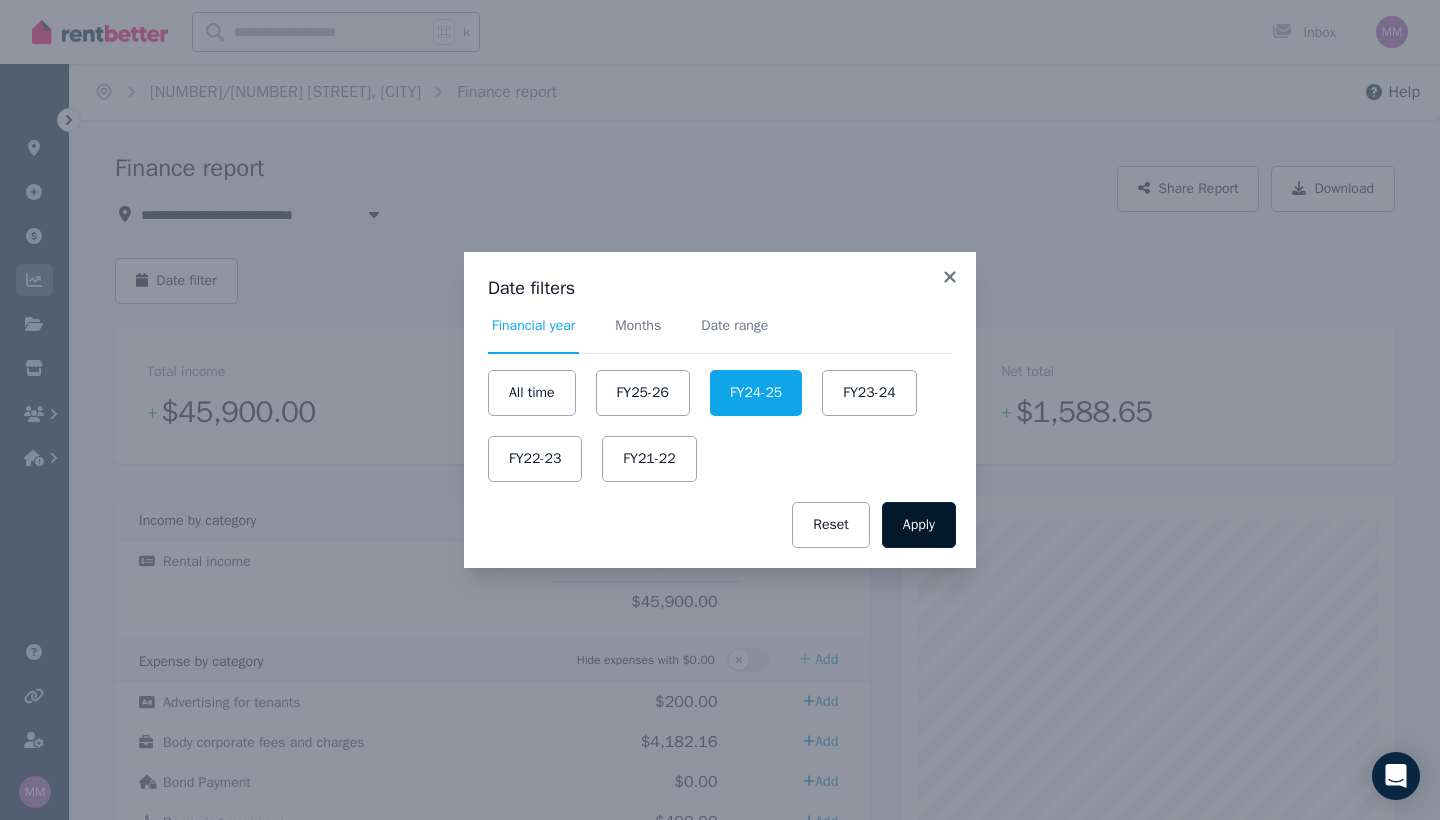 click on "Apply" at bounding box center [919, 525] 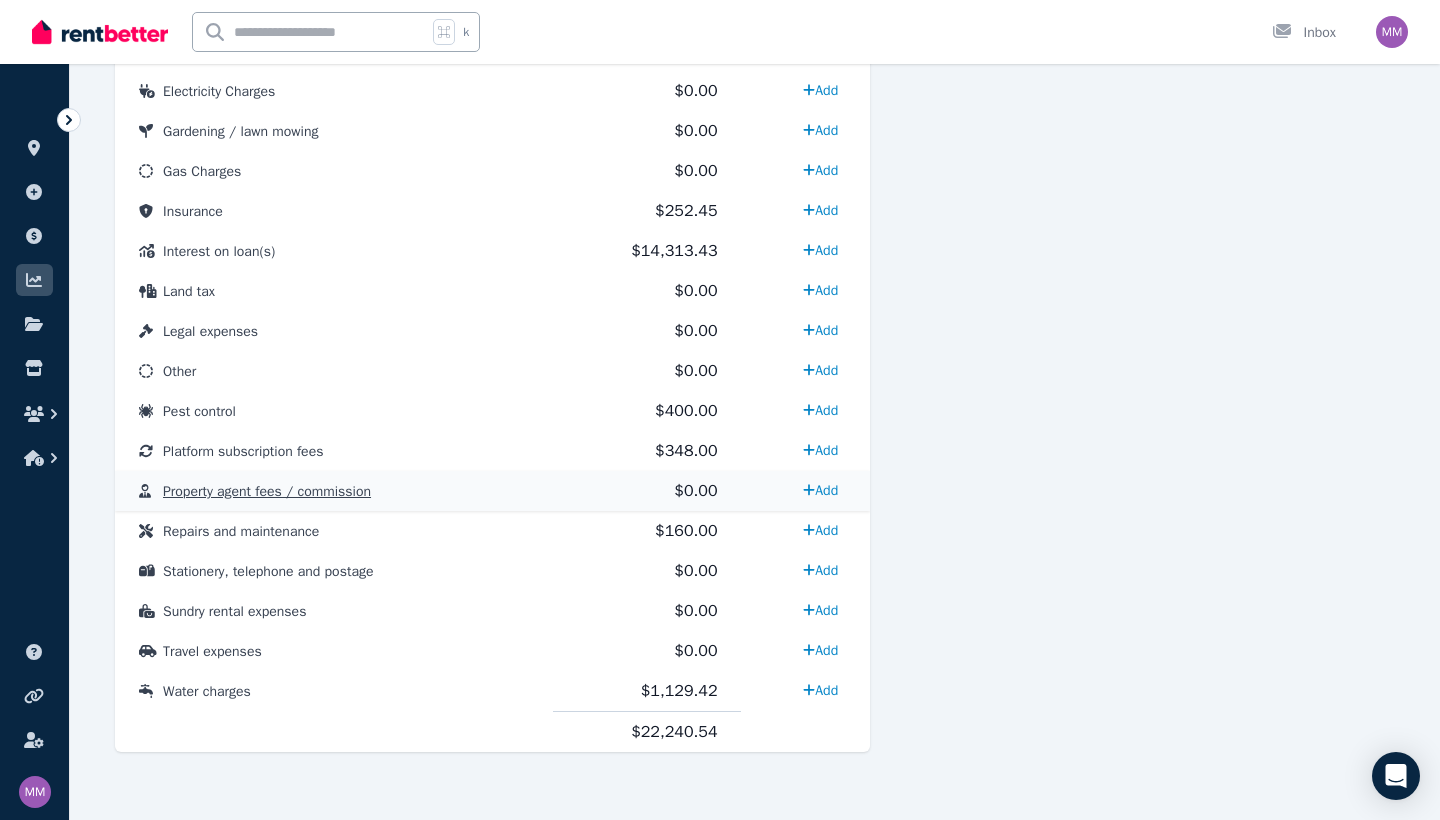 scroll, scrollTop: 931, scrollLeft: 0, axis: vertical 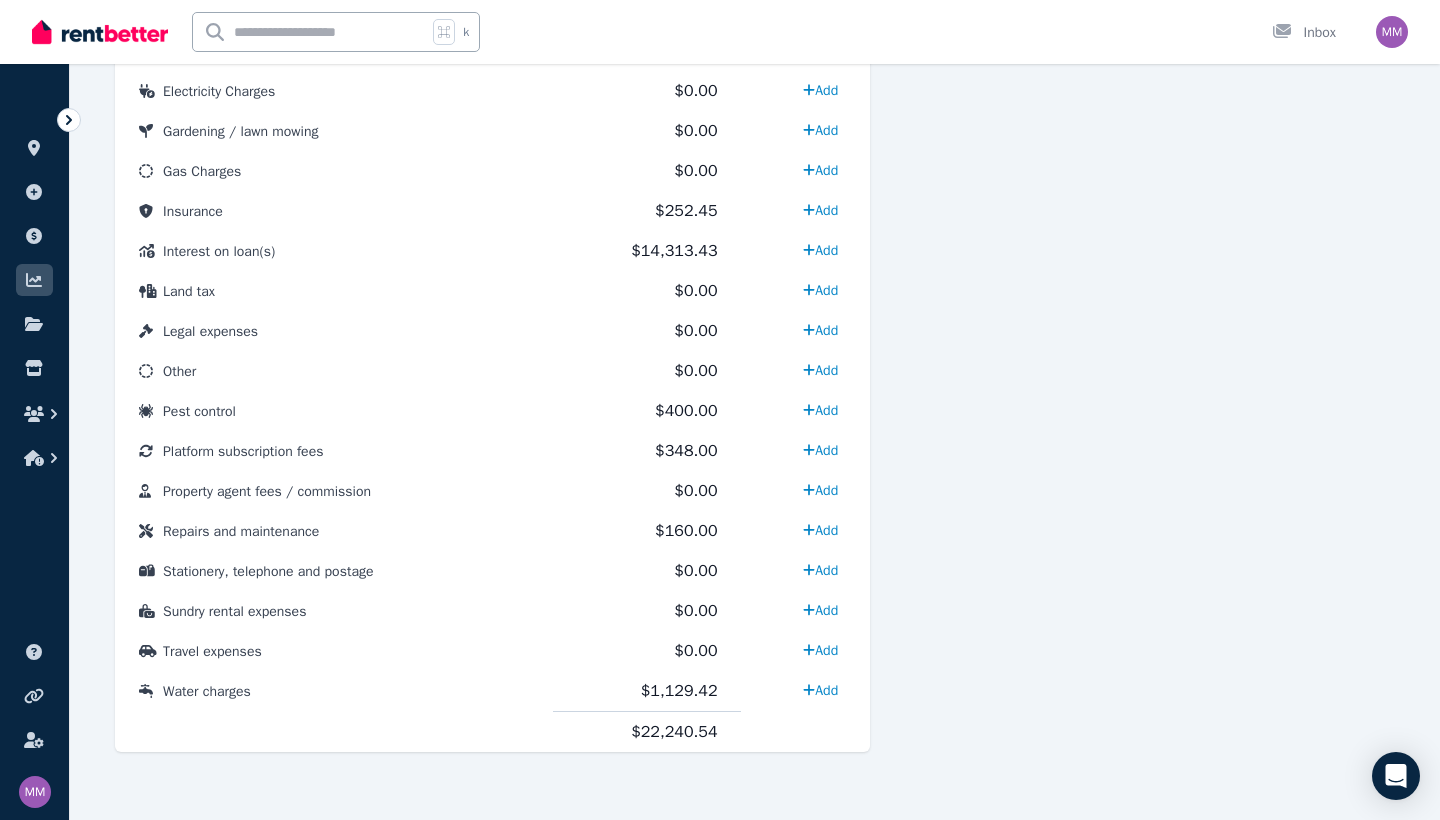 type 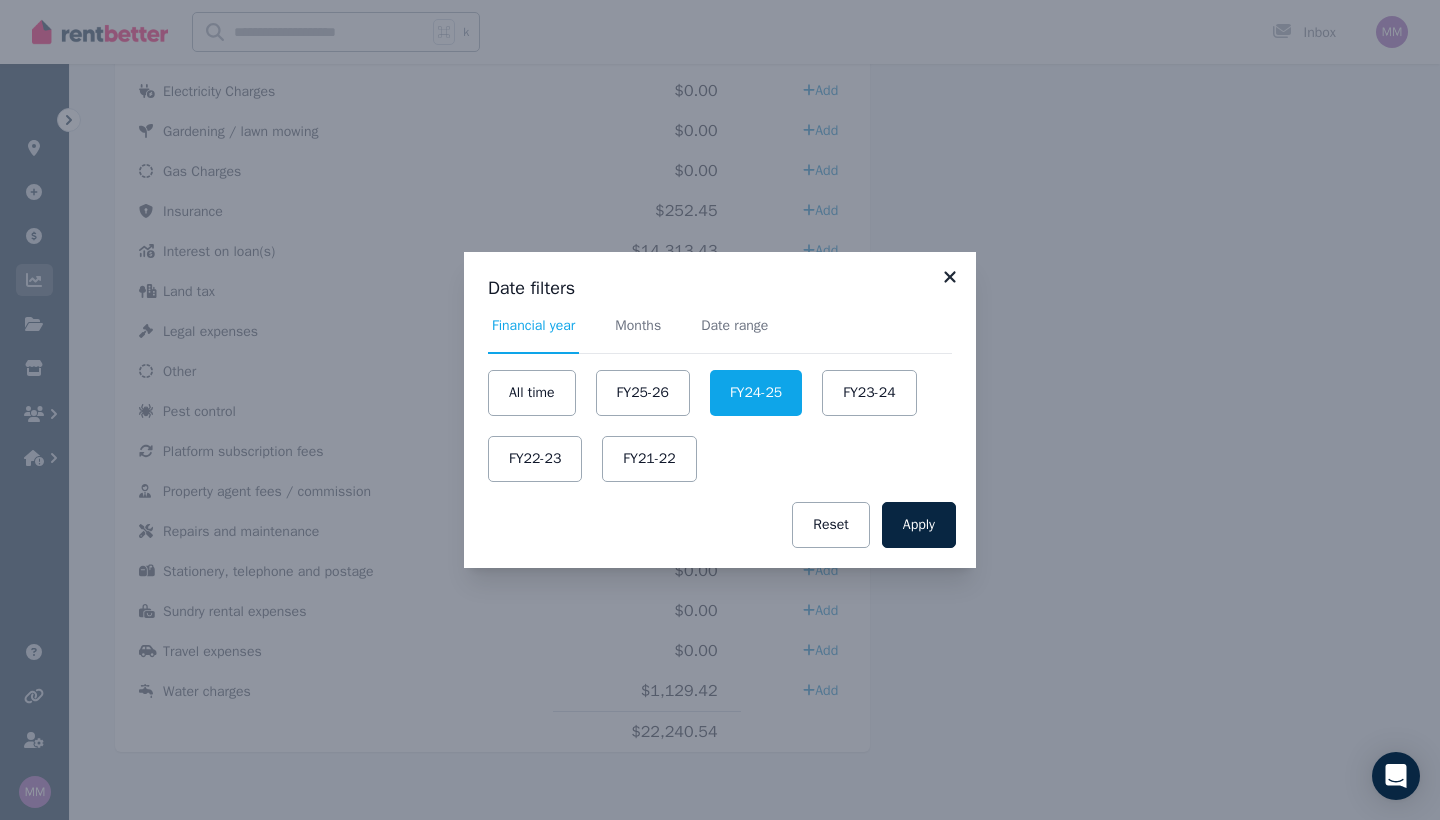 click 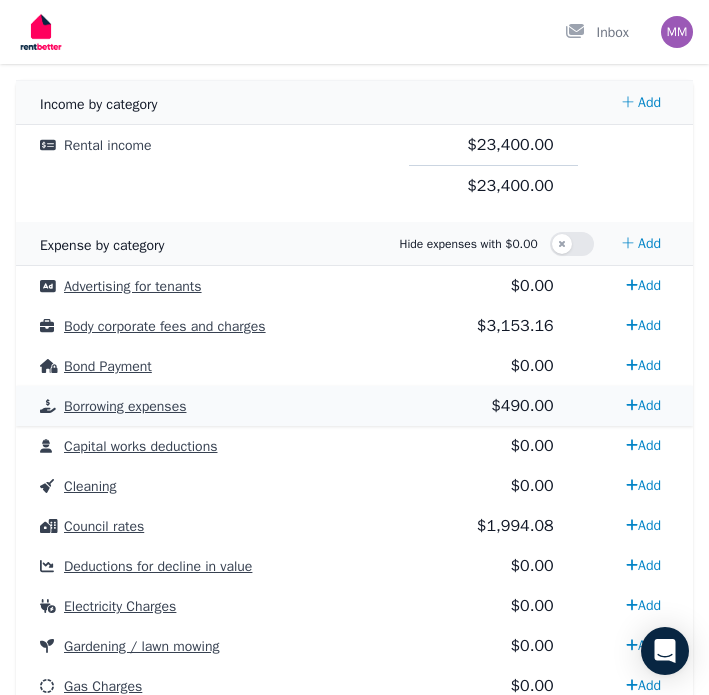 click on "Borrowing expenses" at bounding box center (212, 406) 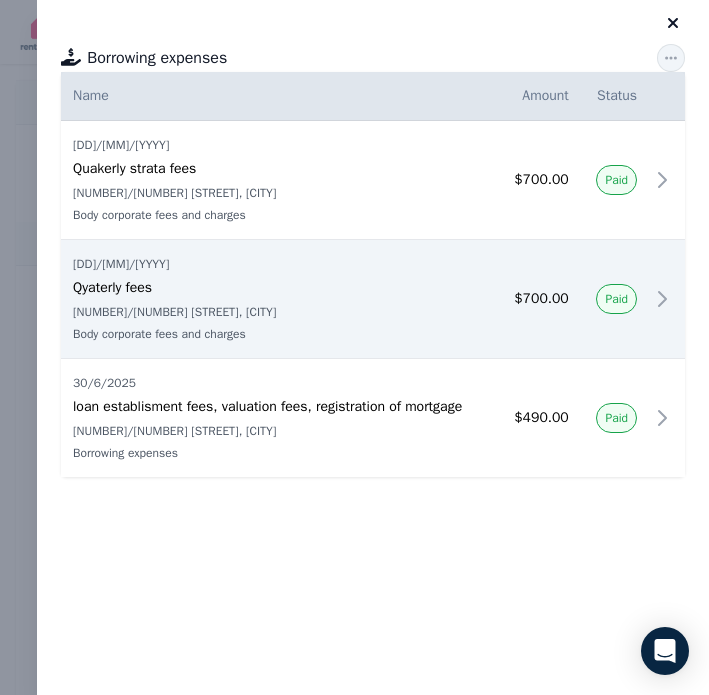 click 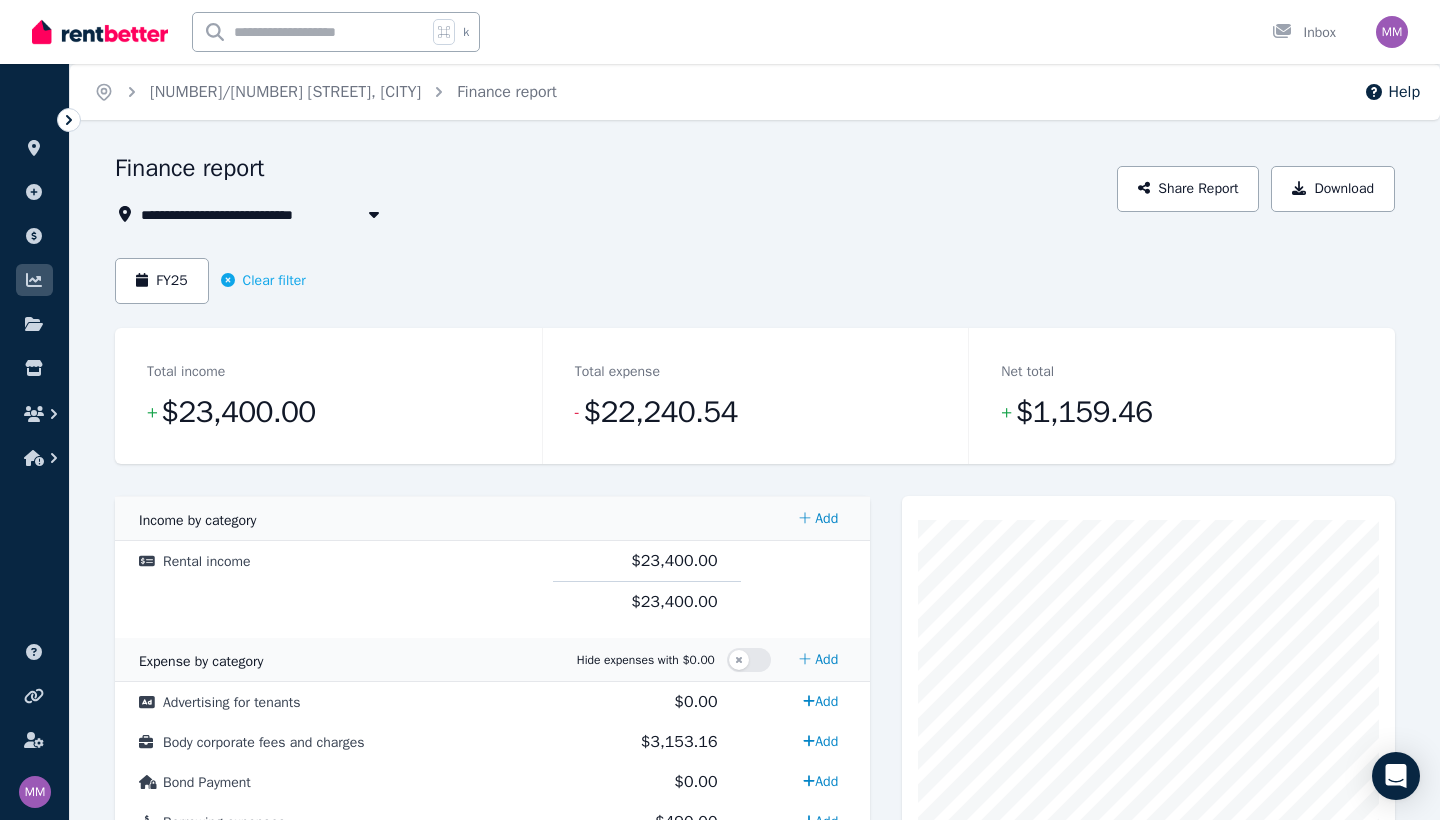 scroll, scrollTop: 0, scrollLeft: 0, axis: both 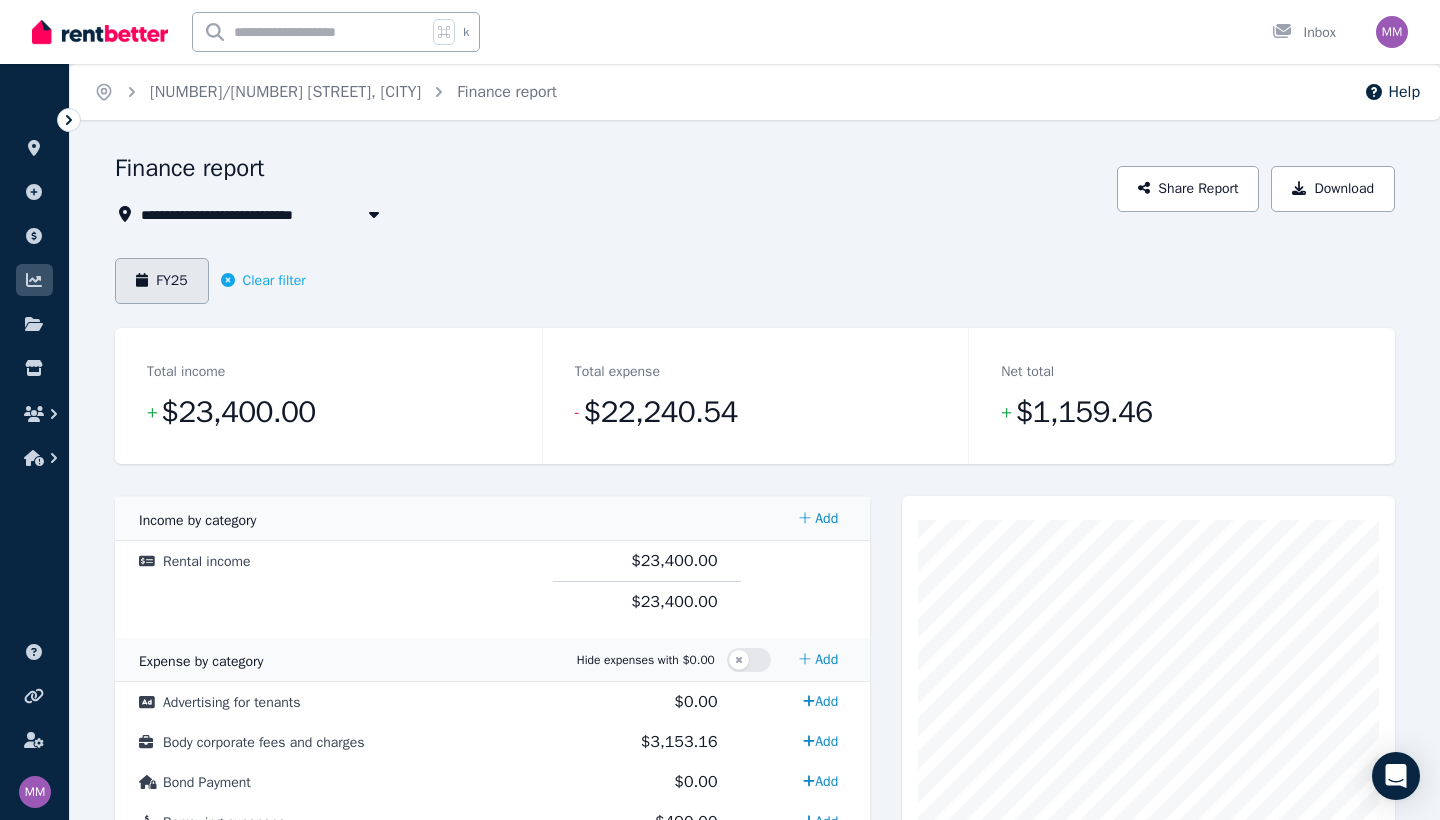 click on "FY25" at bounding box center [162, 281] 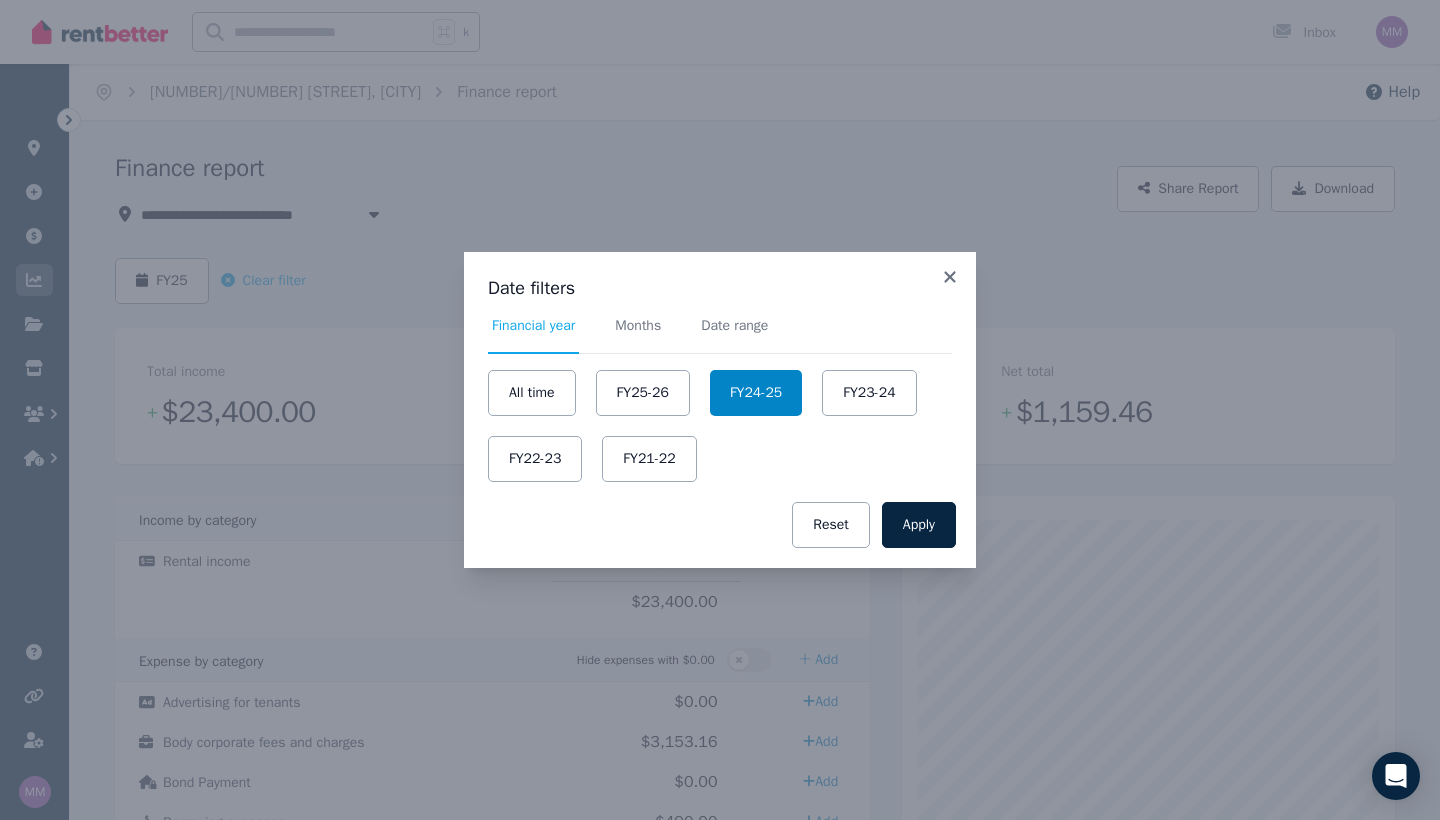 click on "FY24-25" at bounding box center [756, 393] 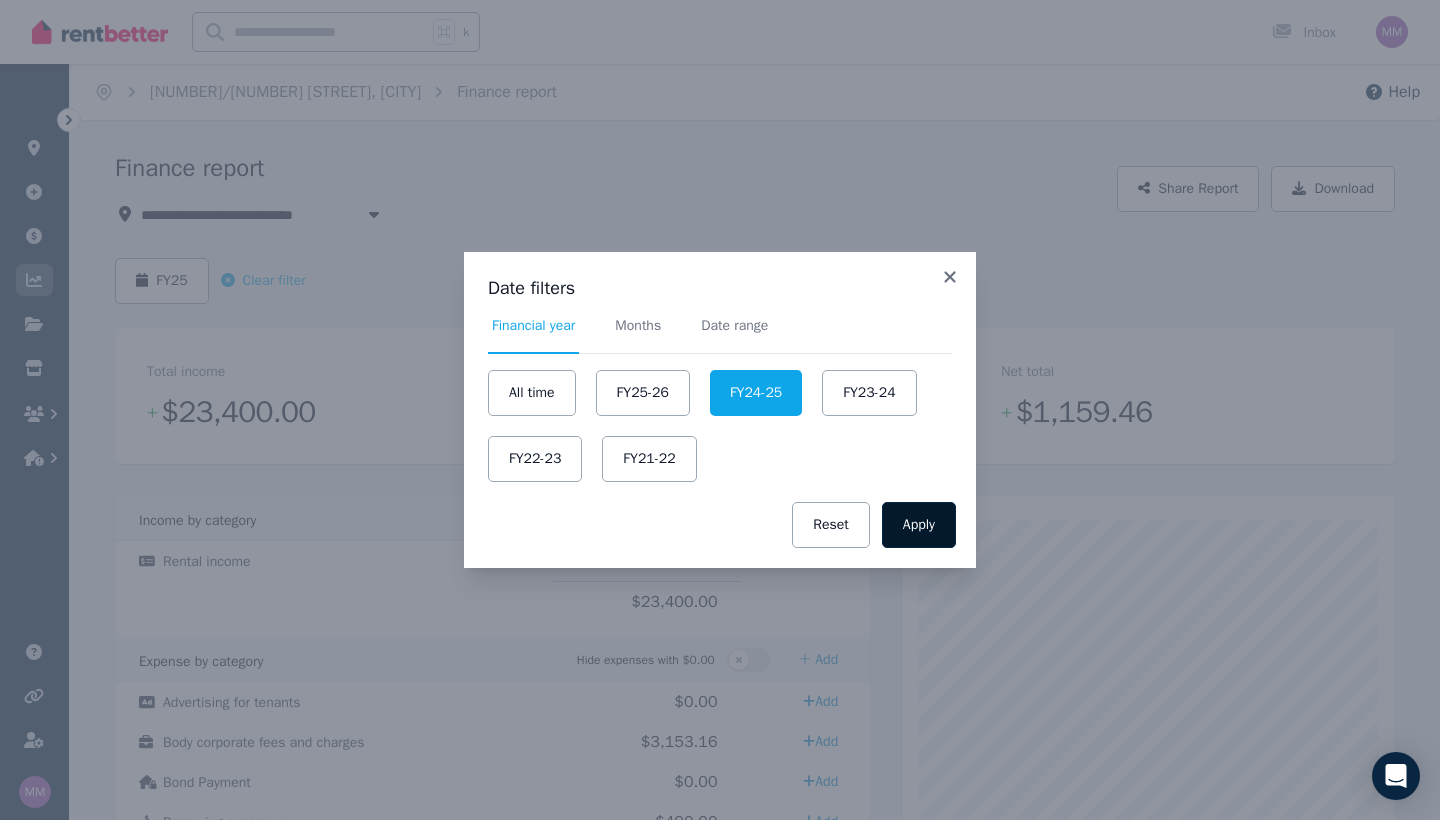 click on "Apply" at bounding box center (919, 525) 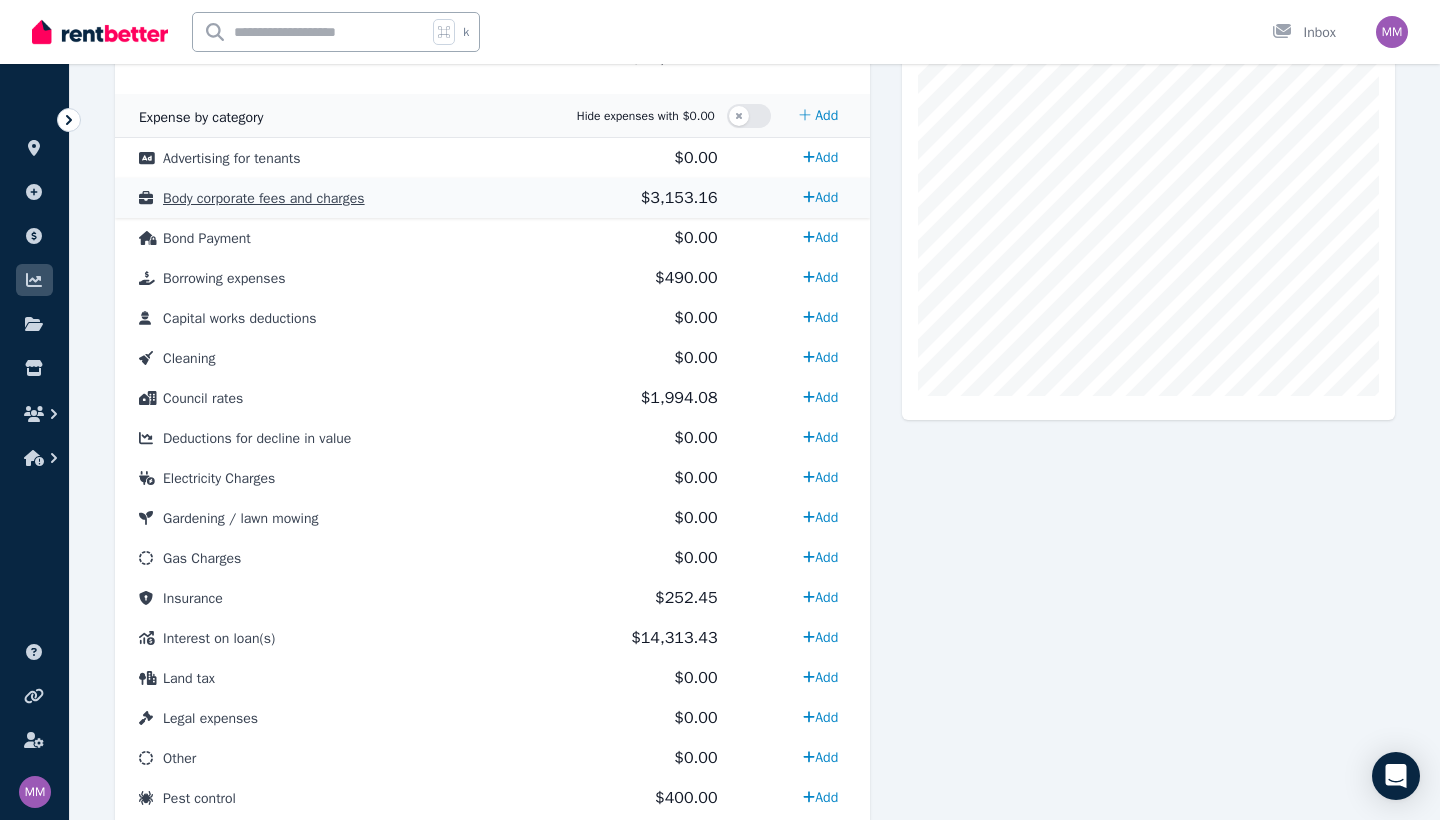 scroll, scrollTop: 555, scrollLeft: 0, axis: vertical 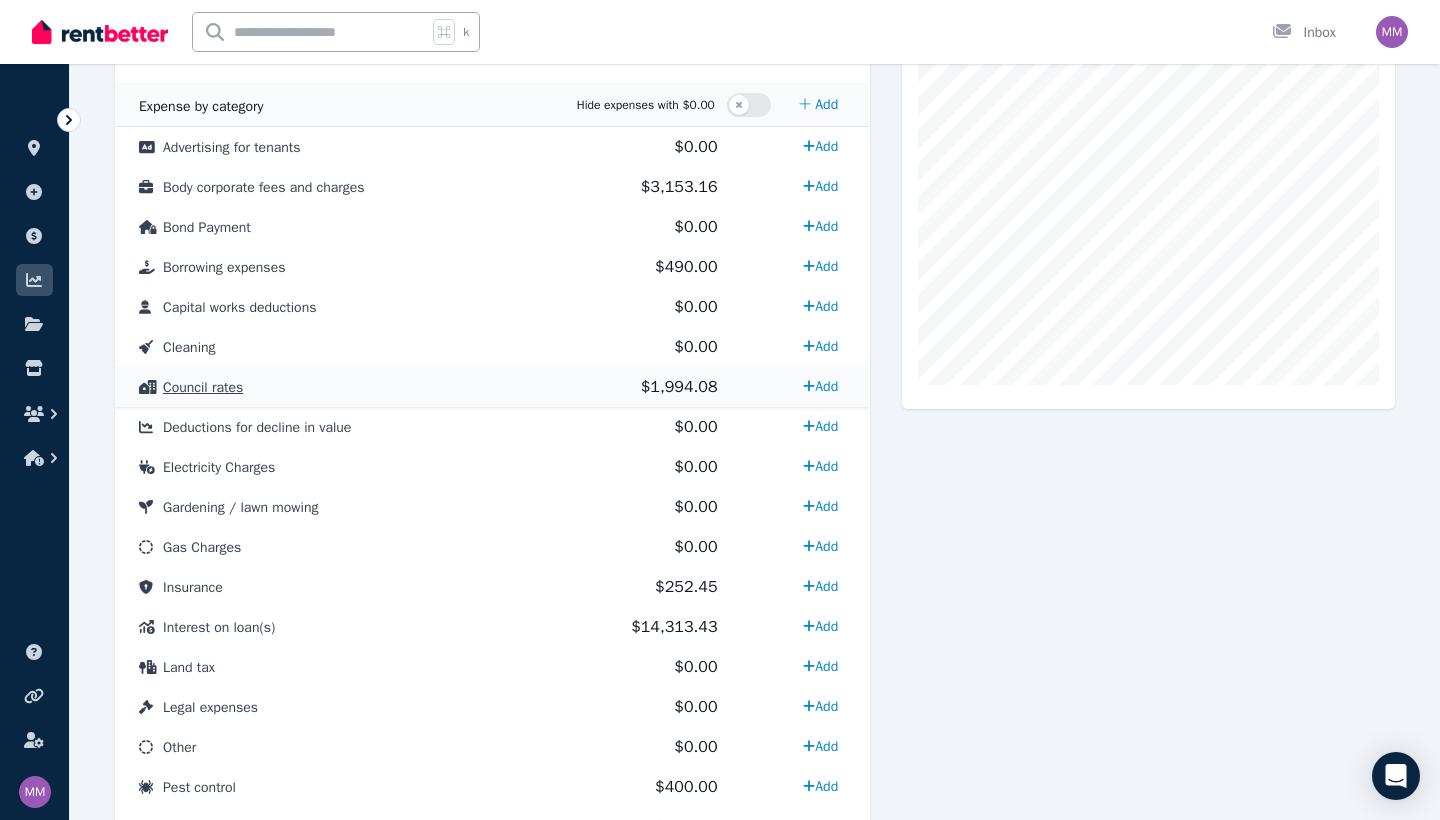 click on "$1,994.08" at bounding box center [679, 387] 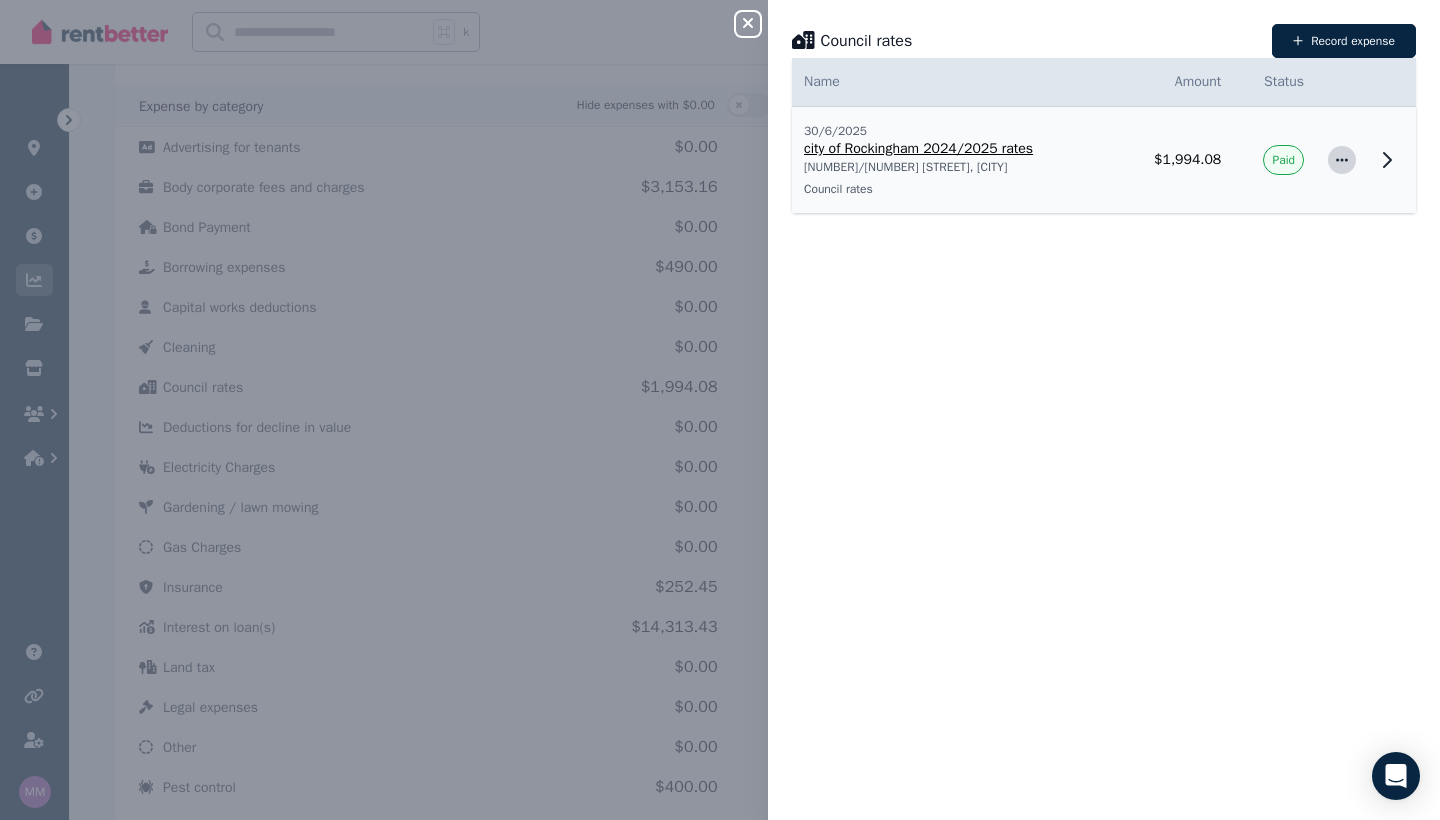 click 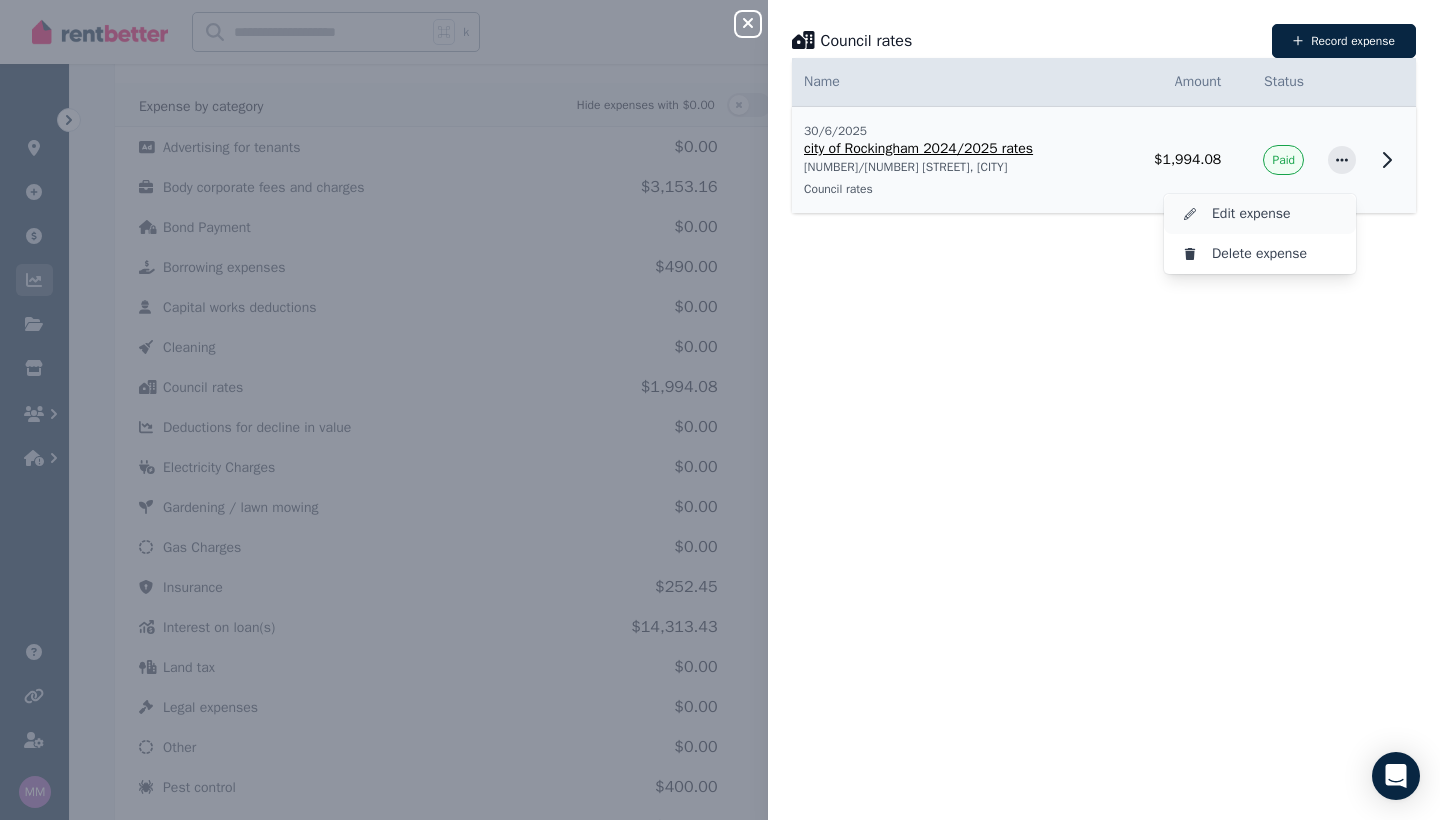 click on "Edit expense" at bounding box center [1276, 214] 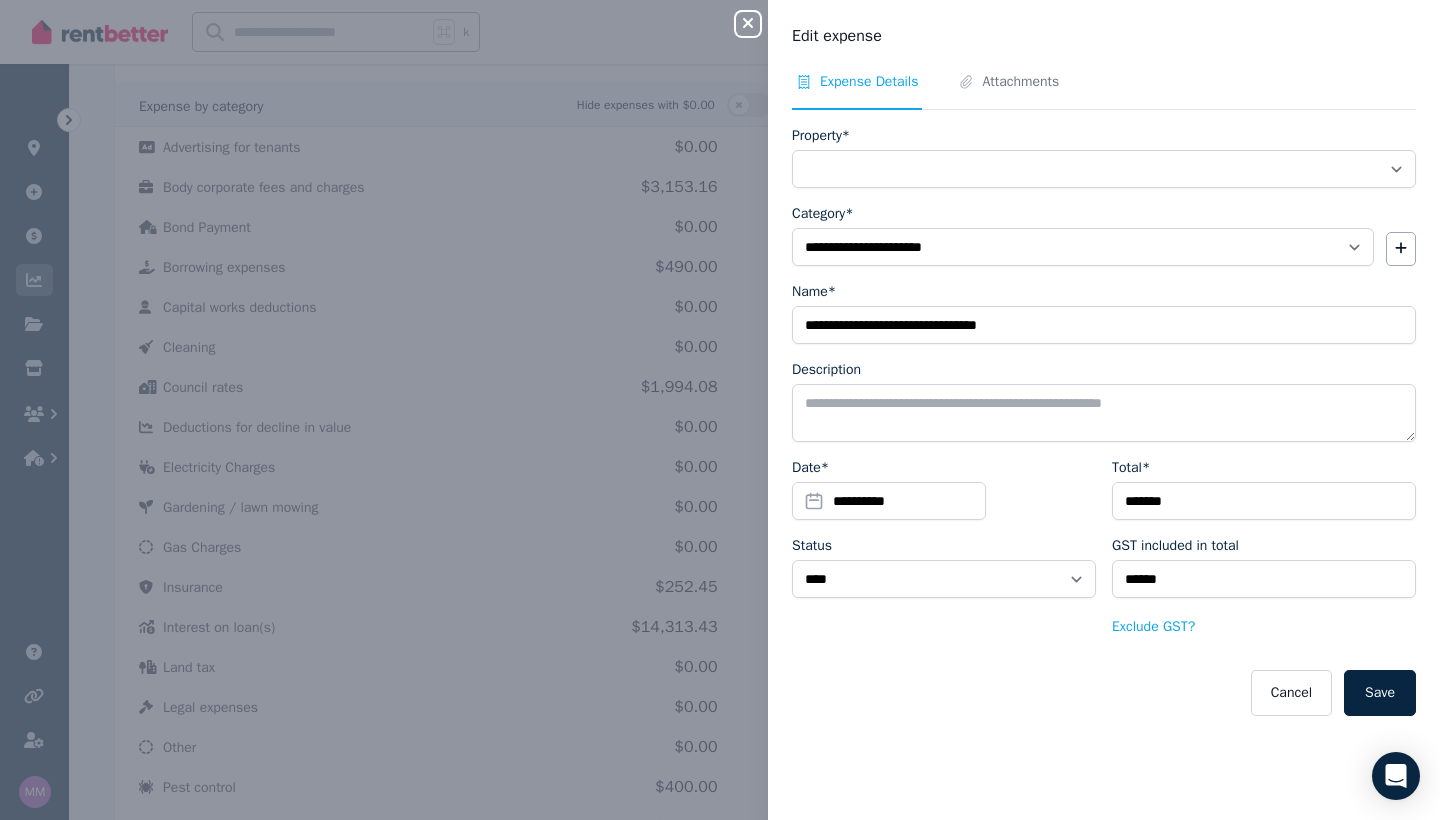 select on "**********" 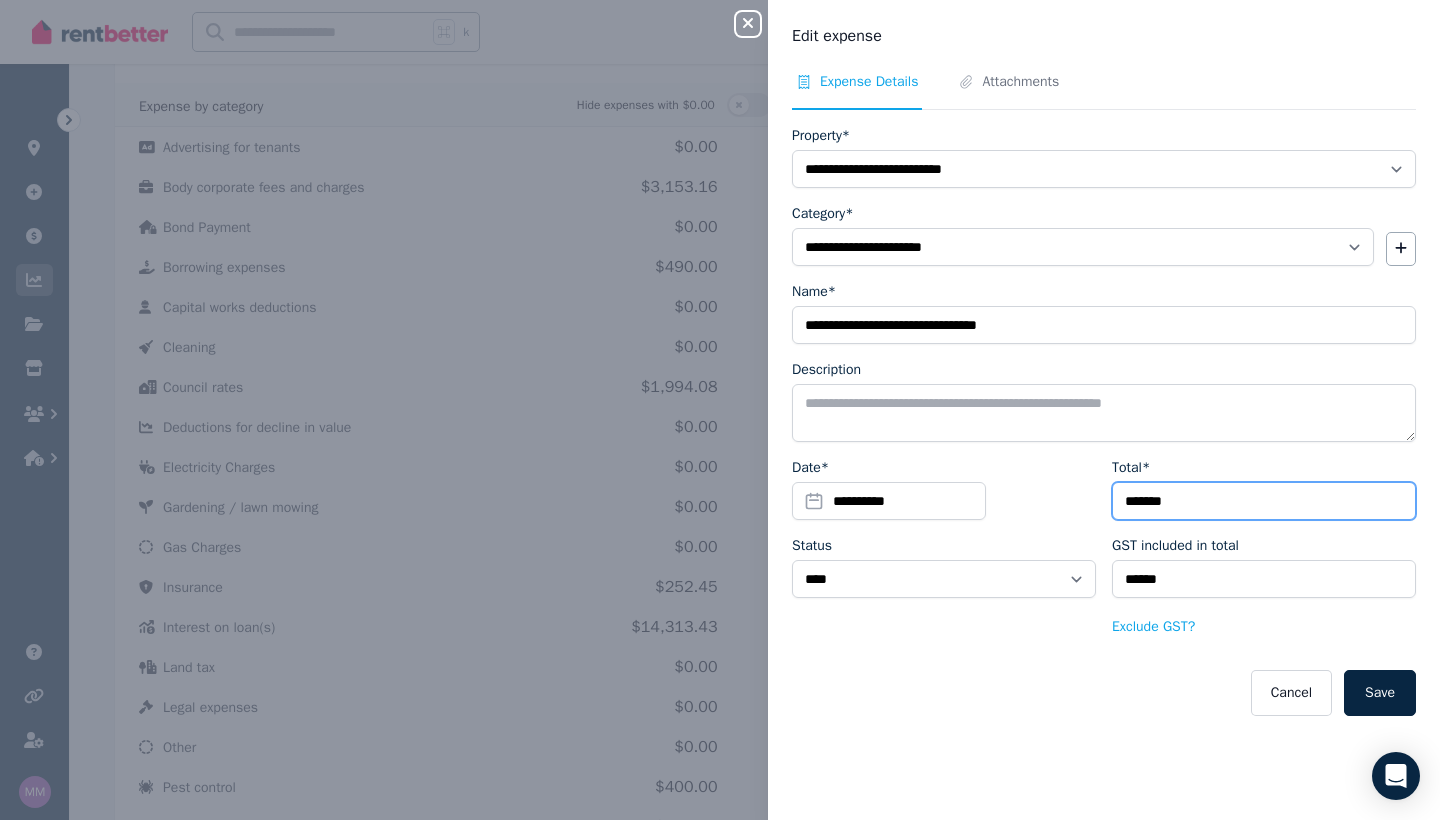 click on "*******" at bounding box center (1264, 501) 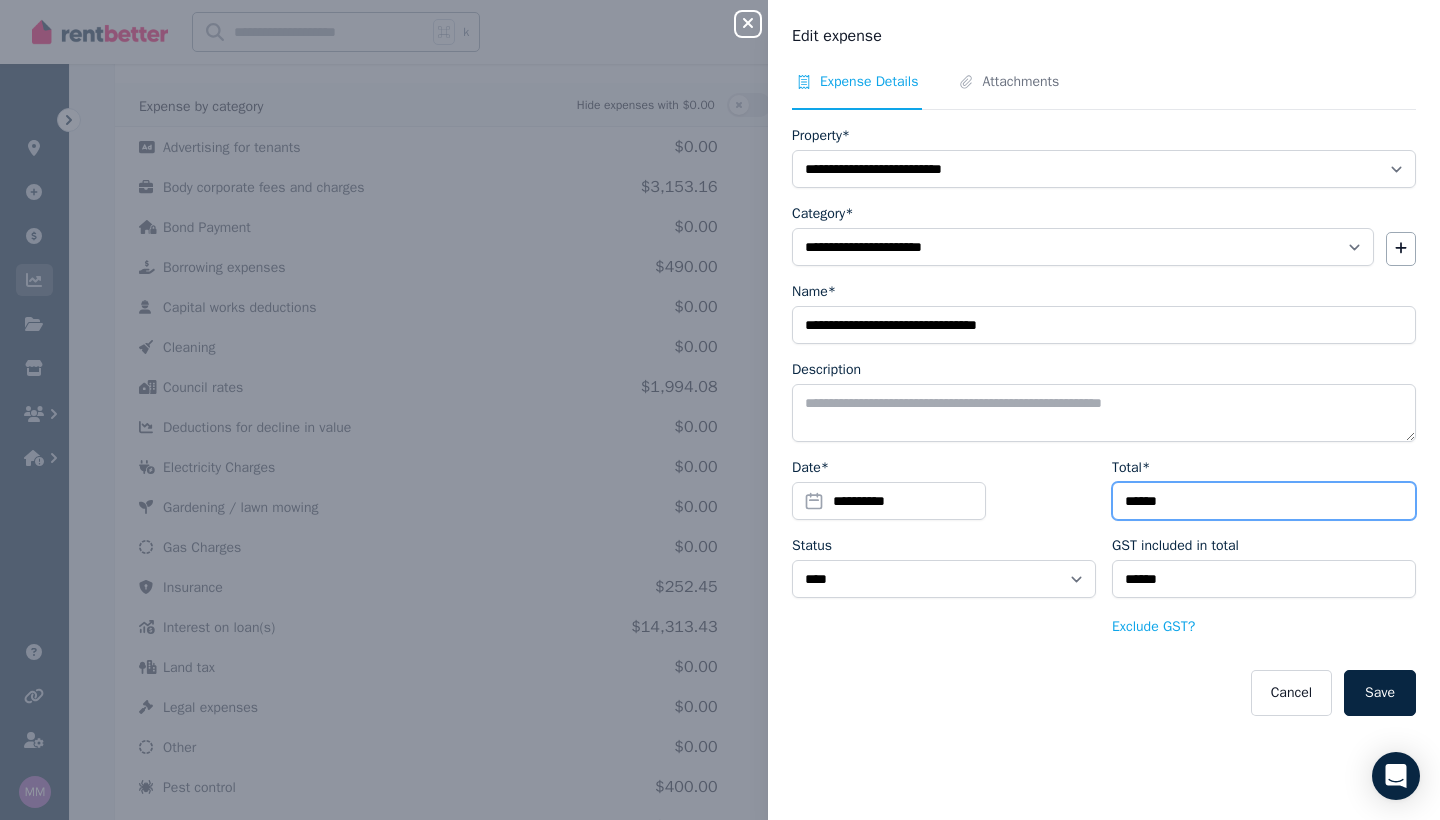type on "******" 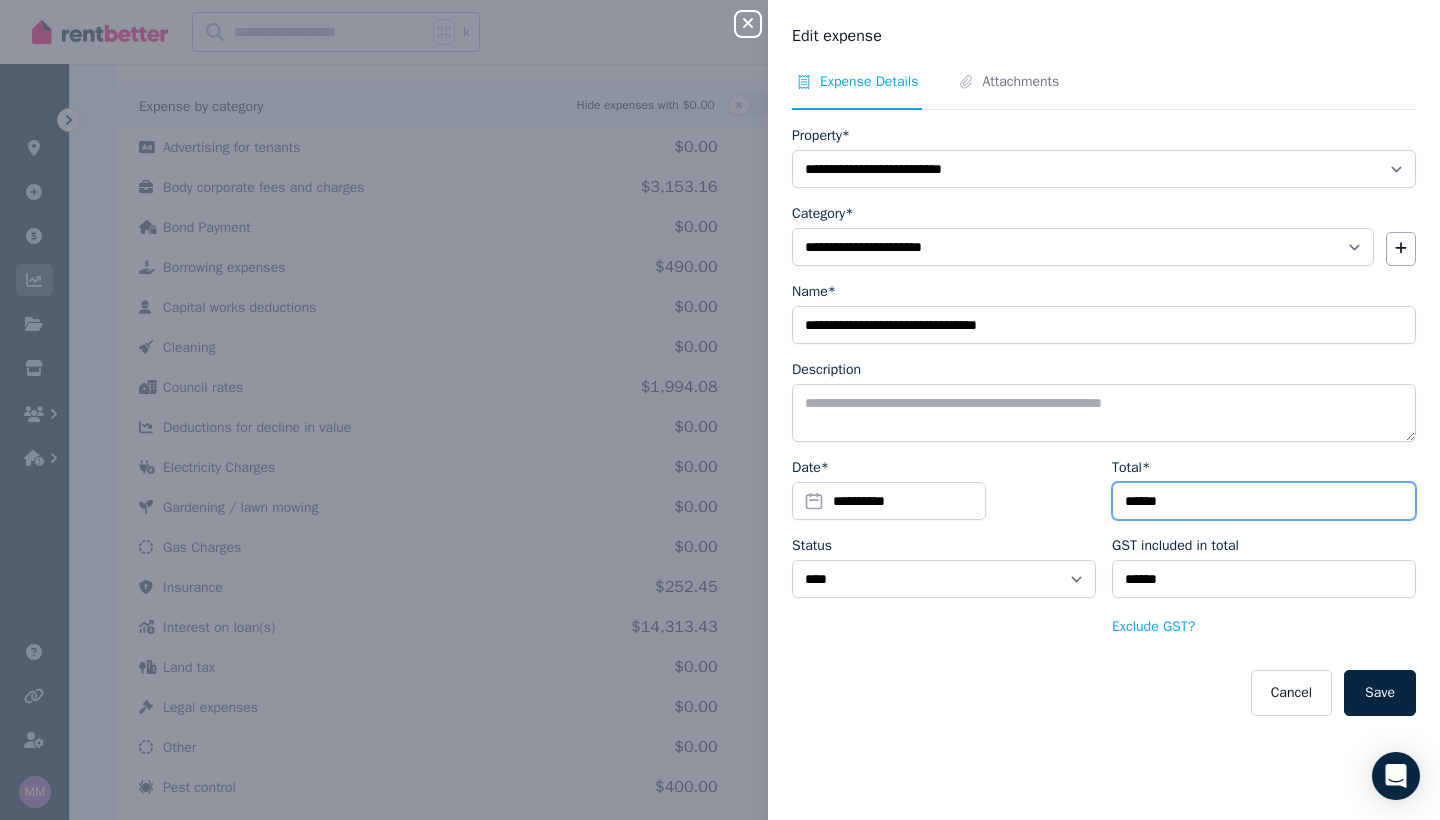 type on "******" 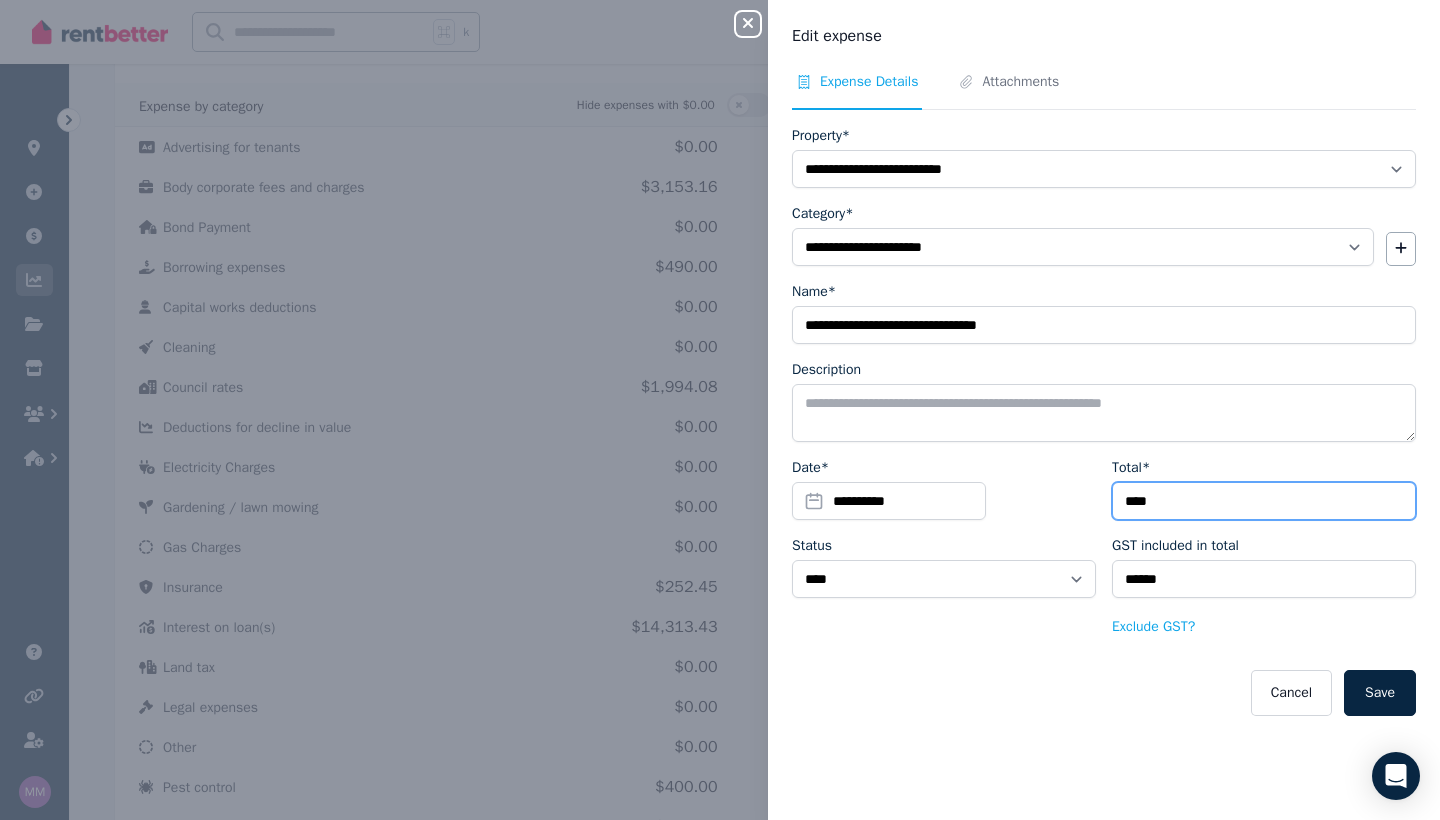type on "***" 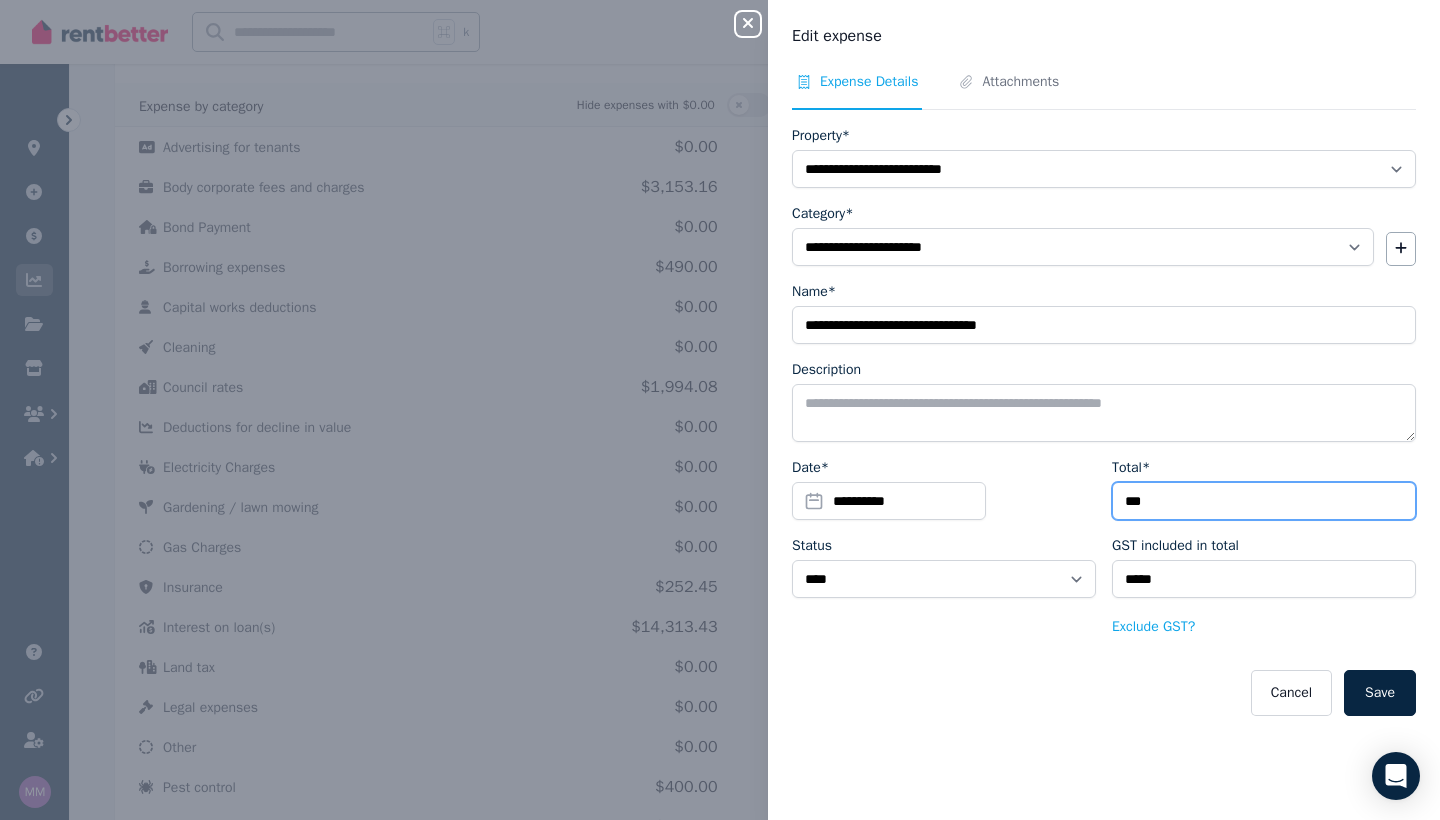 type on "**" 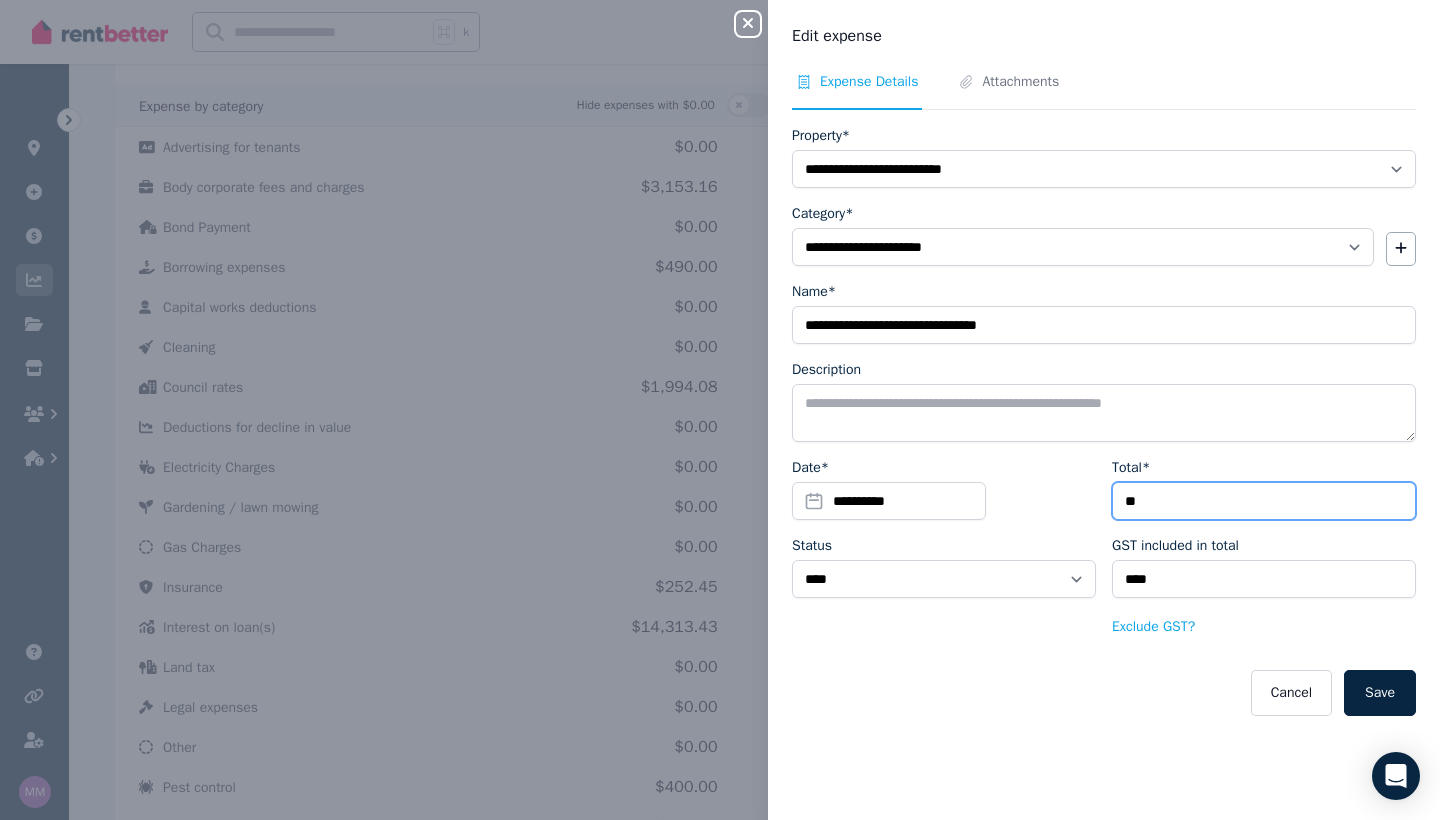 type on "*" 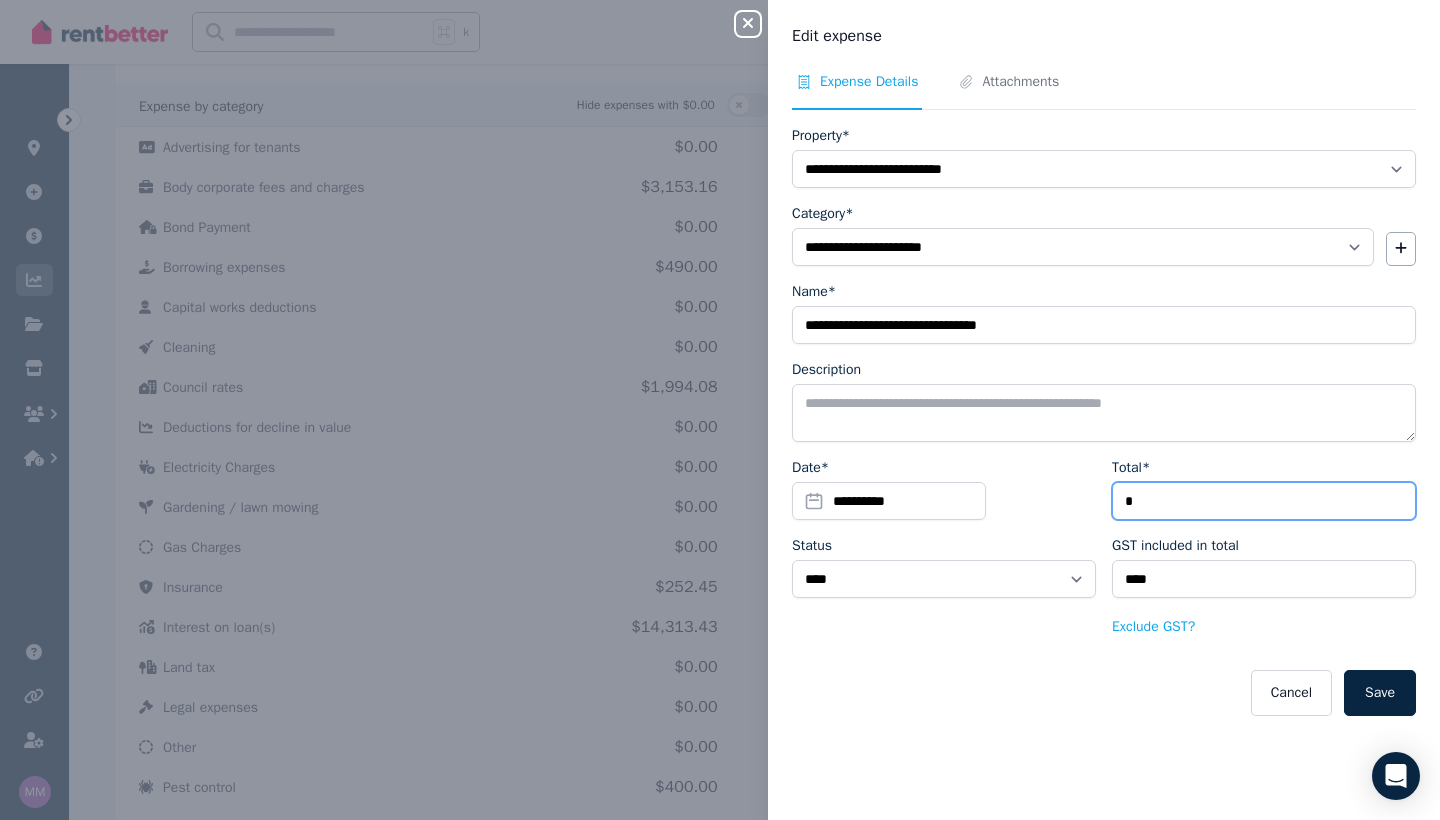 type 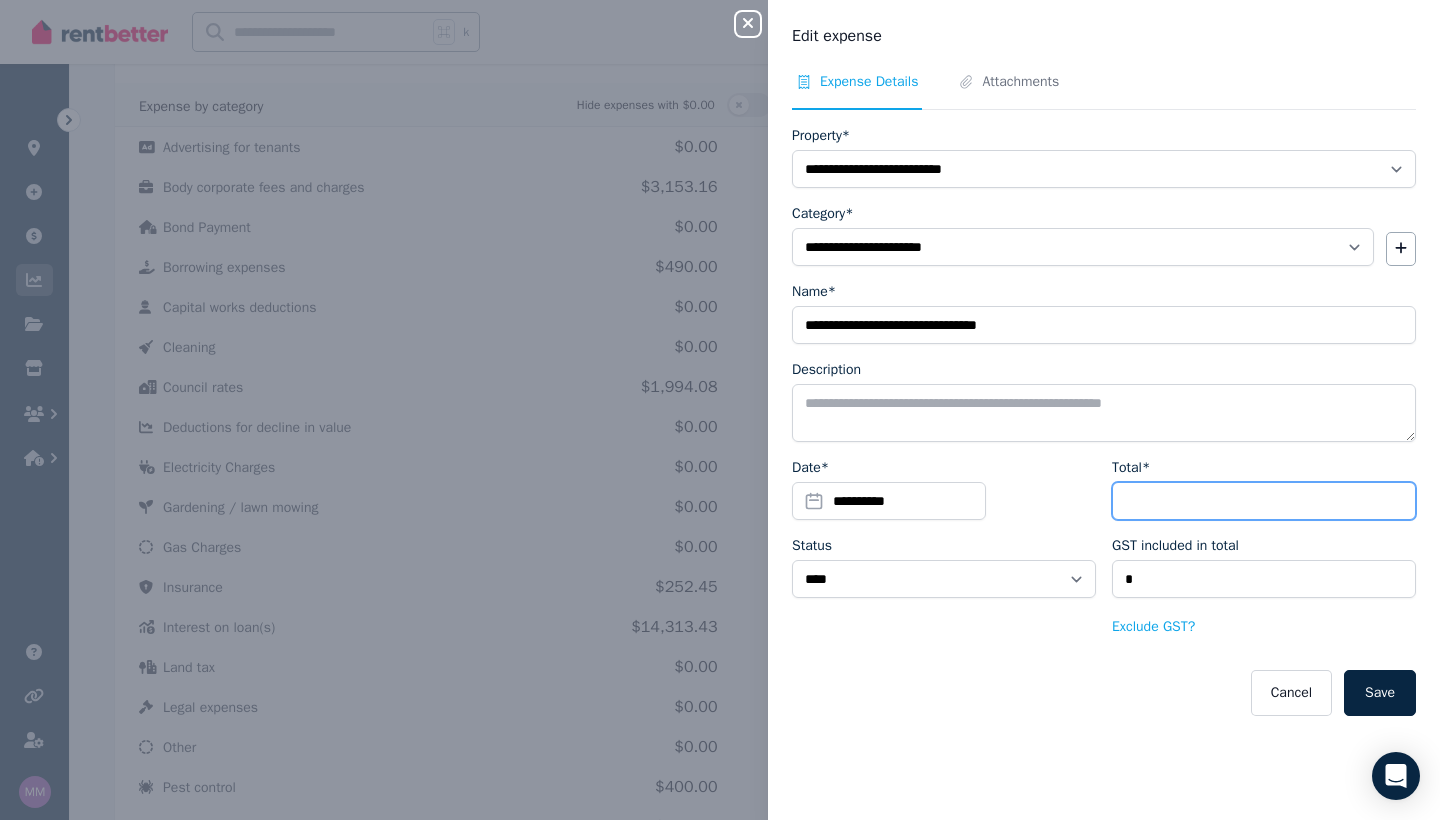 type on "*" 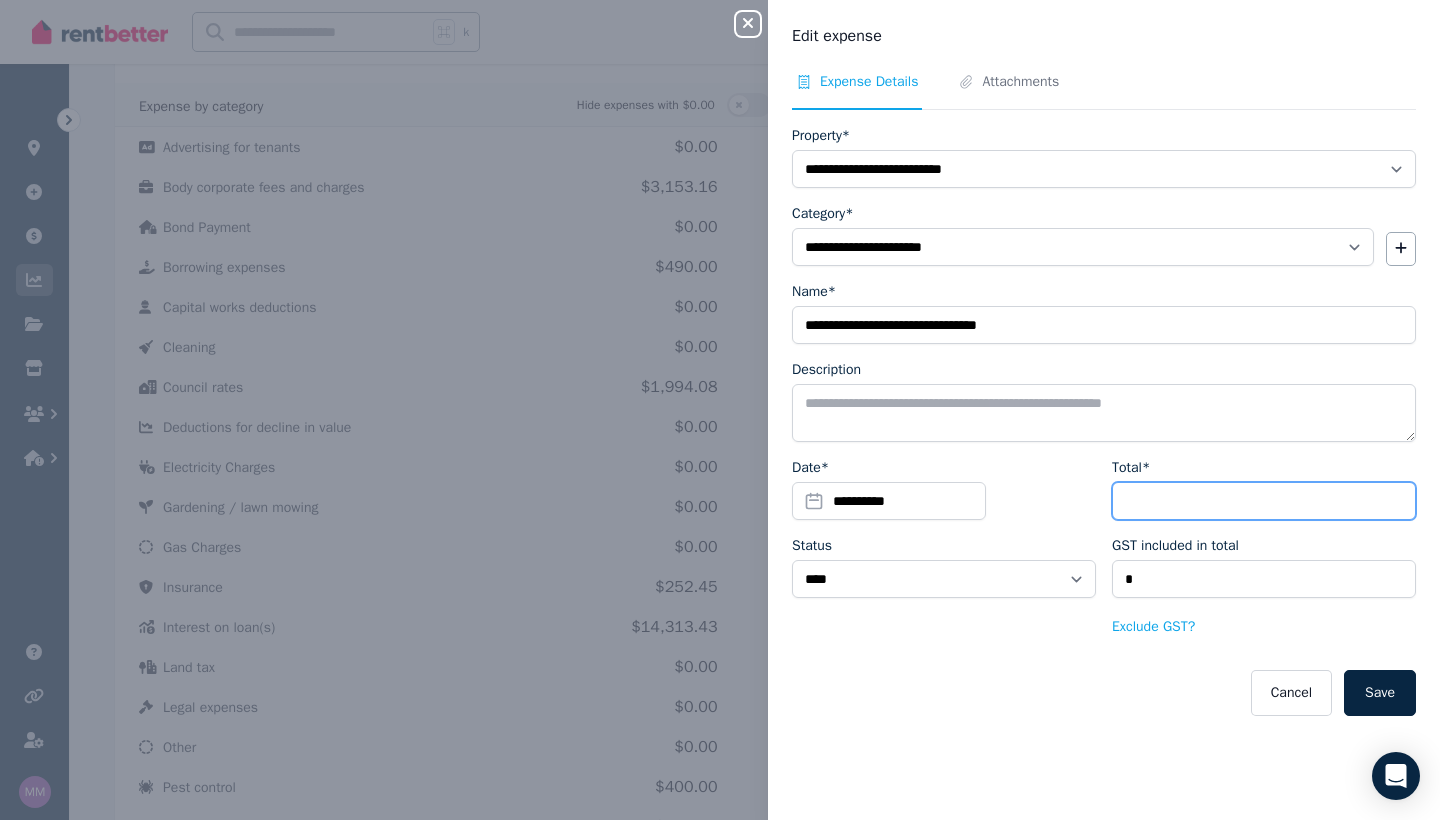 type on "****" 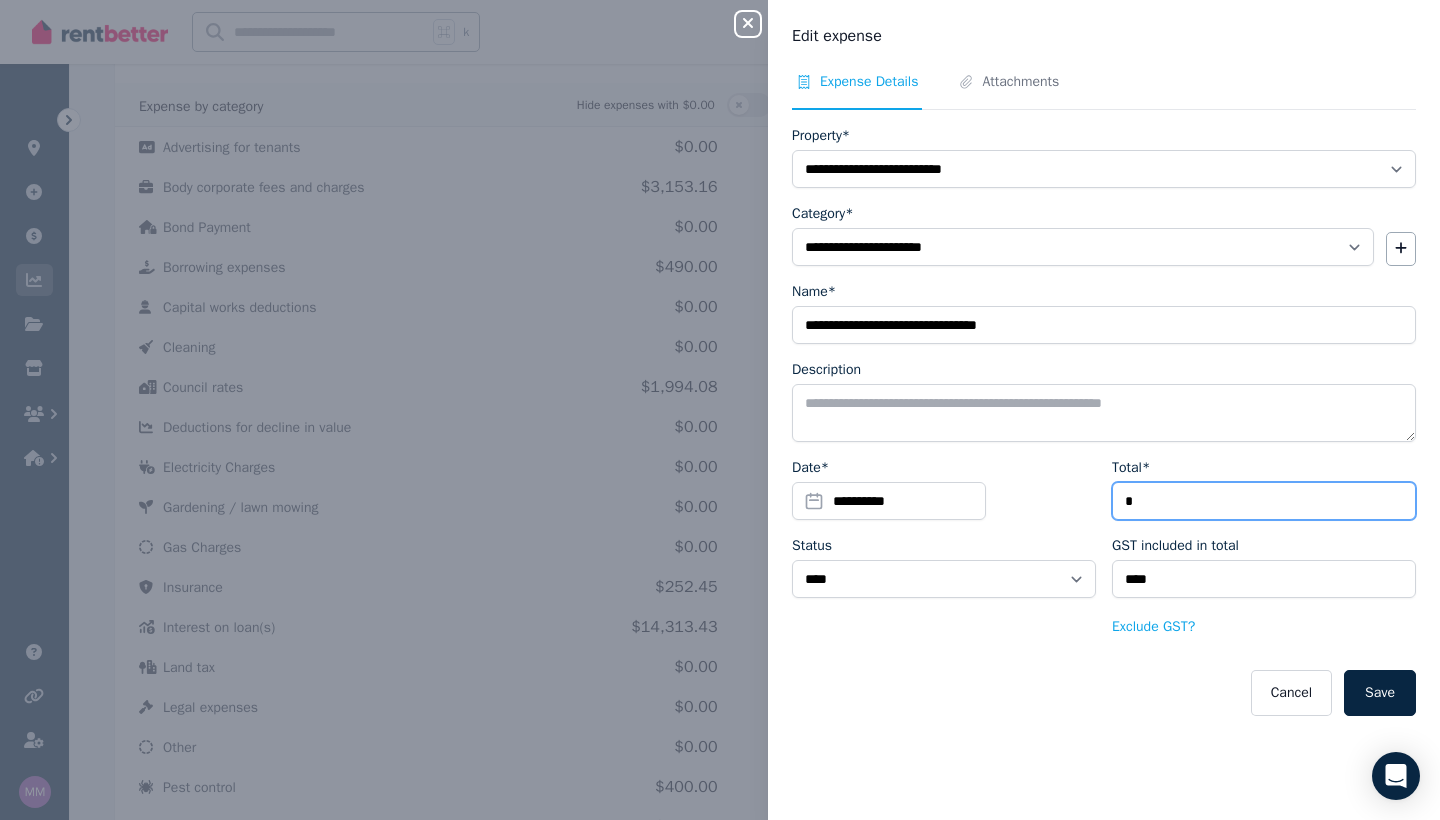 type on "**" 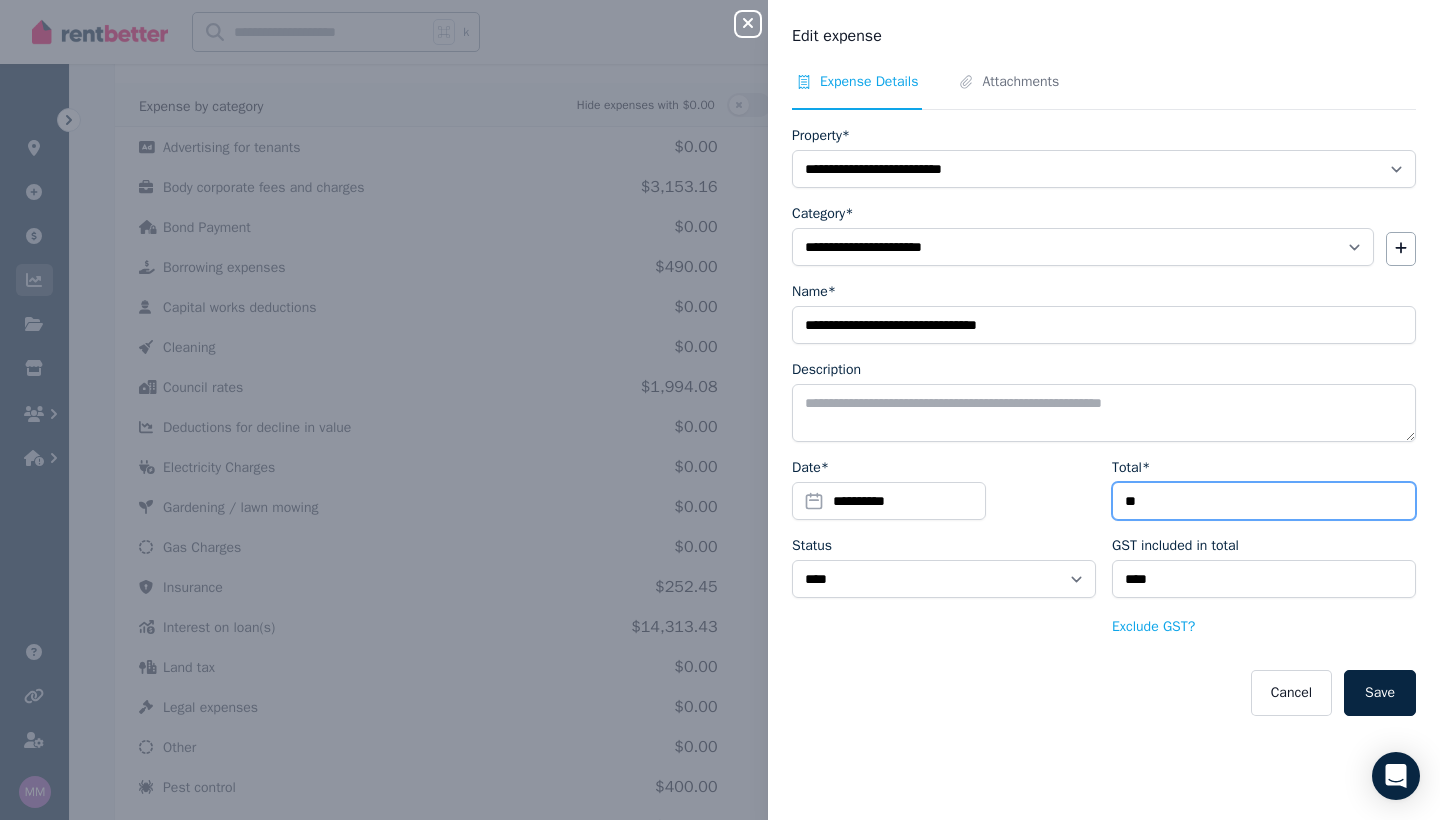 type on "***" 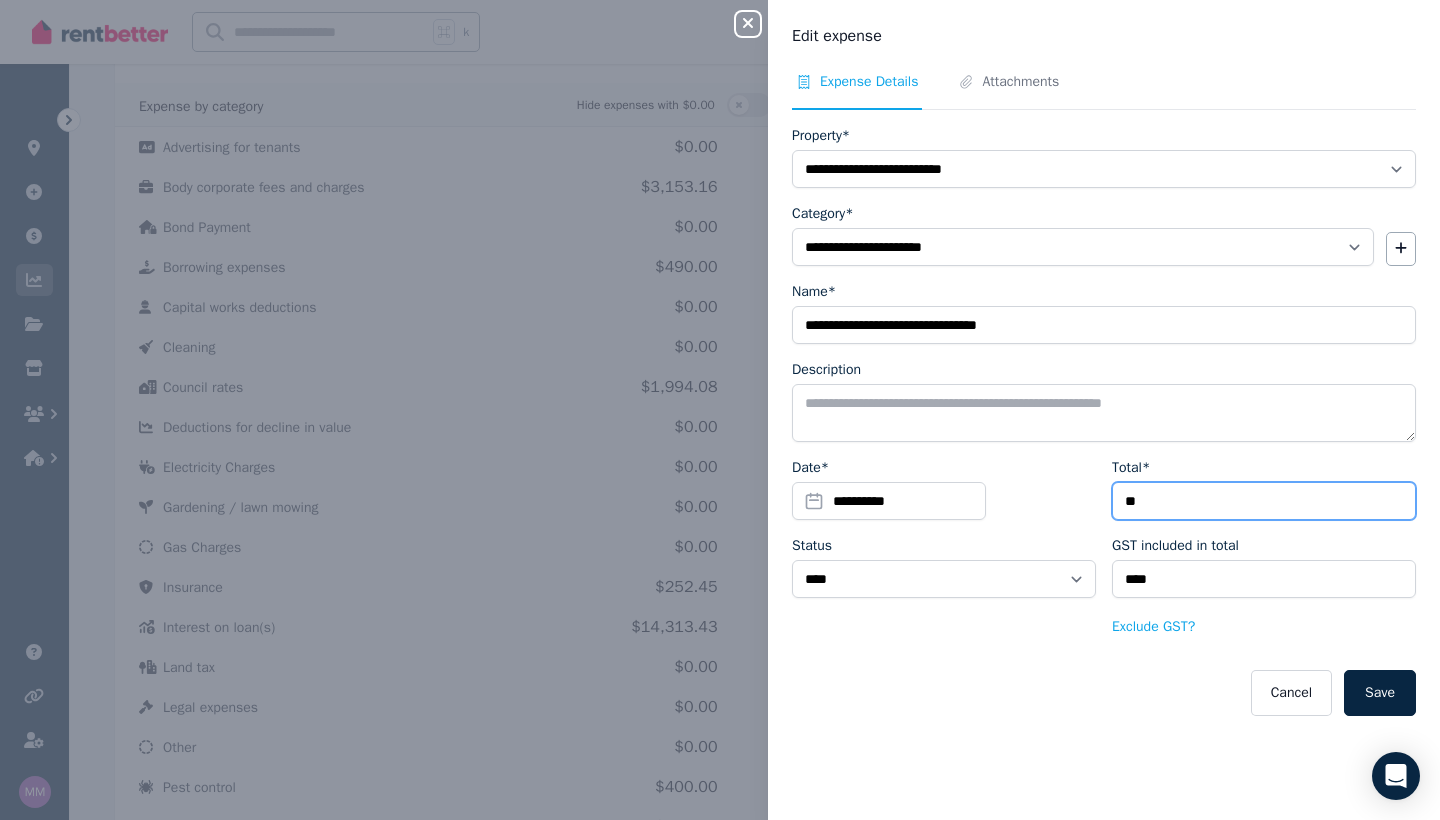 type on "*****" 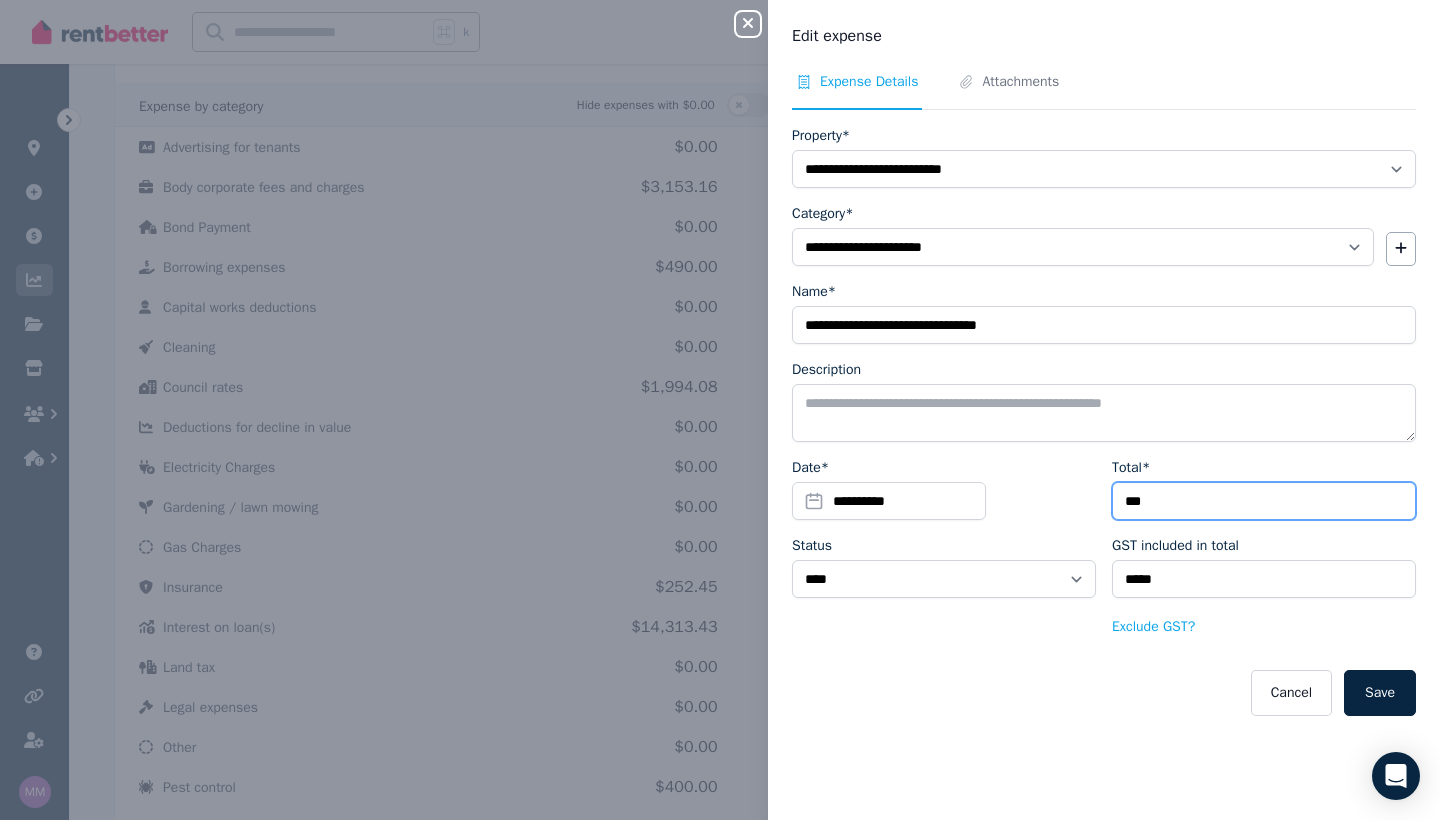 type on "****" 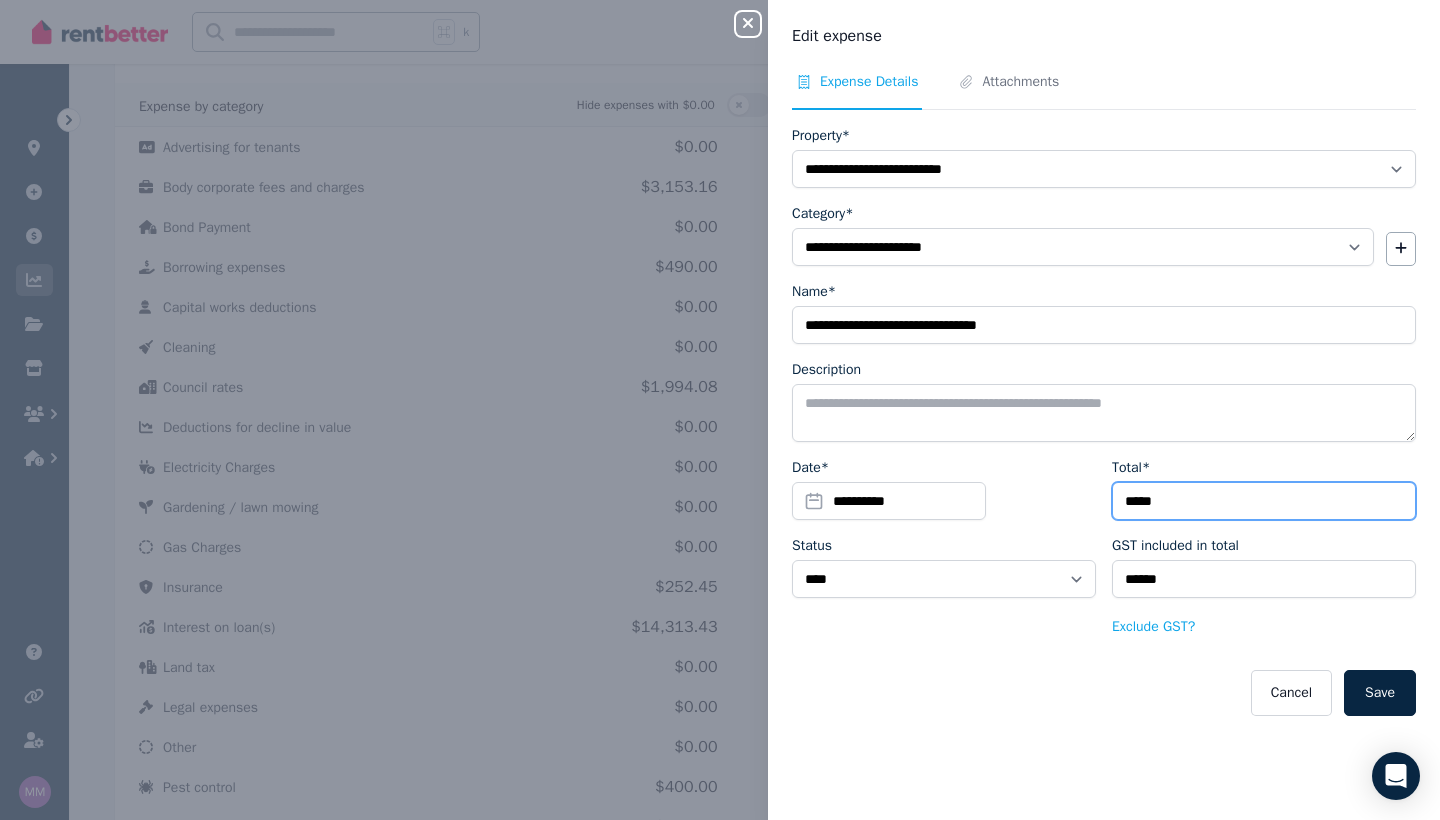 type on "******" 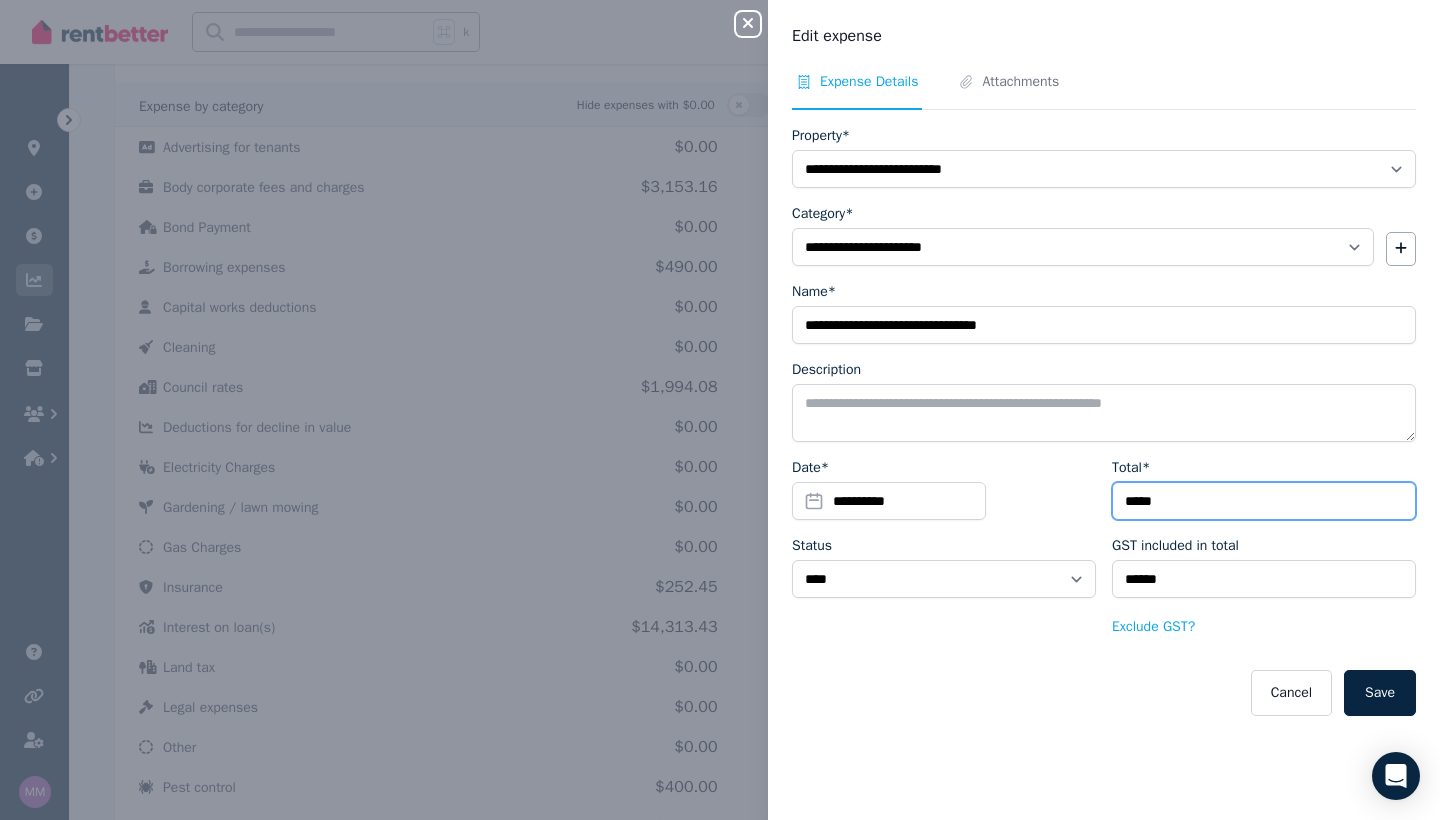 type on "******" 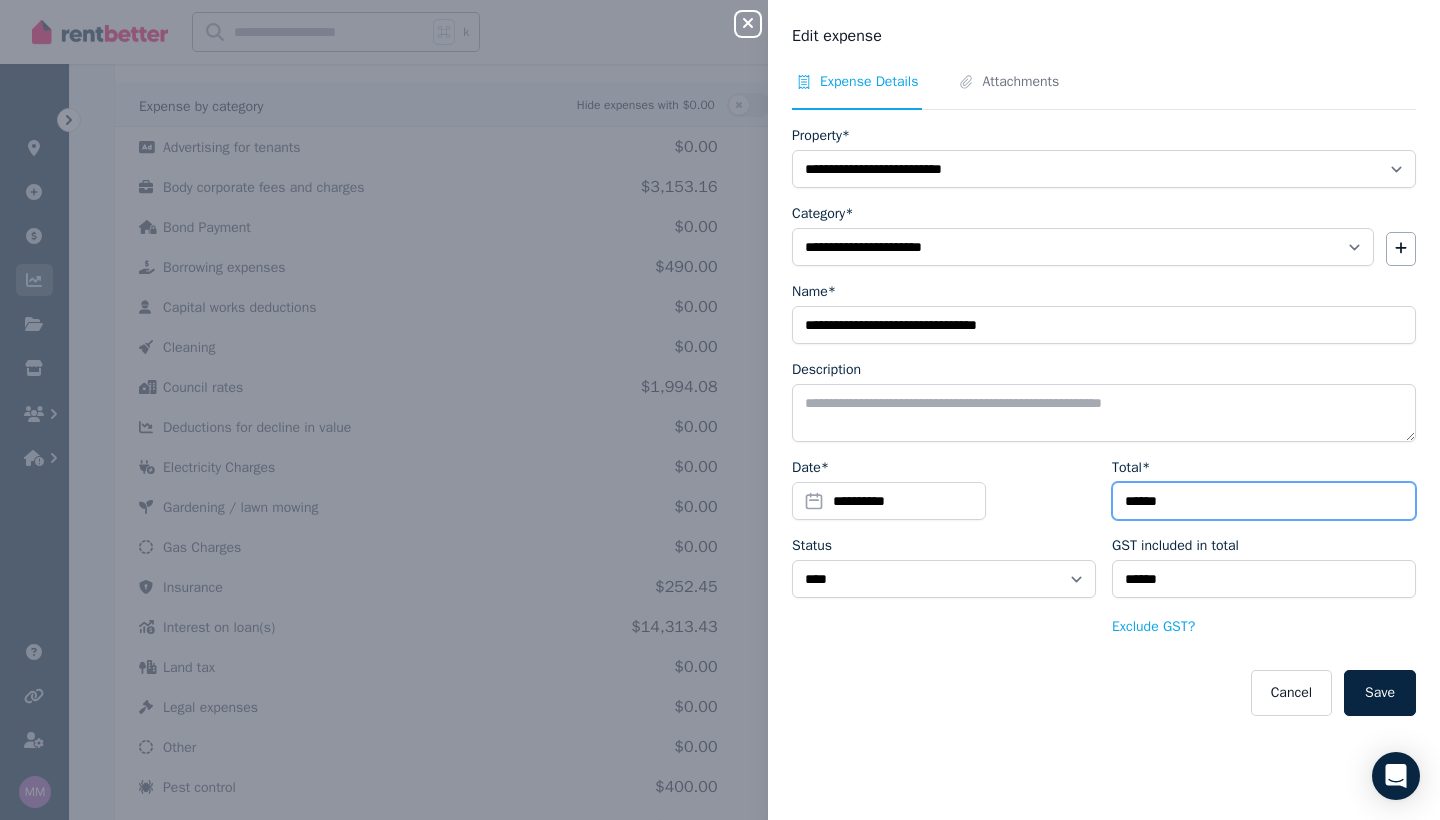 type on "*******" 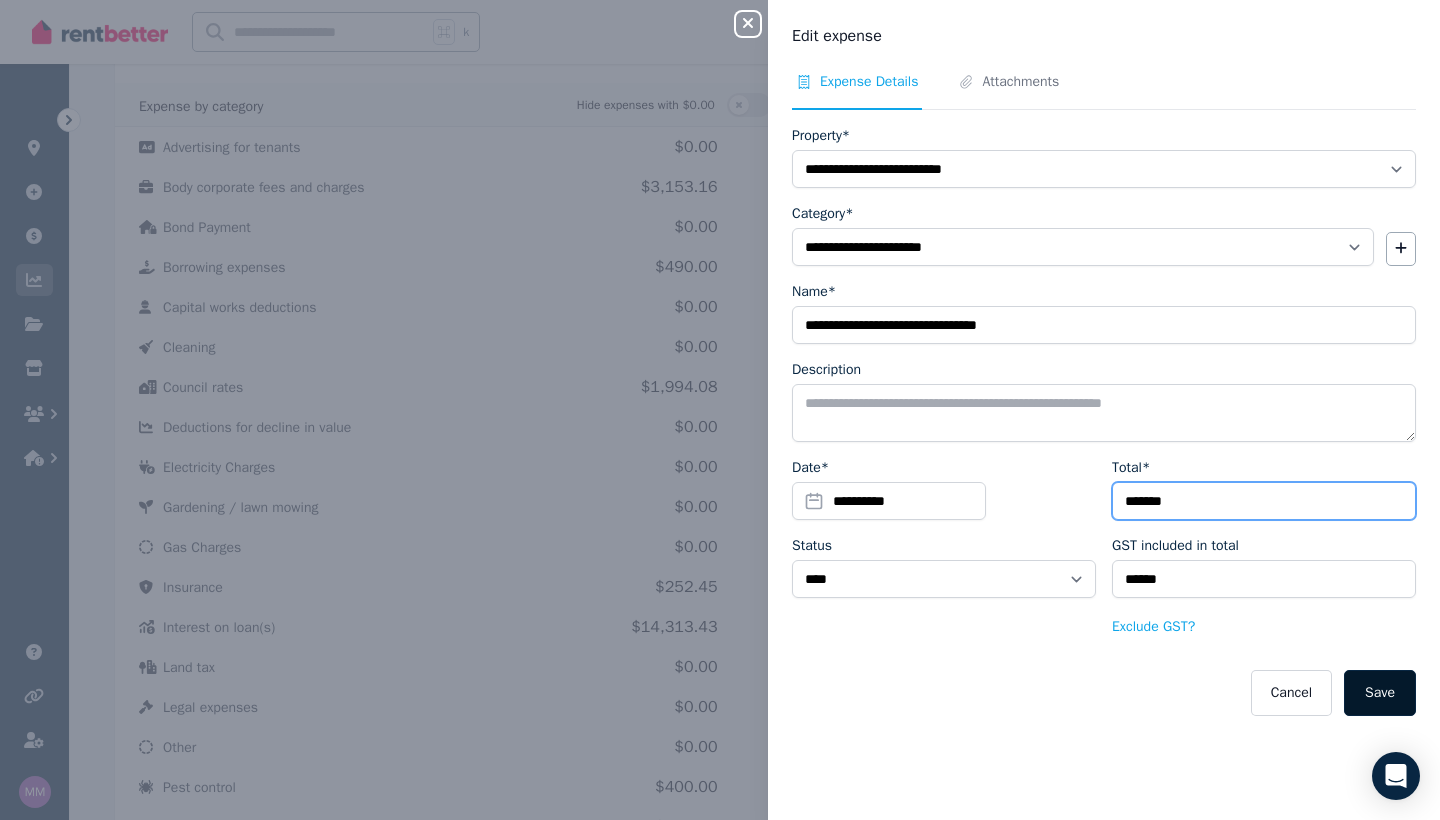 type on "*******" 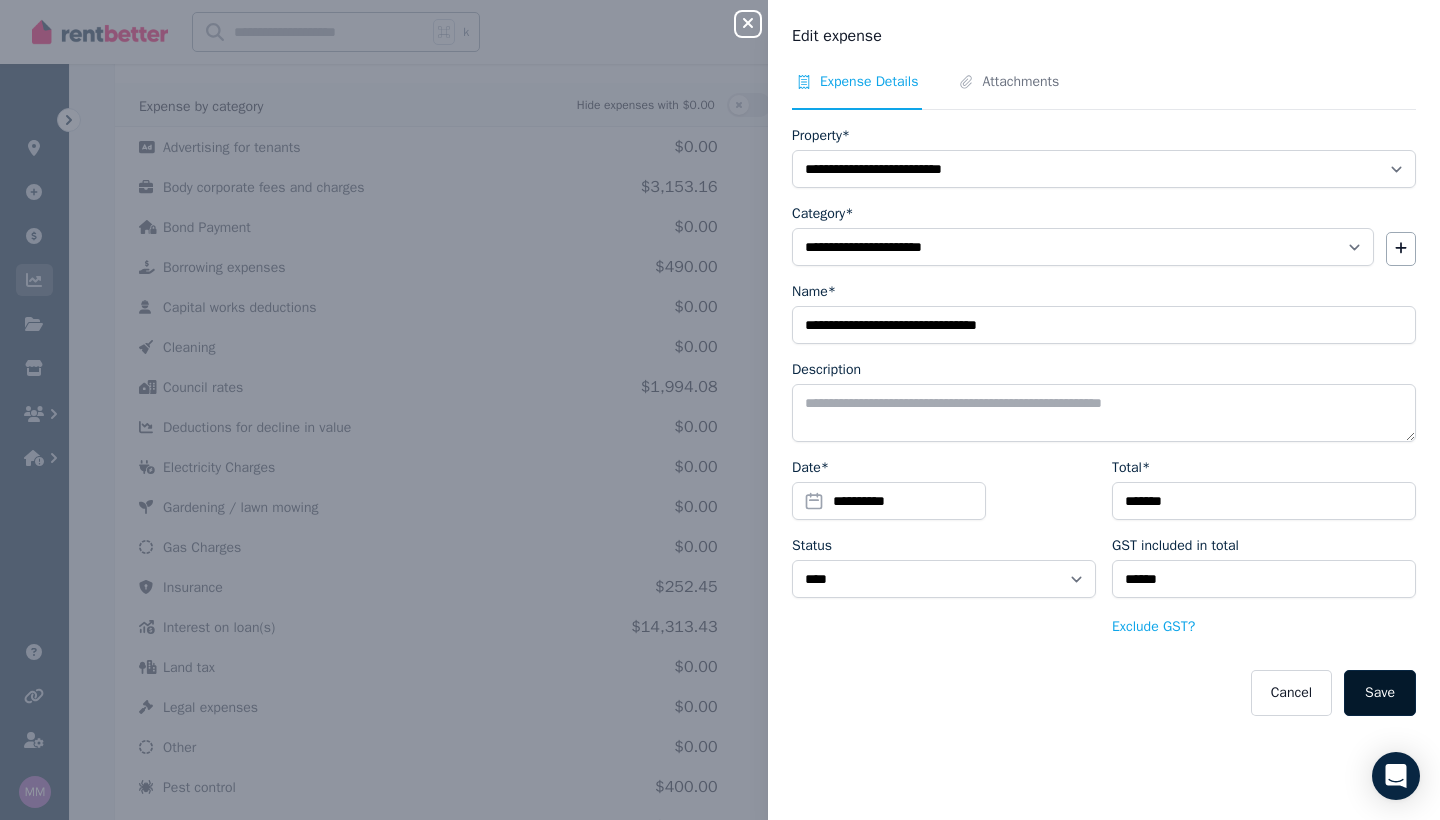 click on "Save" at bounding box center [1380, 693] 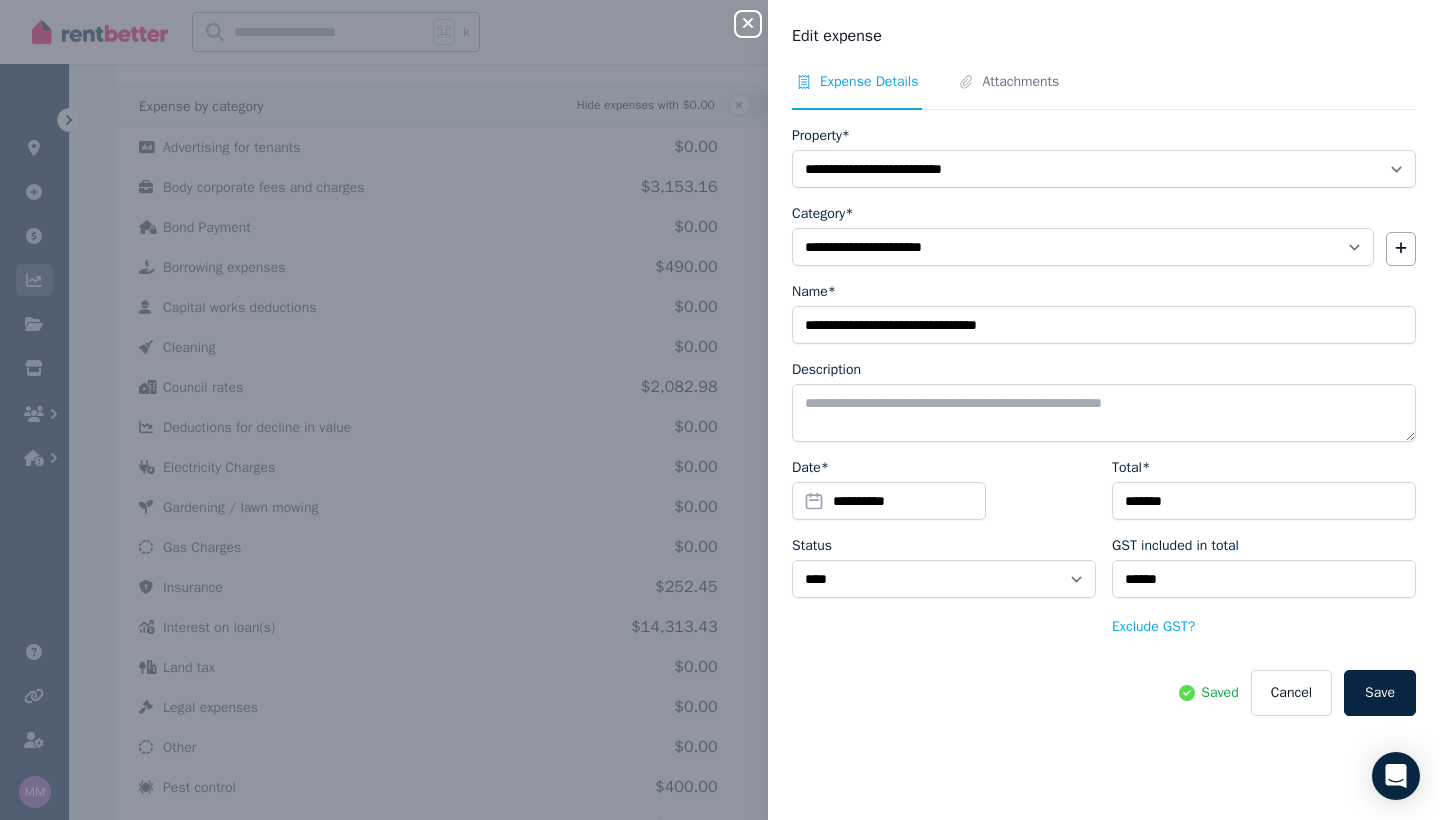 click 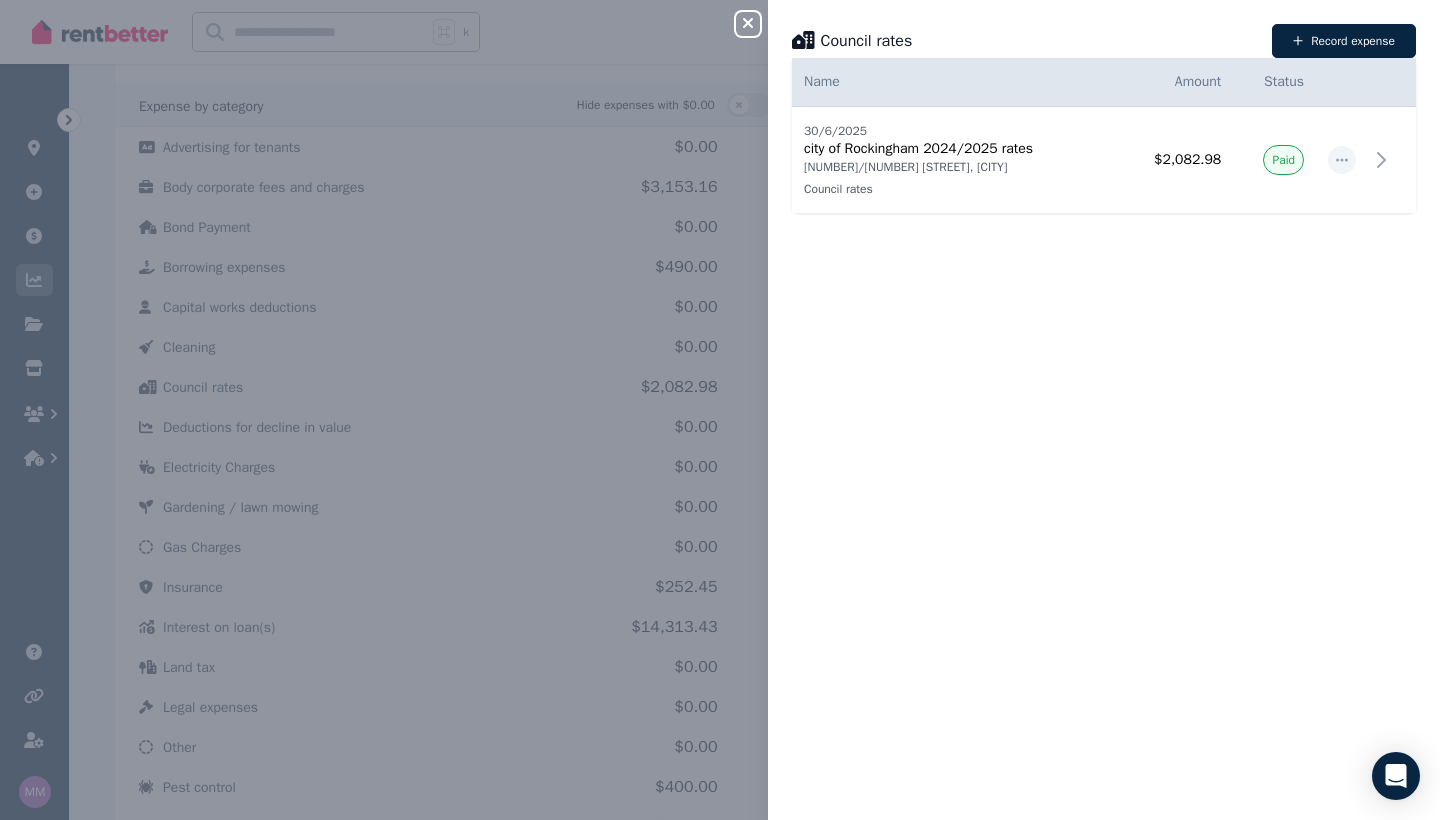 click 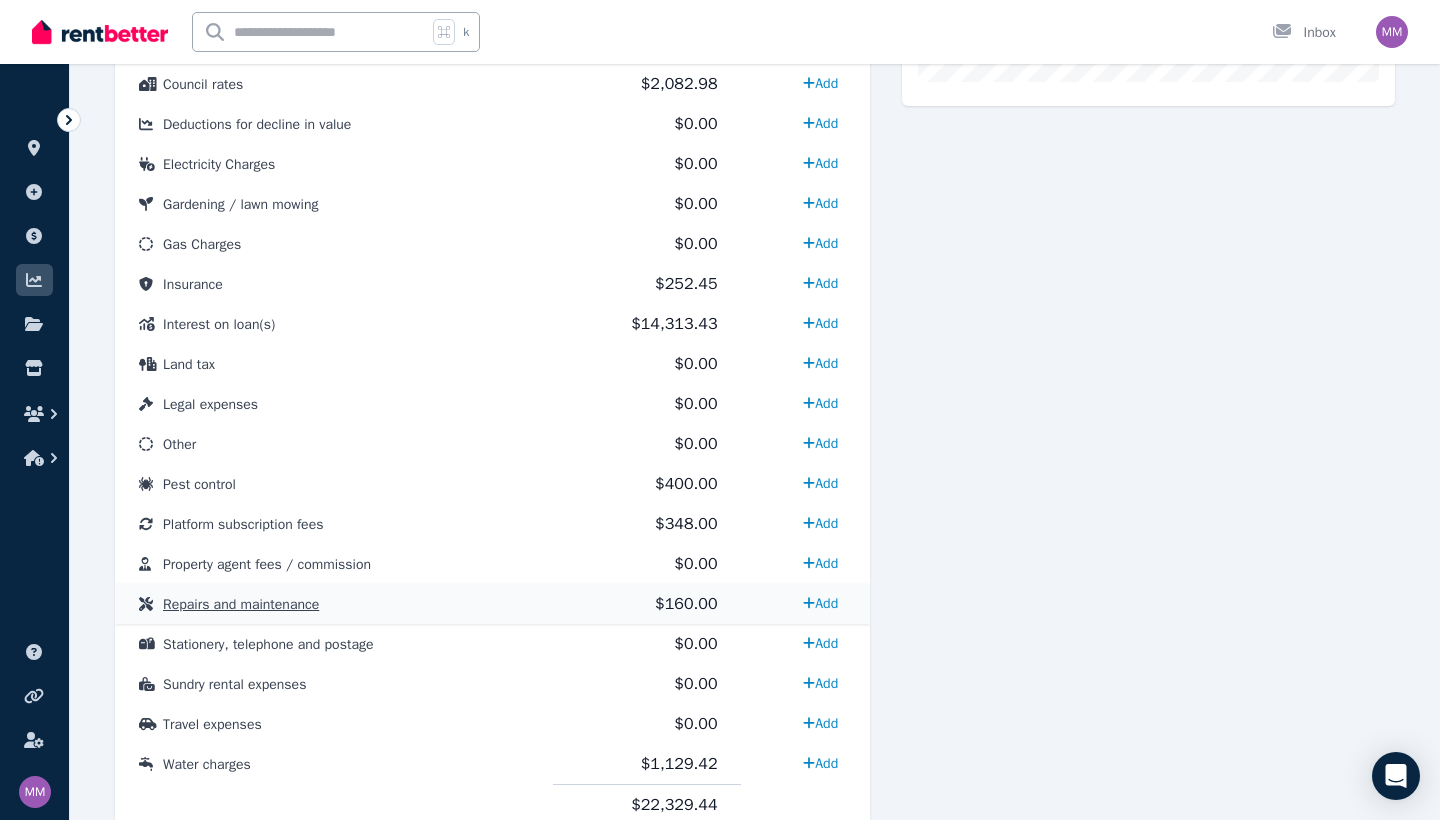 scroll, scrollTop: 860, scrollLeft: 0, axis: vertical 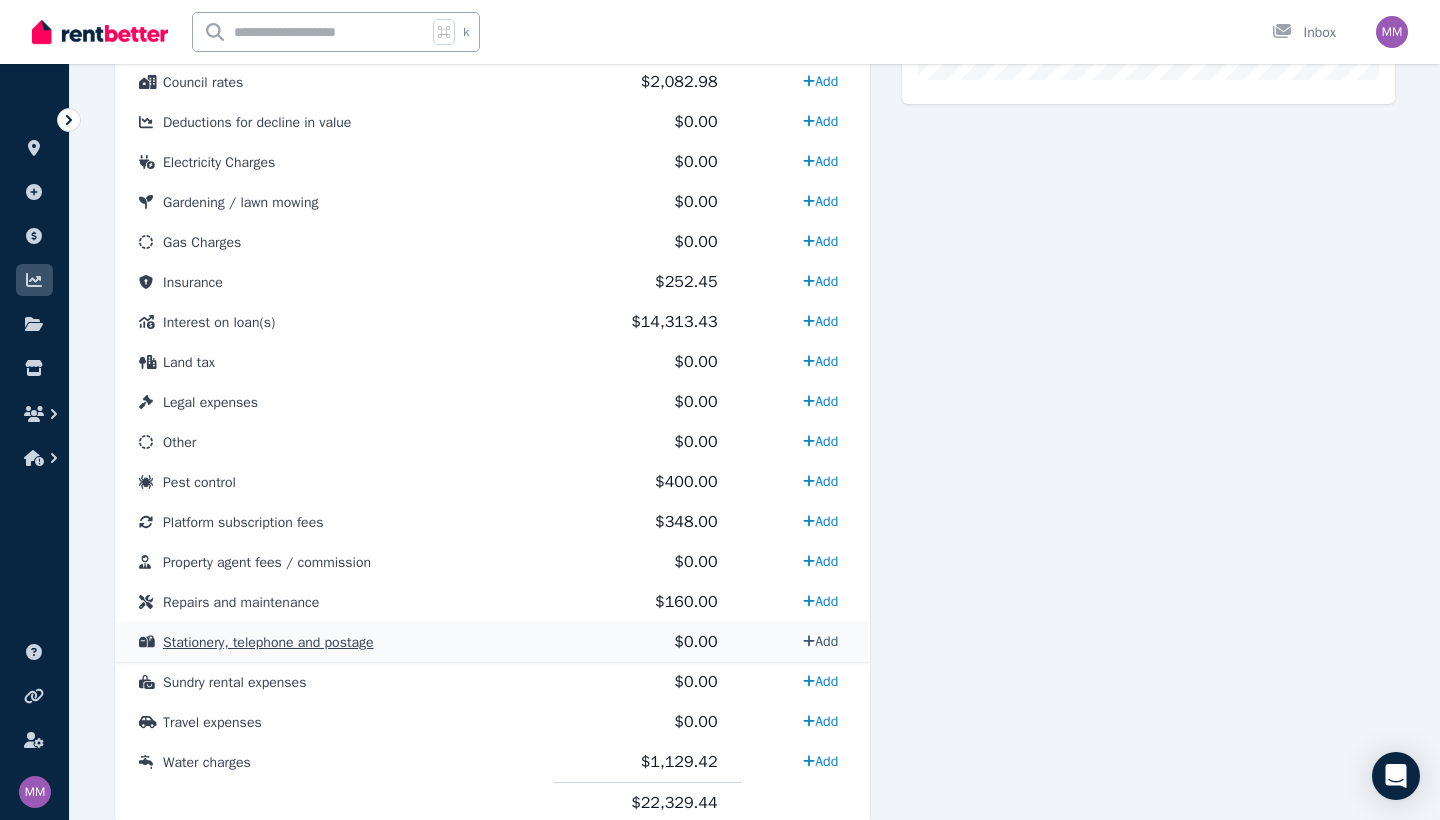 click on "Add" at bounding box center (820, 641) 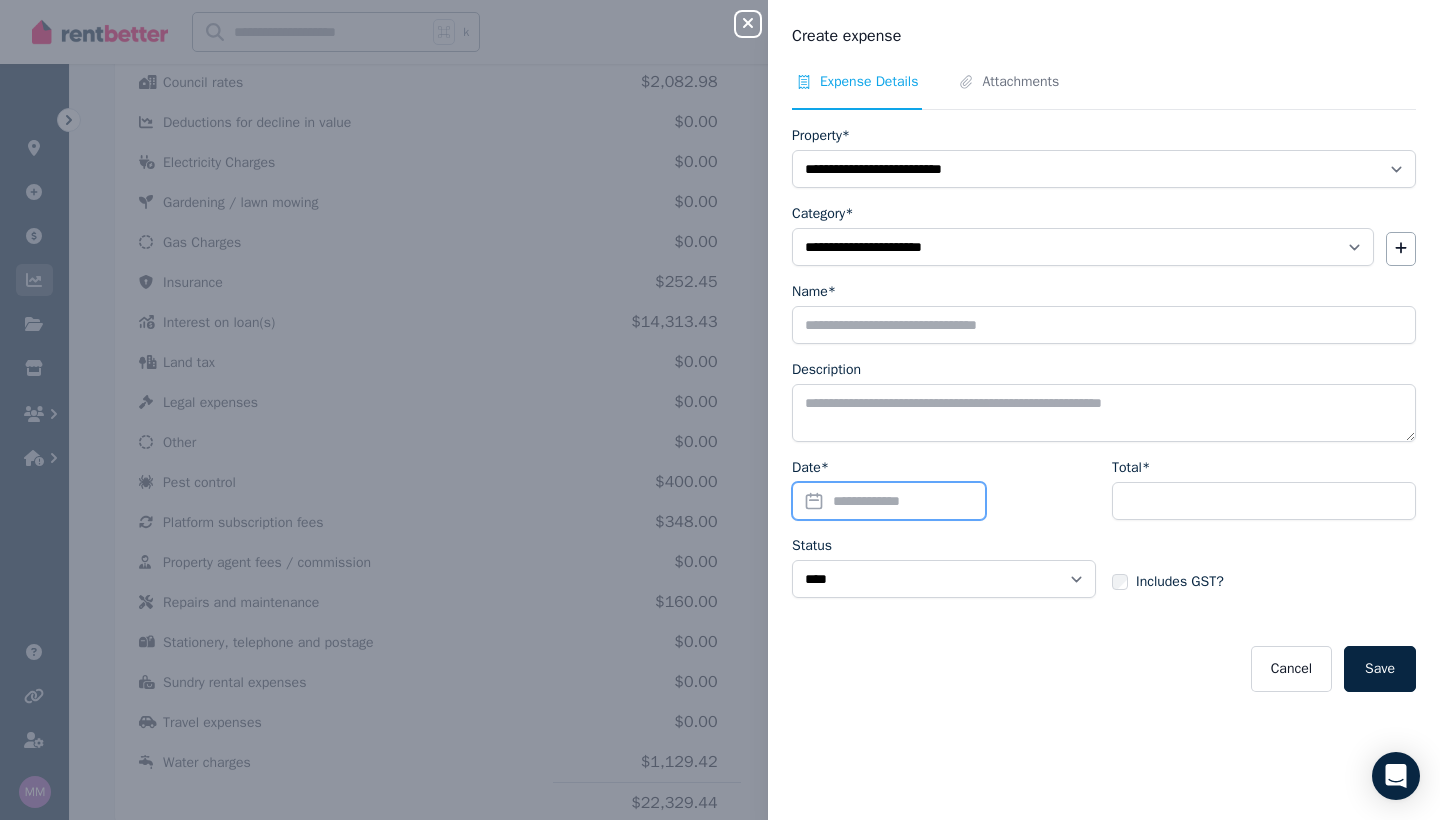 click on "Date*" at bounding box center (889, 501) 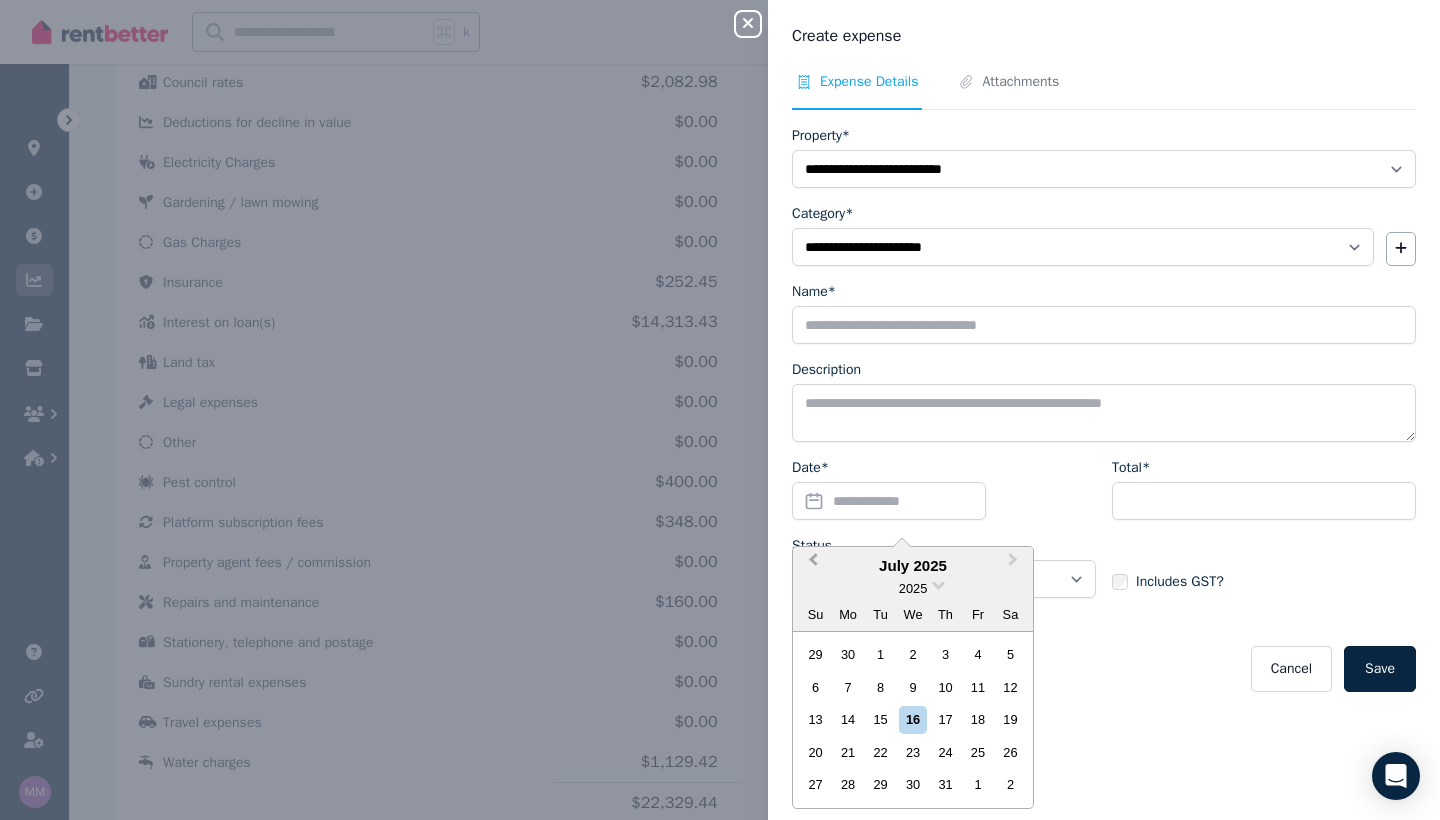 click on "Previous Month" at bounding box center [813, 564] 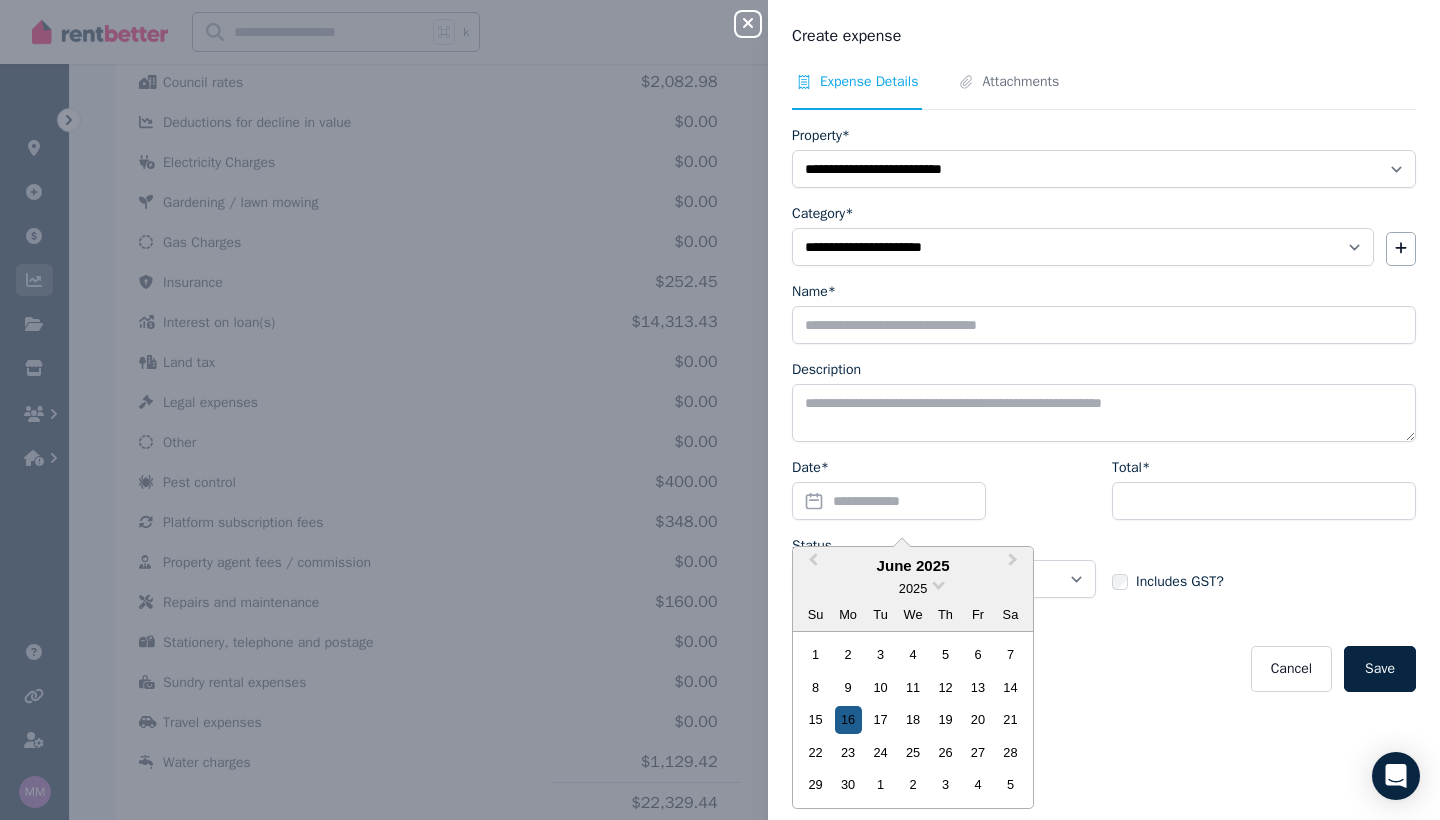 click on "16" at bounding box center [848, 719] 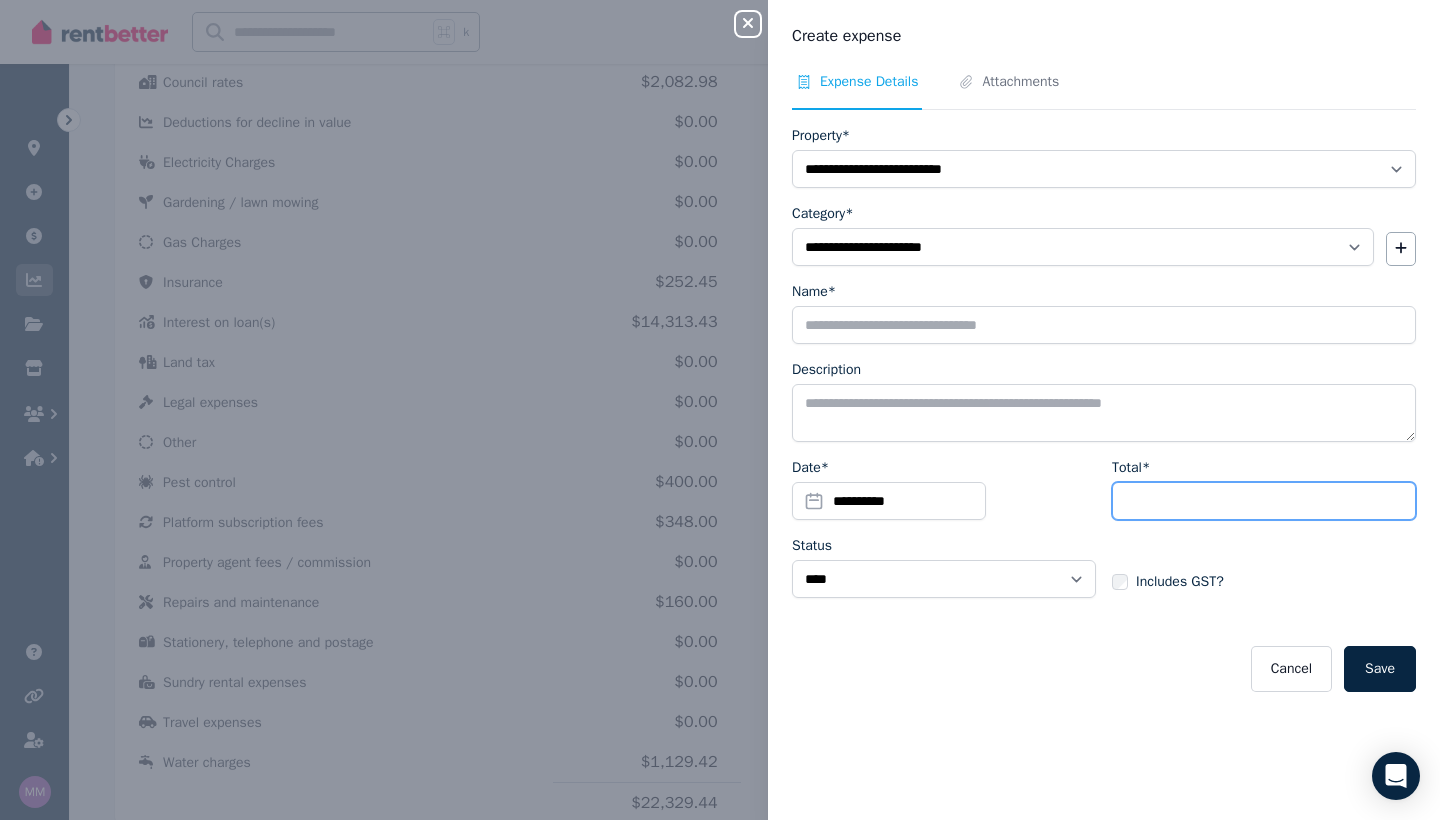 click on "Total*" at bounding box center (1264, 501) 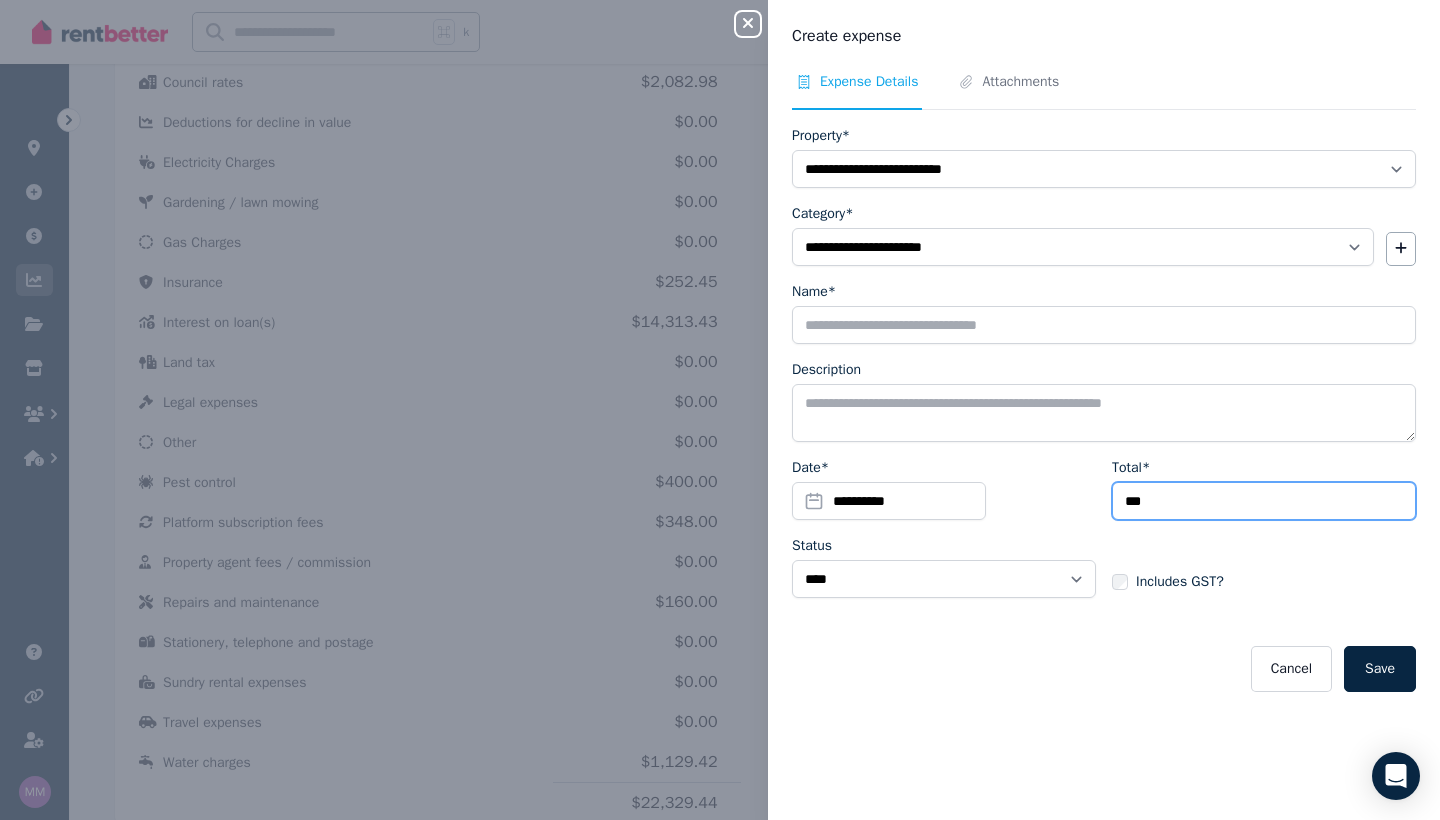 type on "***" 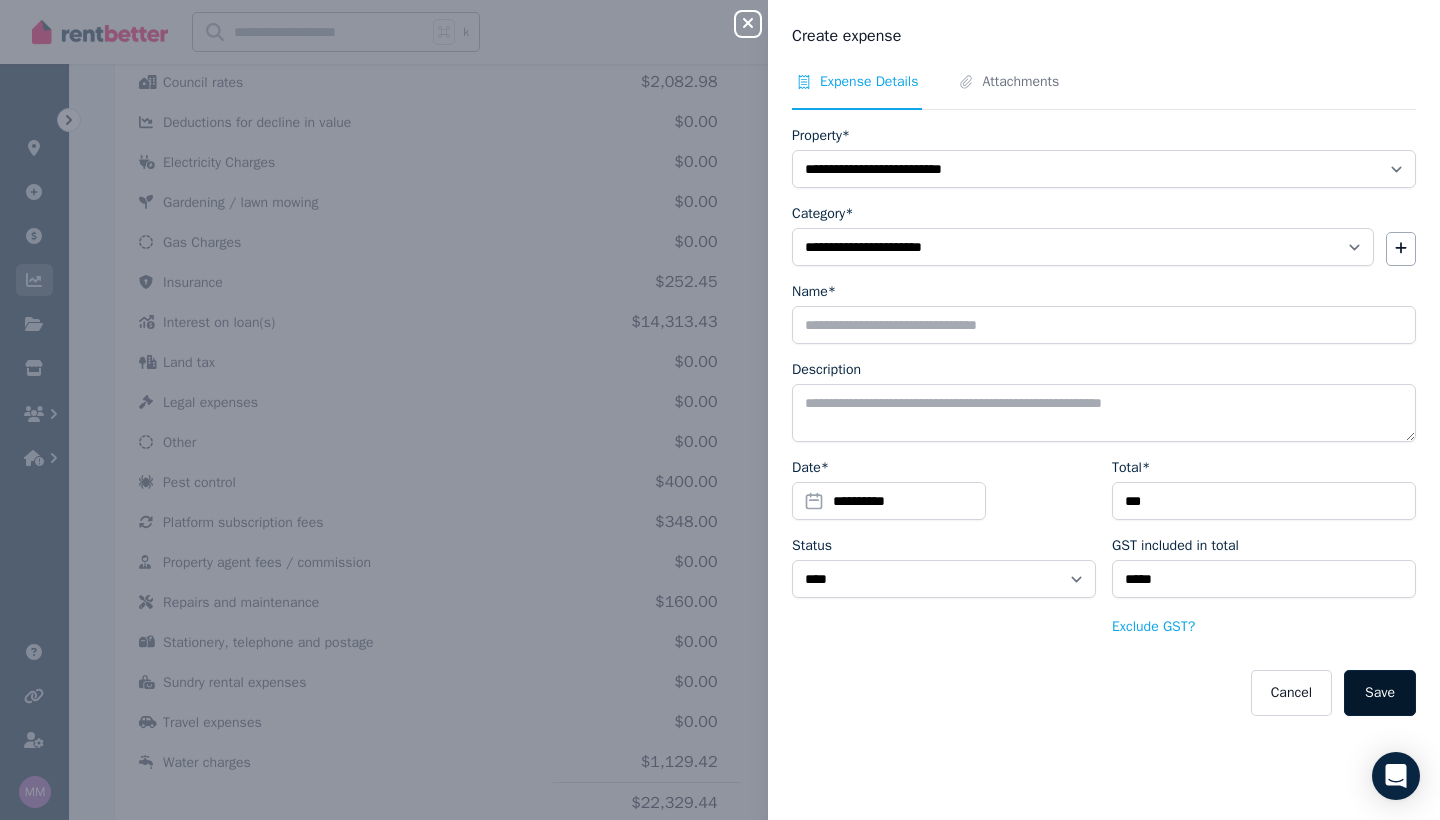 drag, startPoint x: 1377, startPoint y: 699, endPoint x: 1356, endPoint y: 699, distance: 21 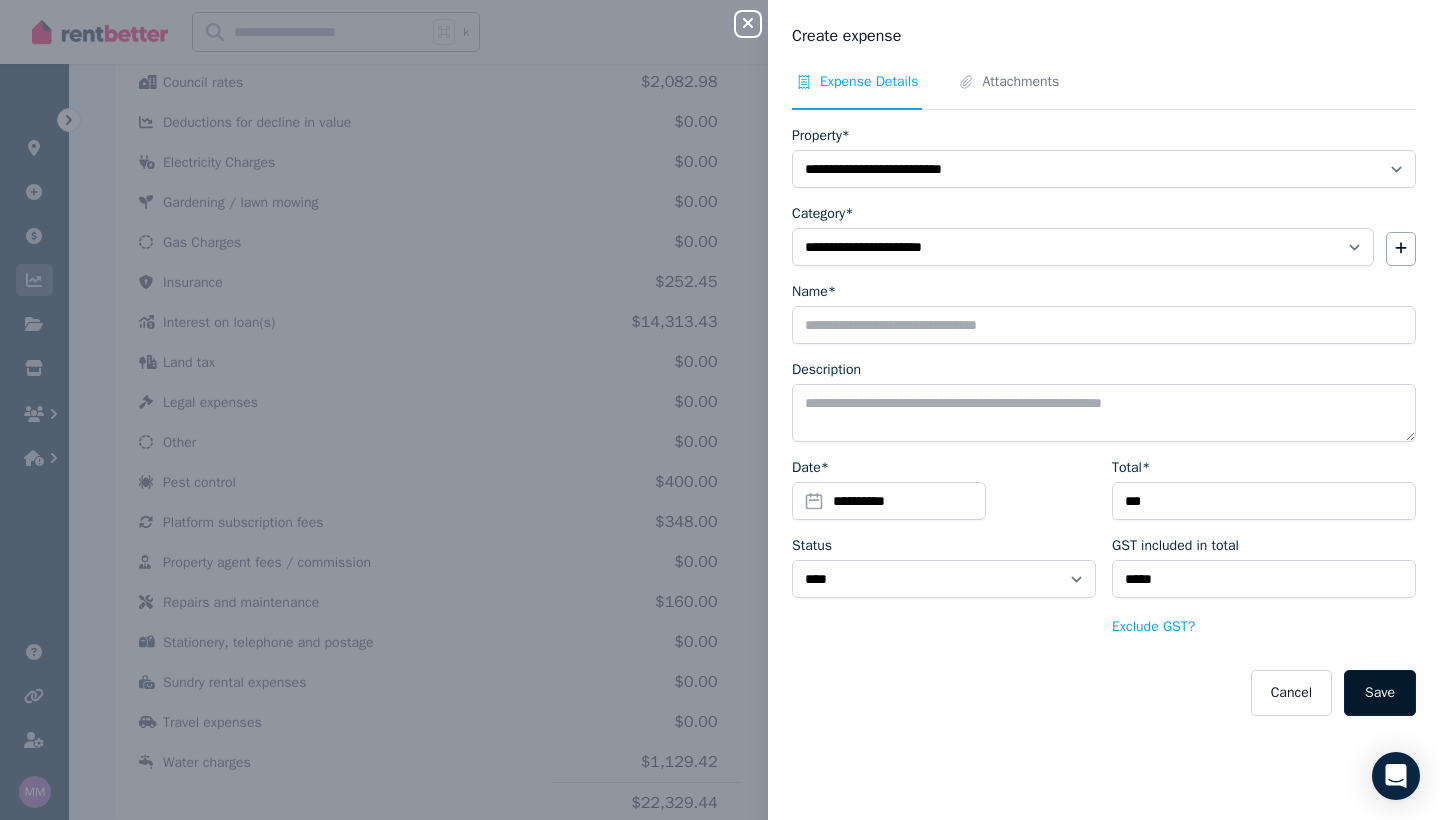 click on "Save" at bounding box center [1380, 693] 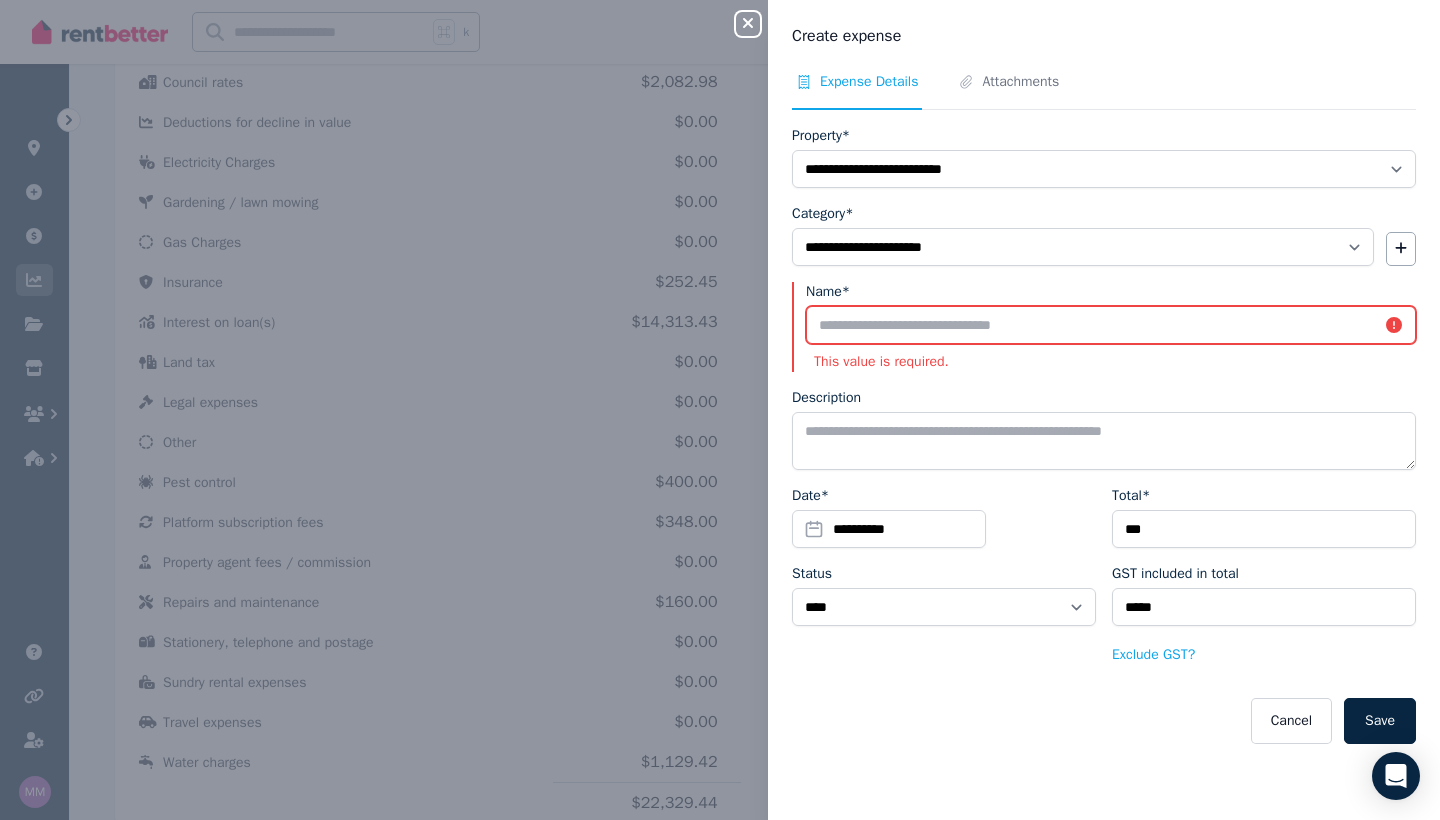 click on "Name*" at bounding box center [1111, 325] 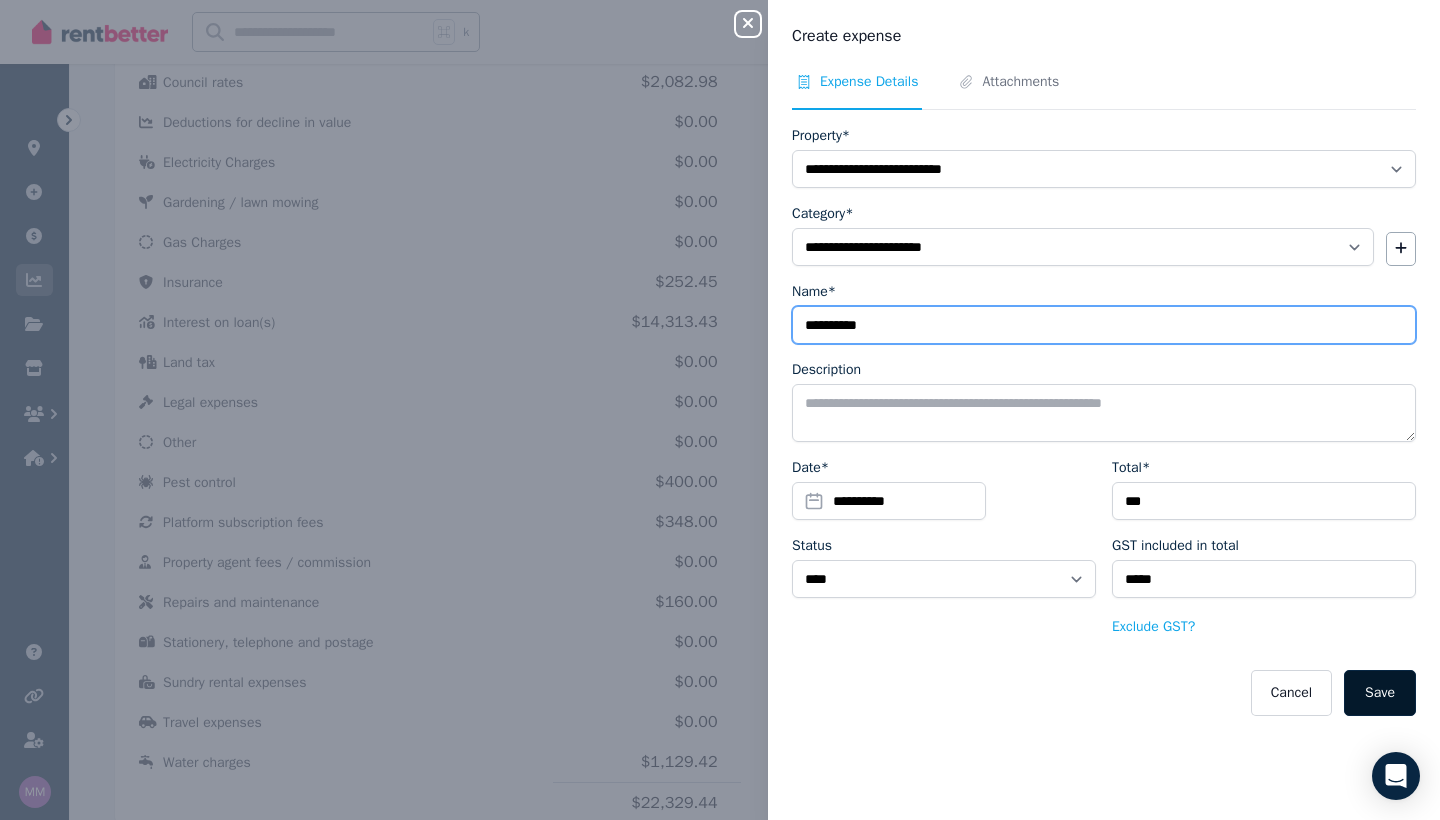 type on "**********" 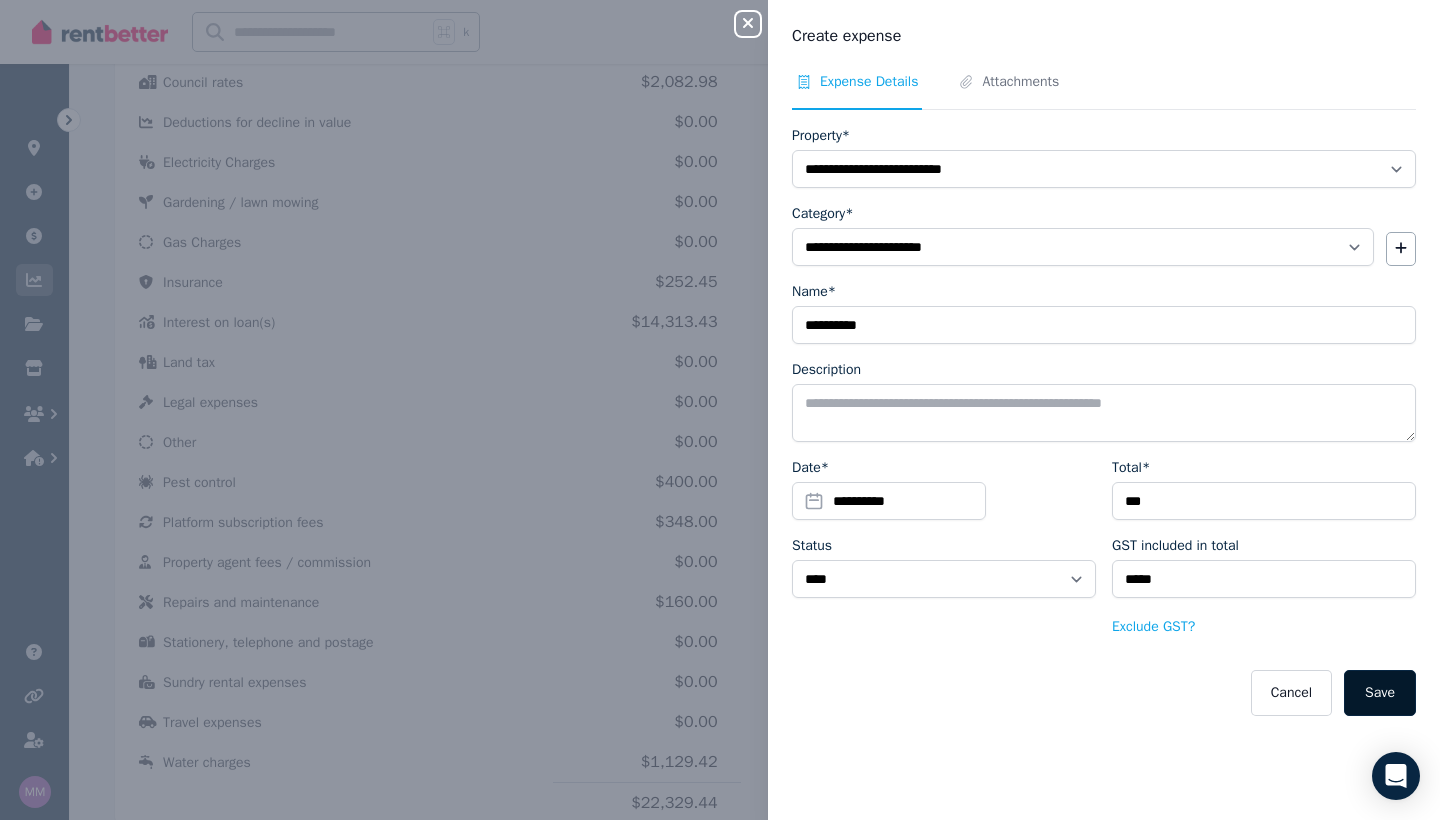 click on "Save" at bounding box center (1380, 693) 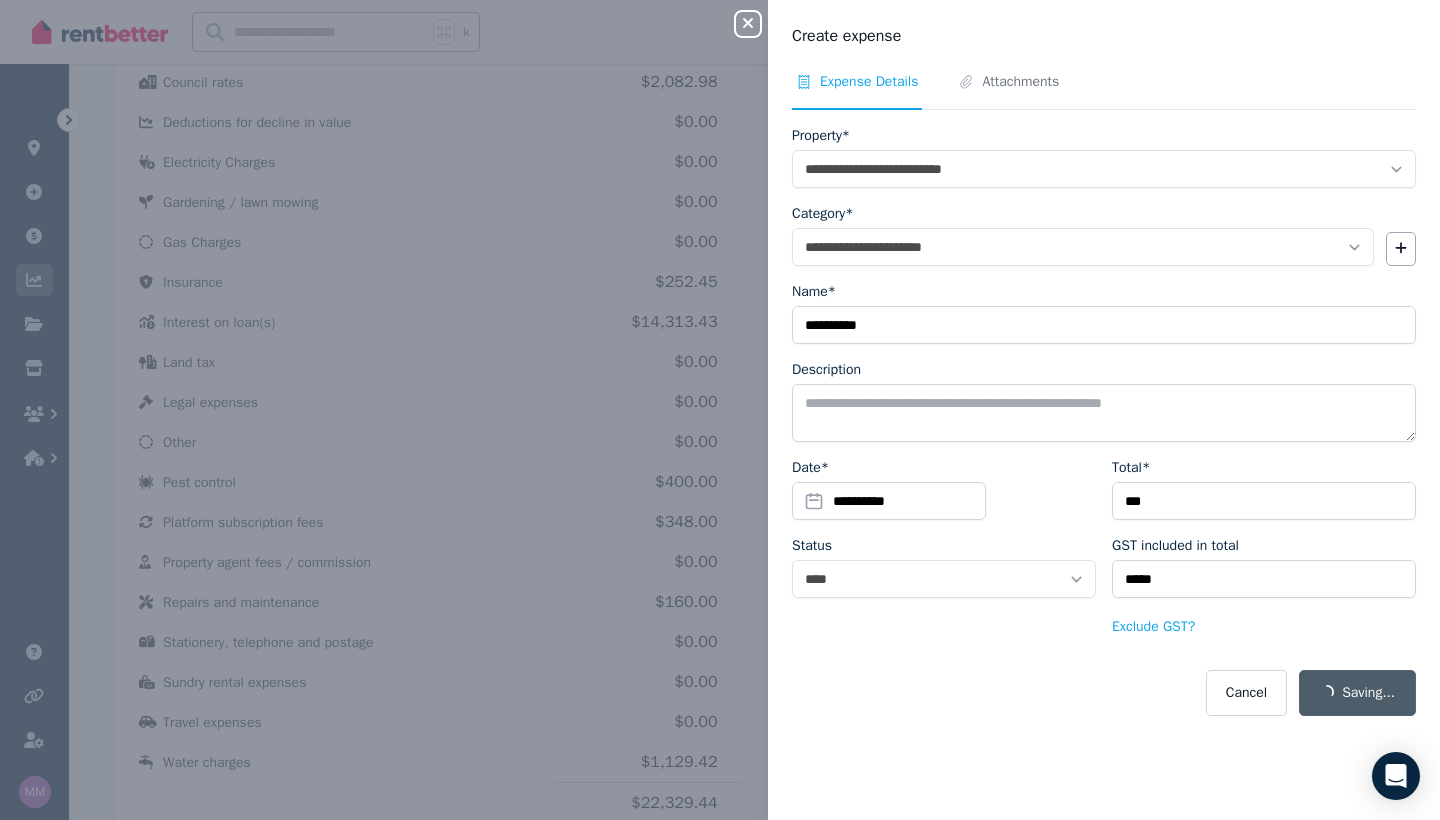 select 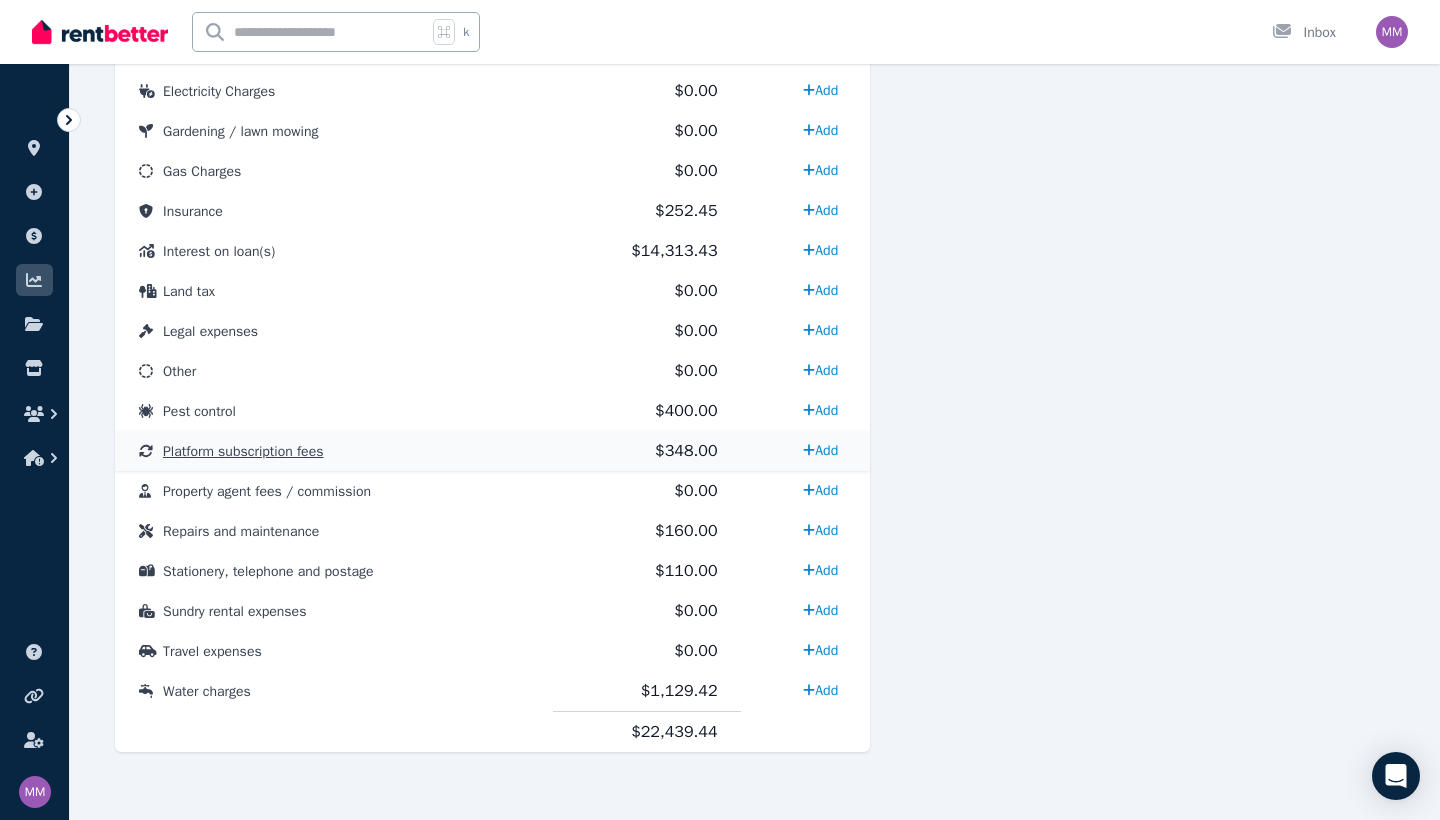 scroll, scrollTop: 931, scrollLeft: 0, axis: vertical 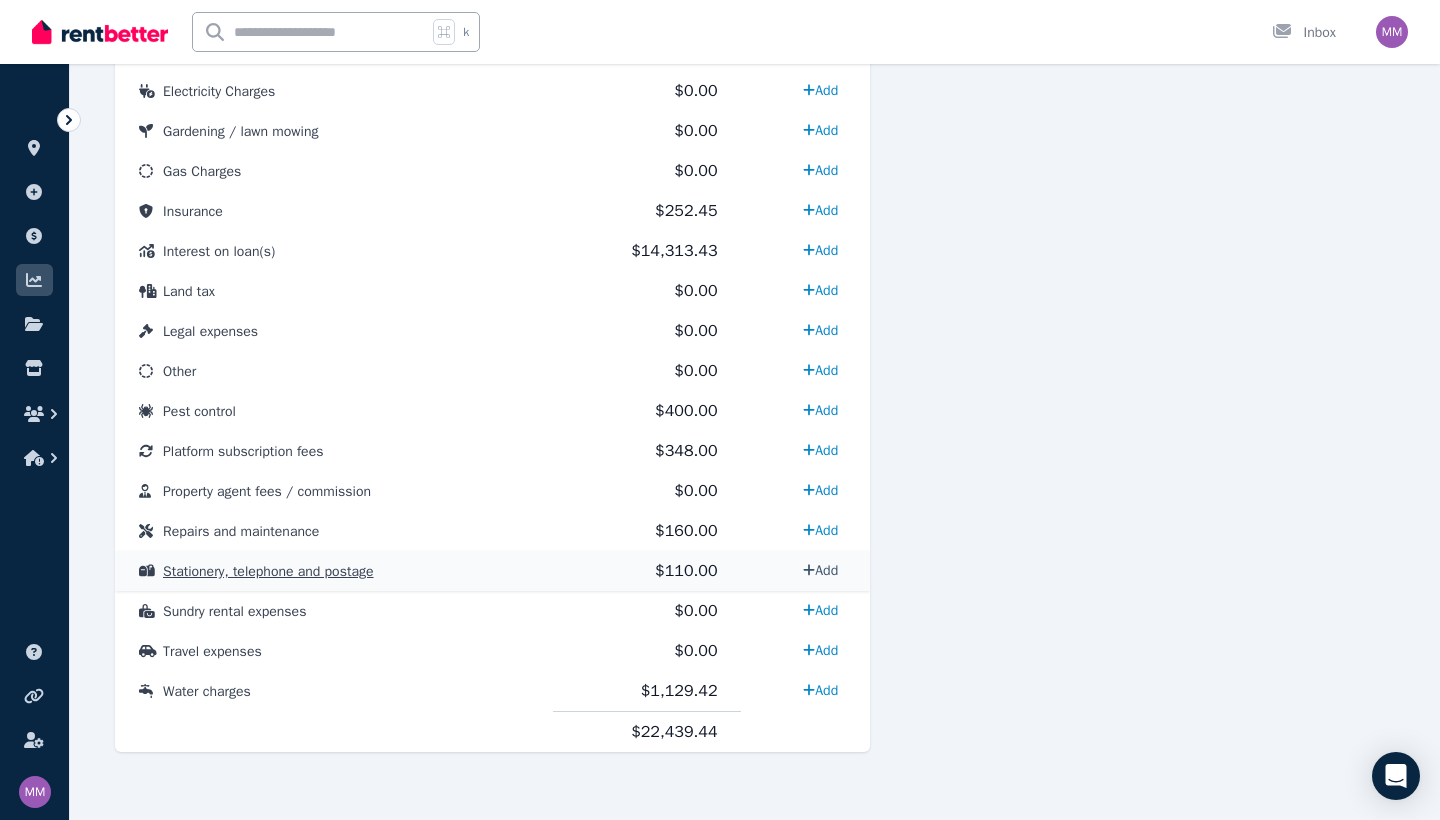 click 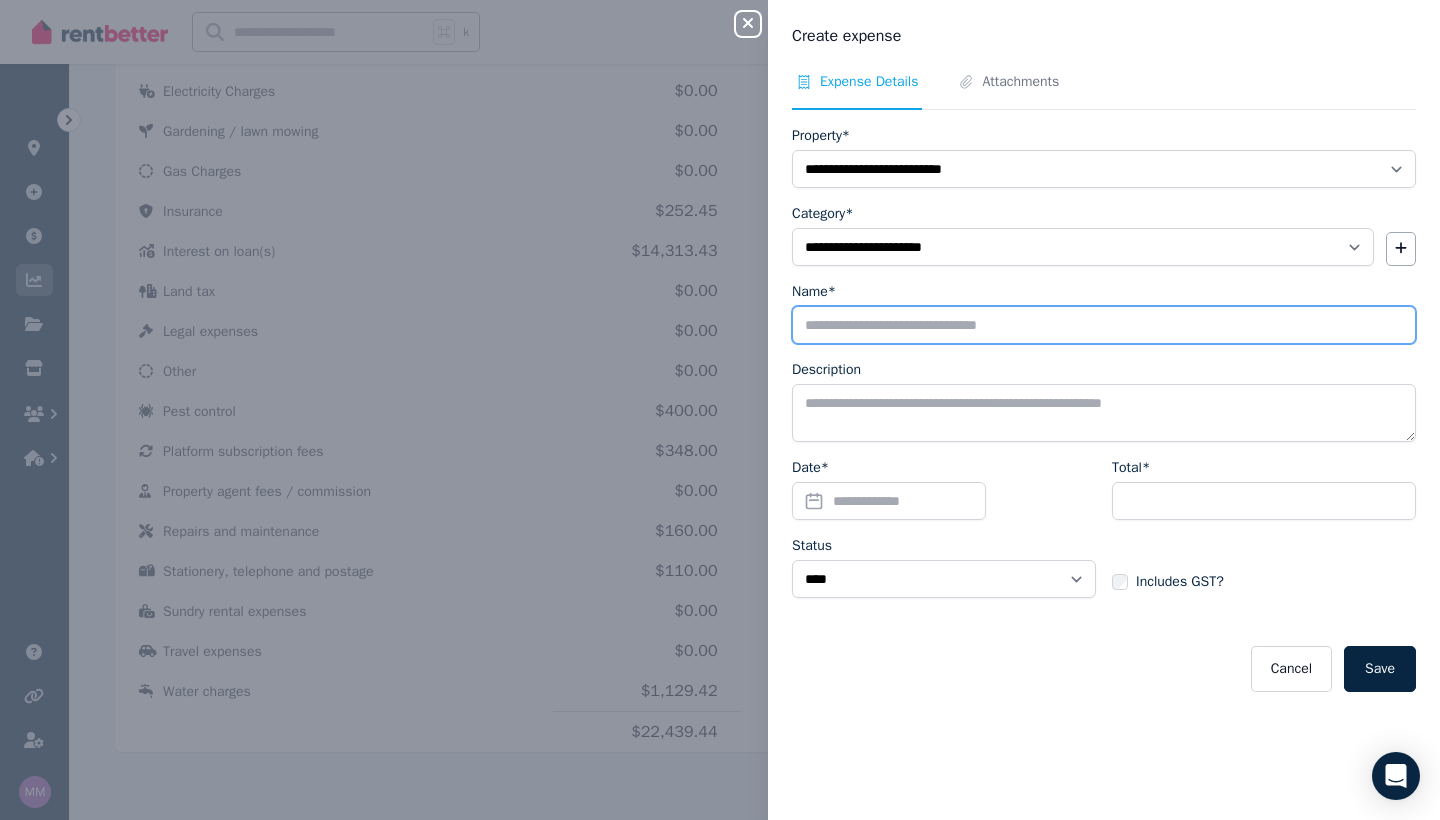 click on "Name*" at bounding box center [1104, 325] 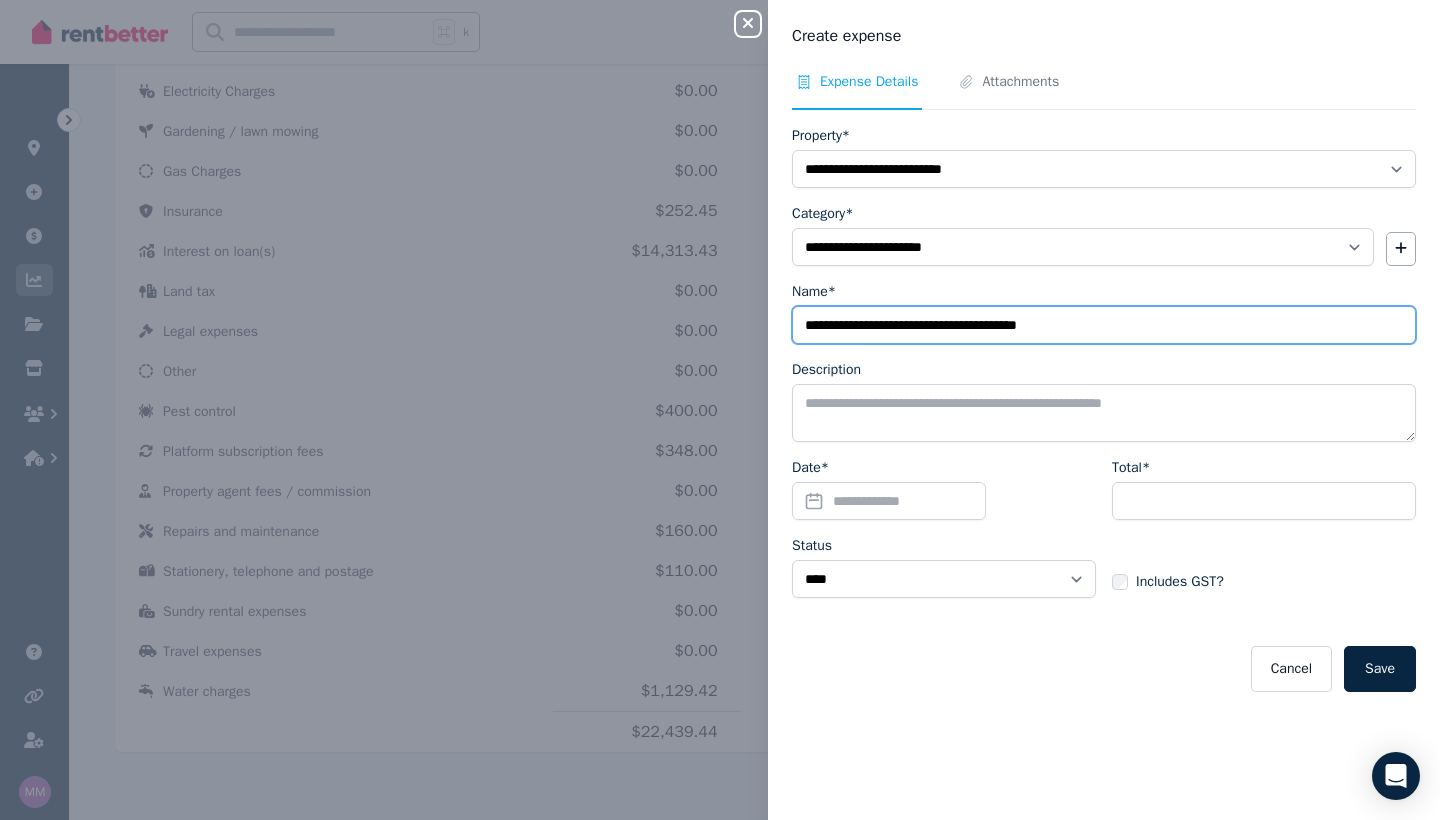 type on "**********" 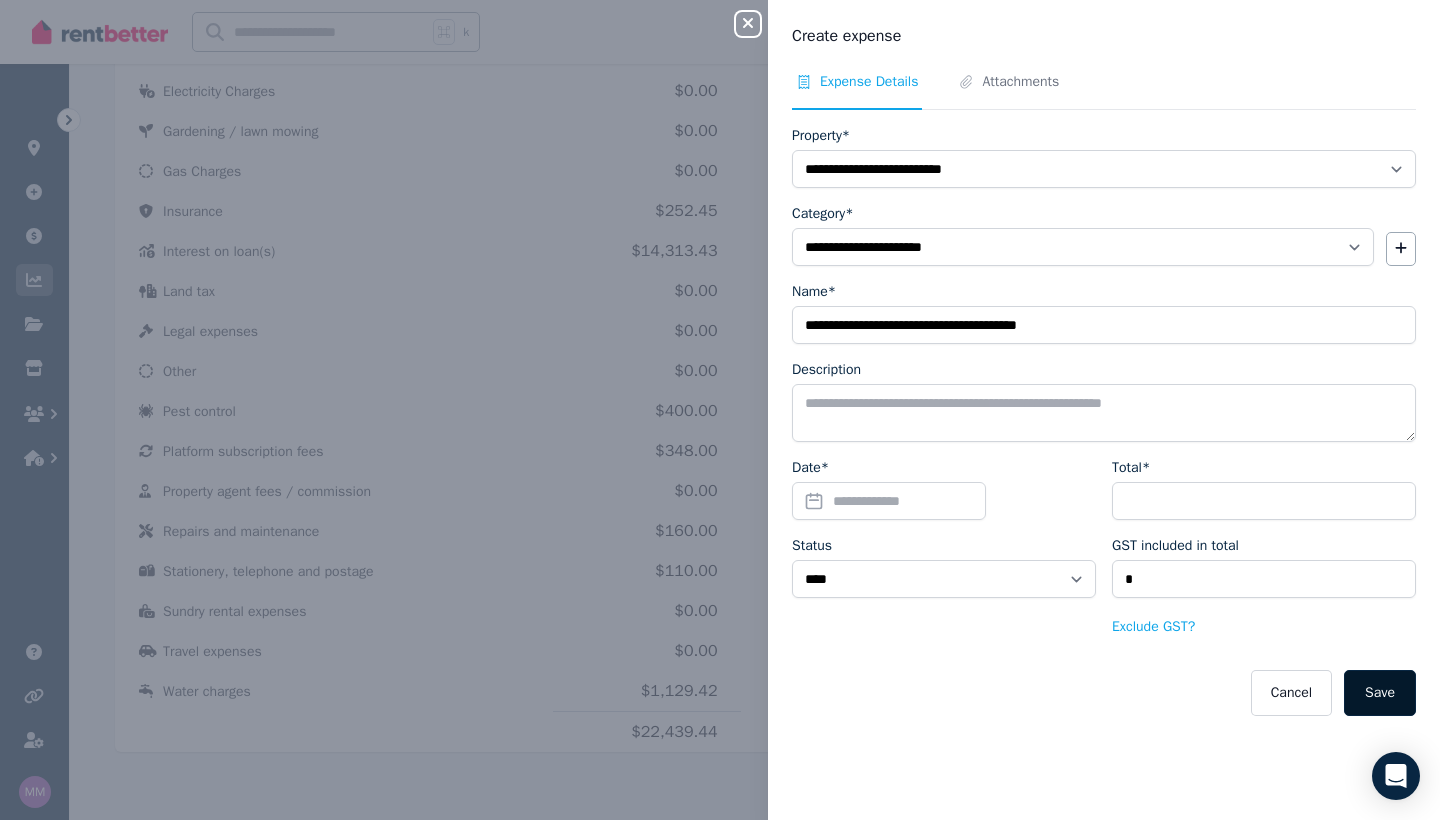 click on "Save" at bounding box center [1380, 693] 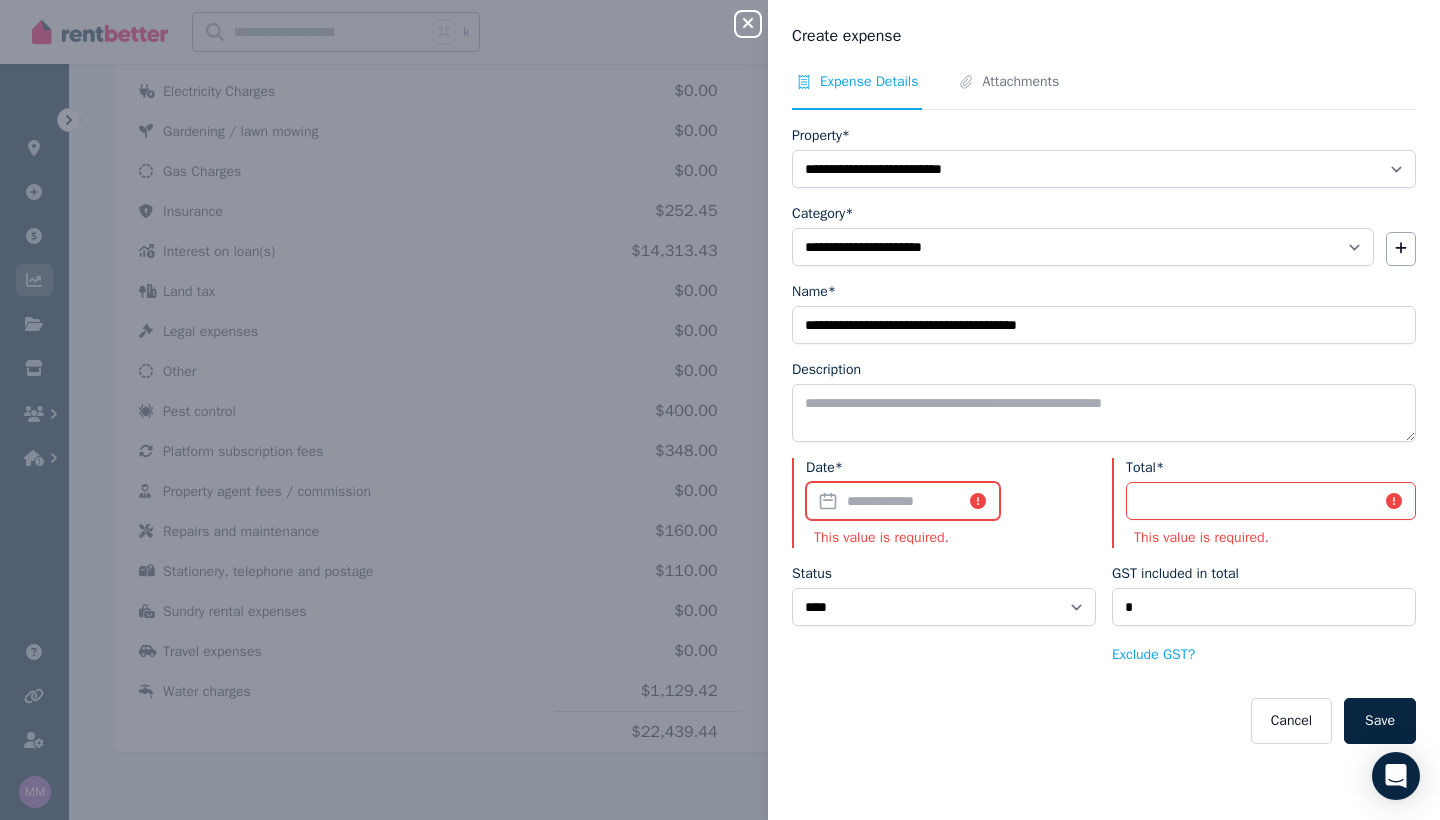 click on "Date*" at bounding box center (903, 501) 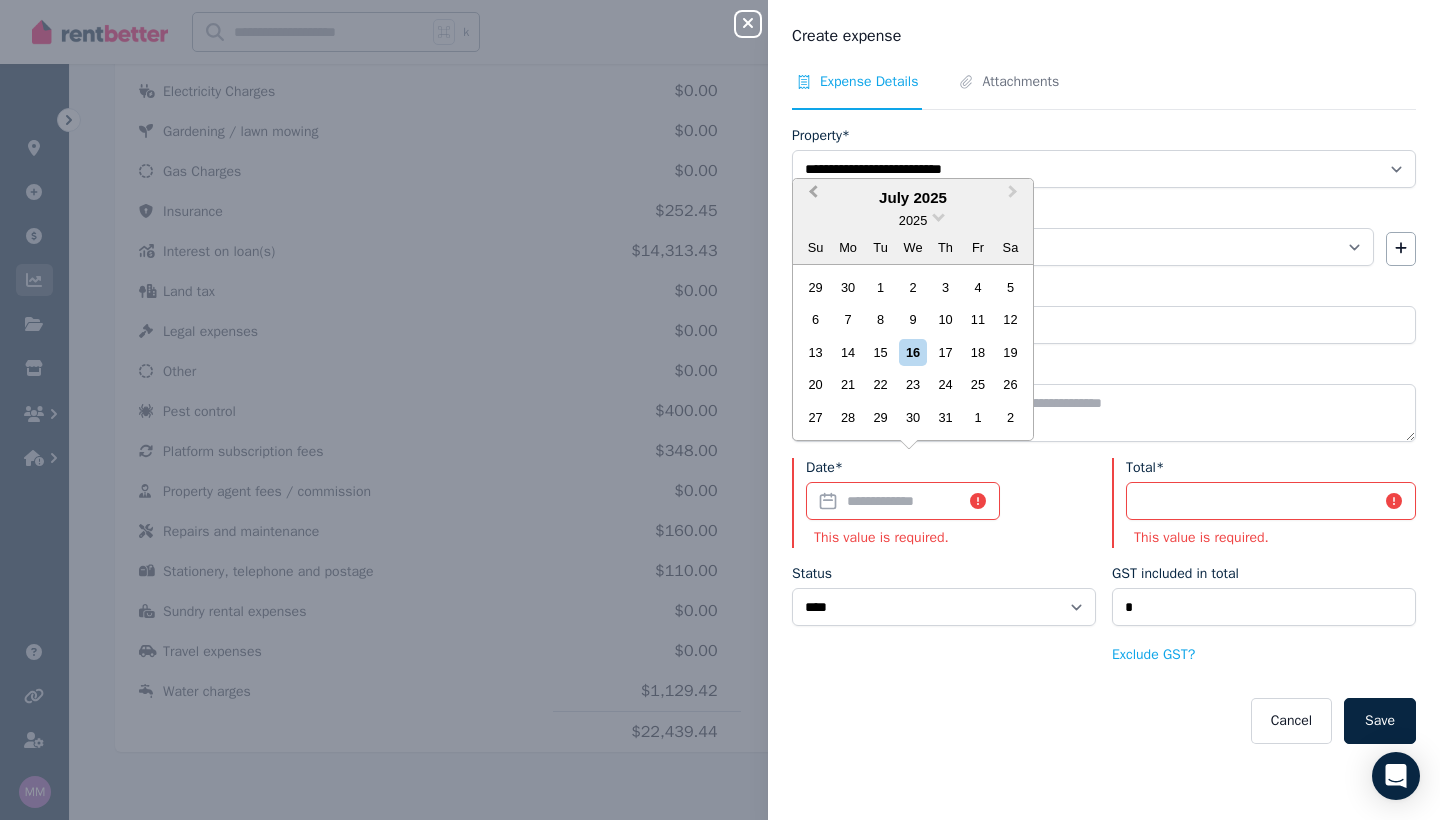 click on "Previous Month" at bounding box center (813, 196) 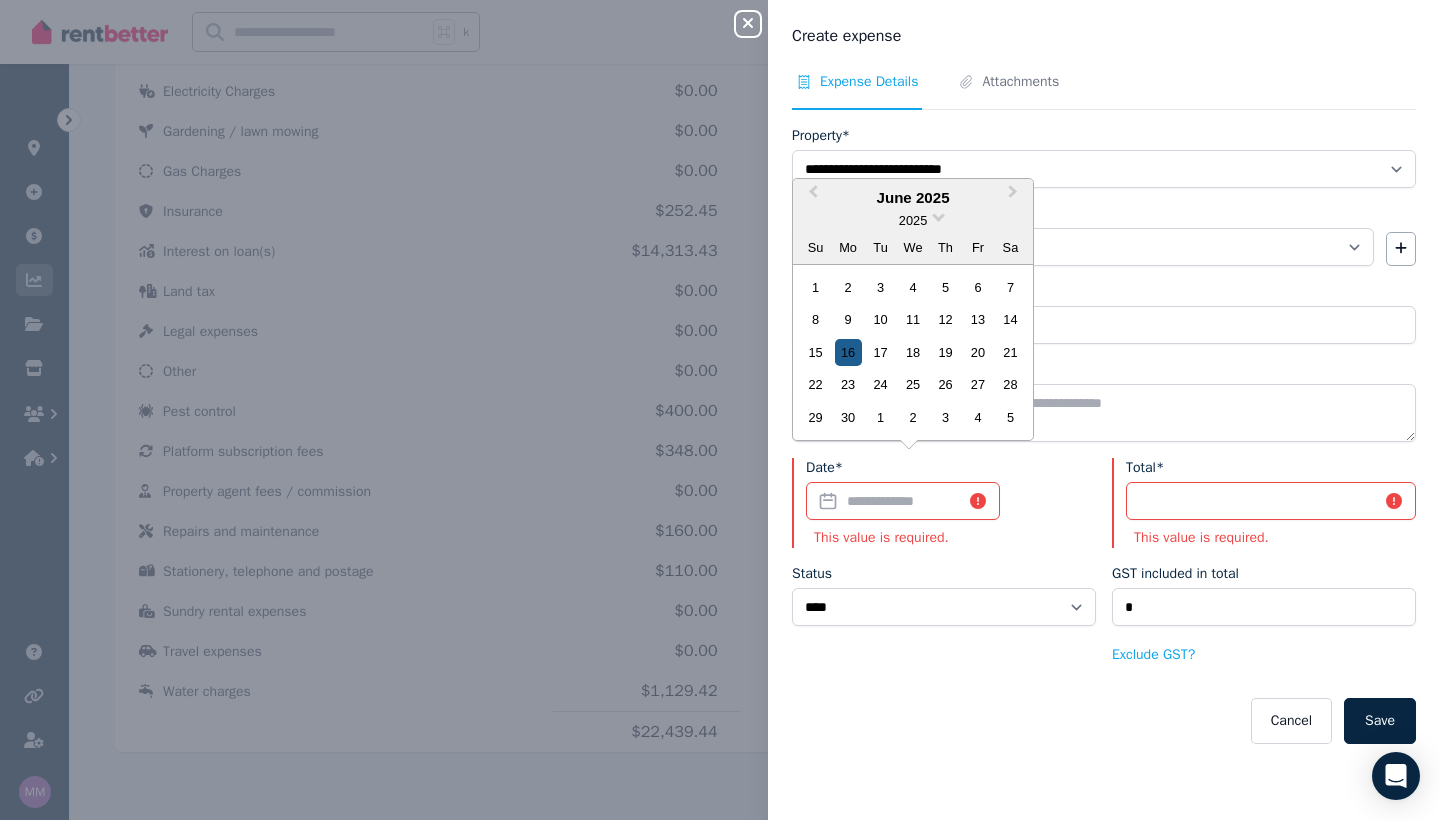 click on "16" at bounding box center (848, 352) 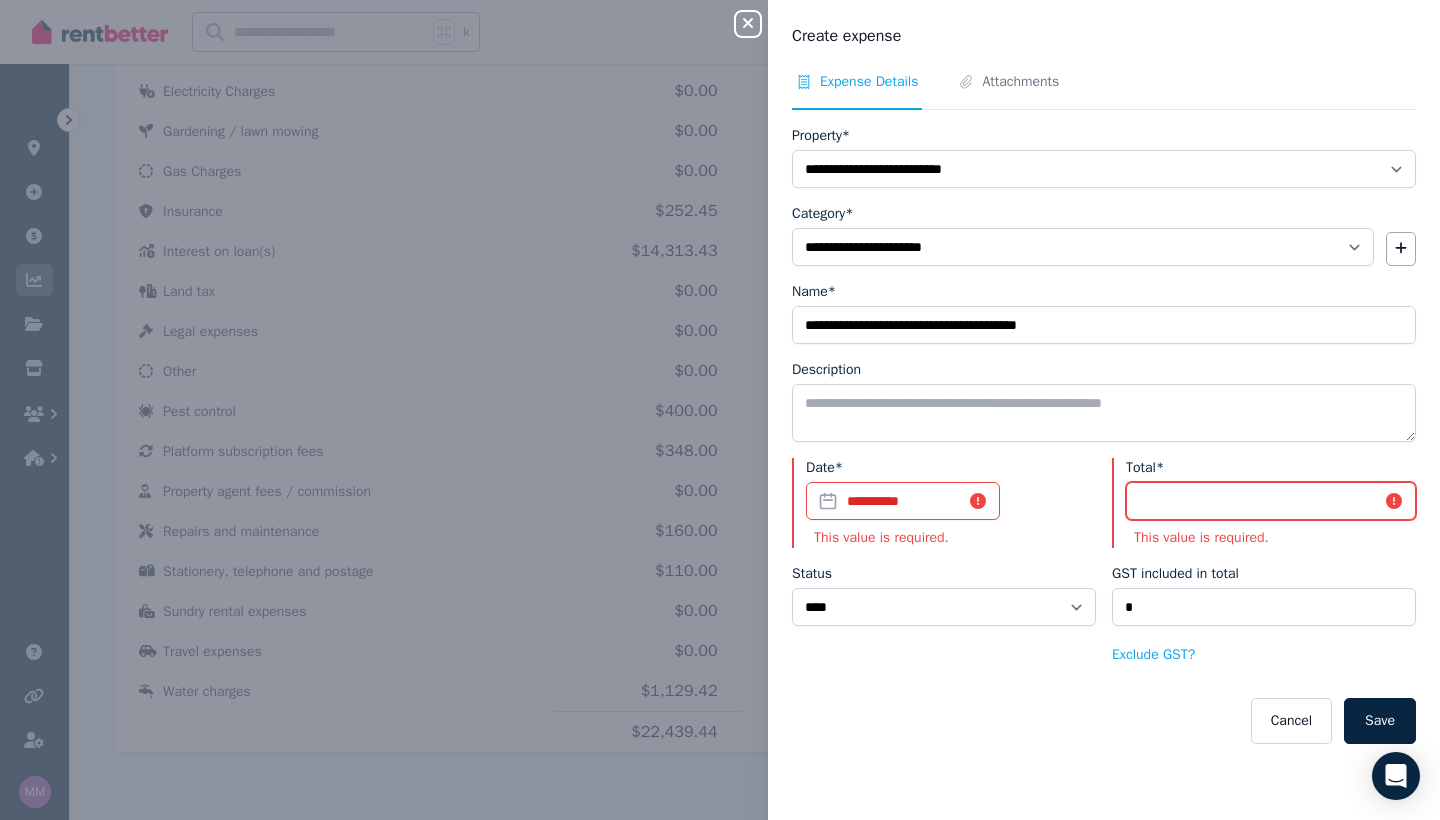 click on "Total*" at bounding box center (1271, 501) 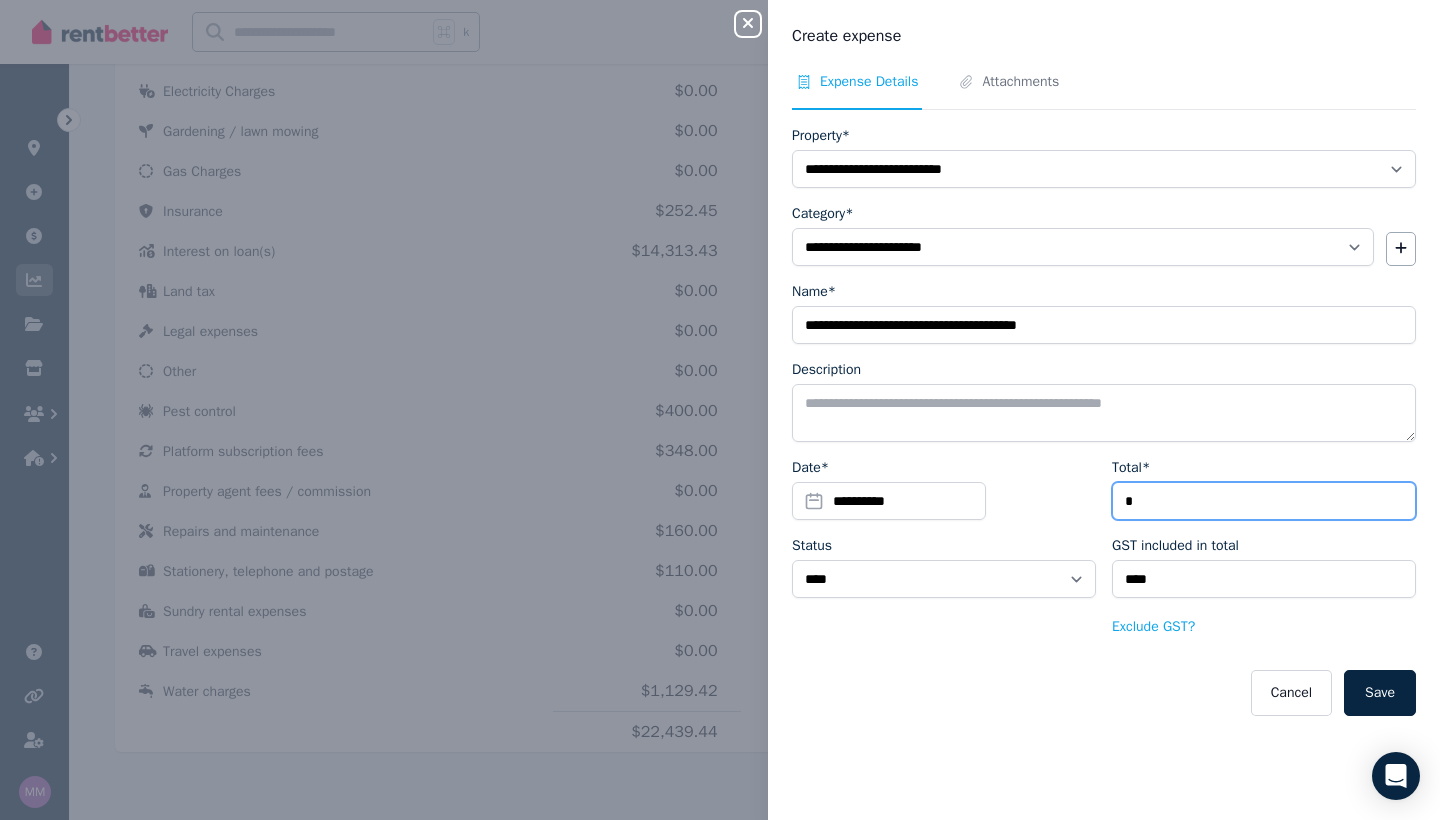 type on "**" 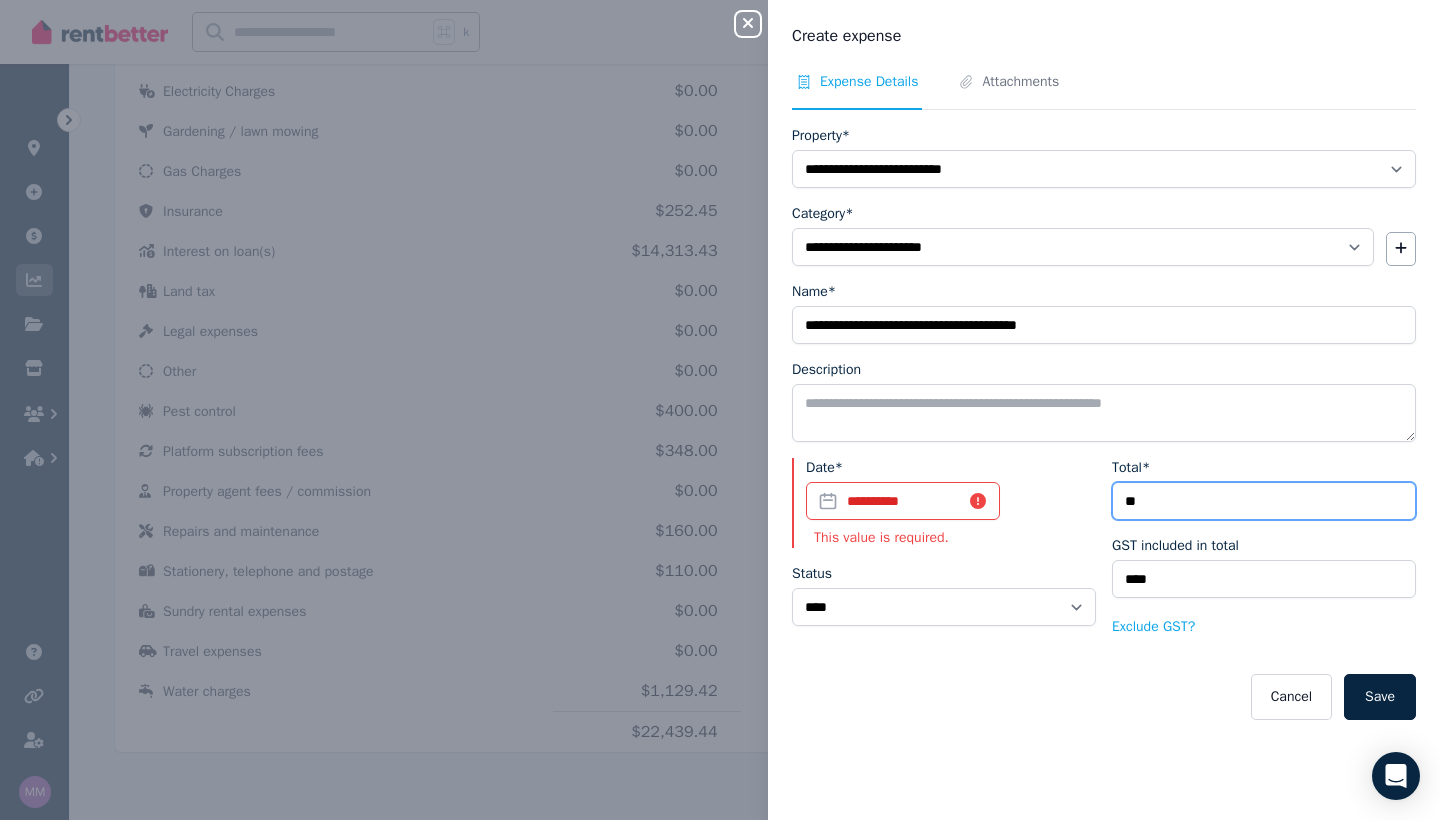 type on "***" 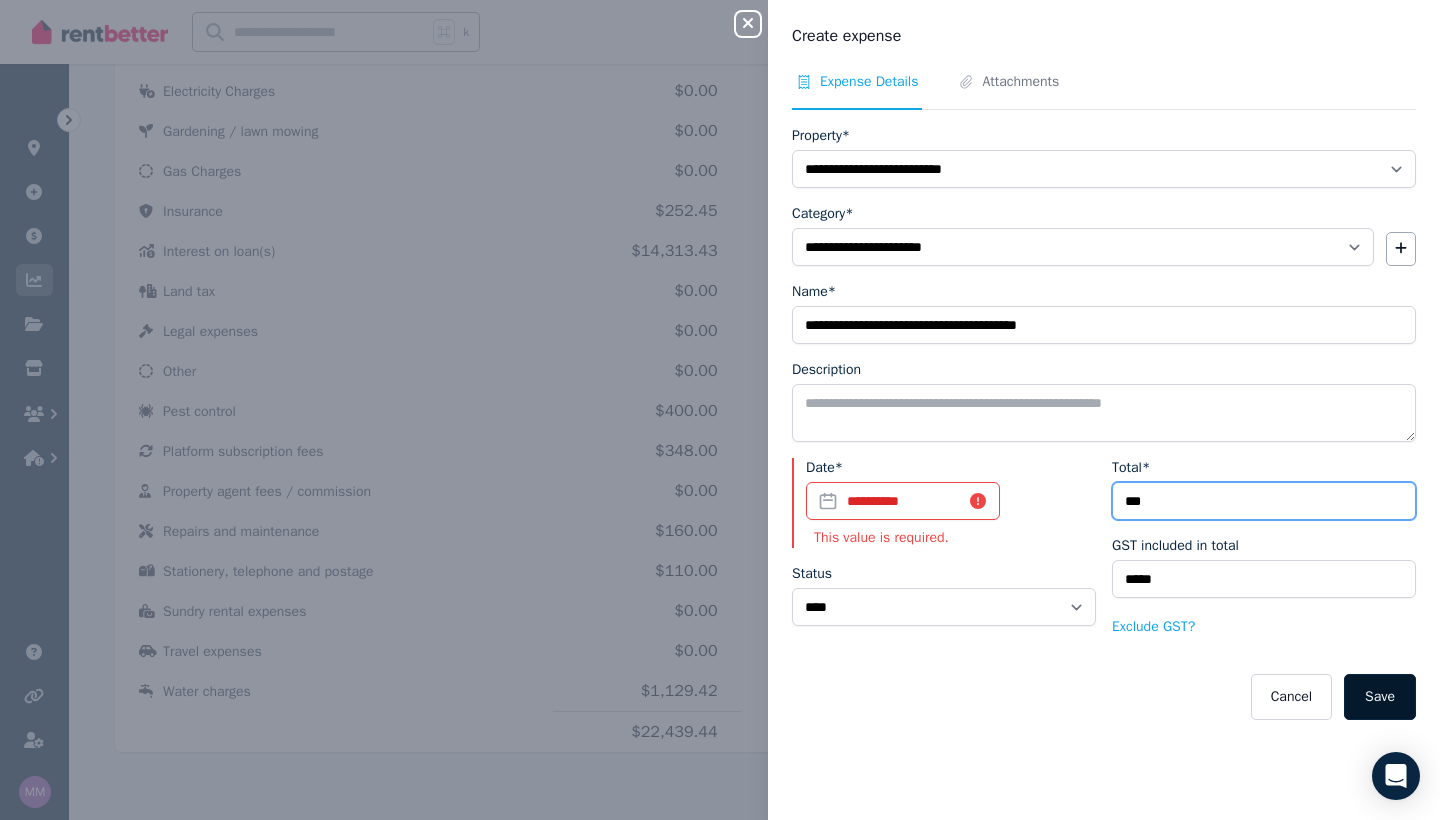 type on "***" 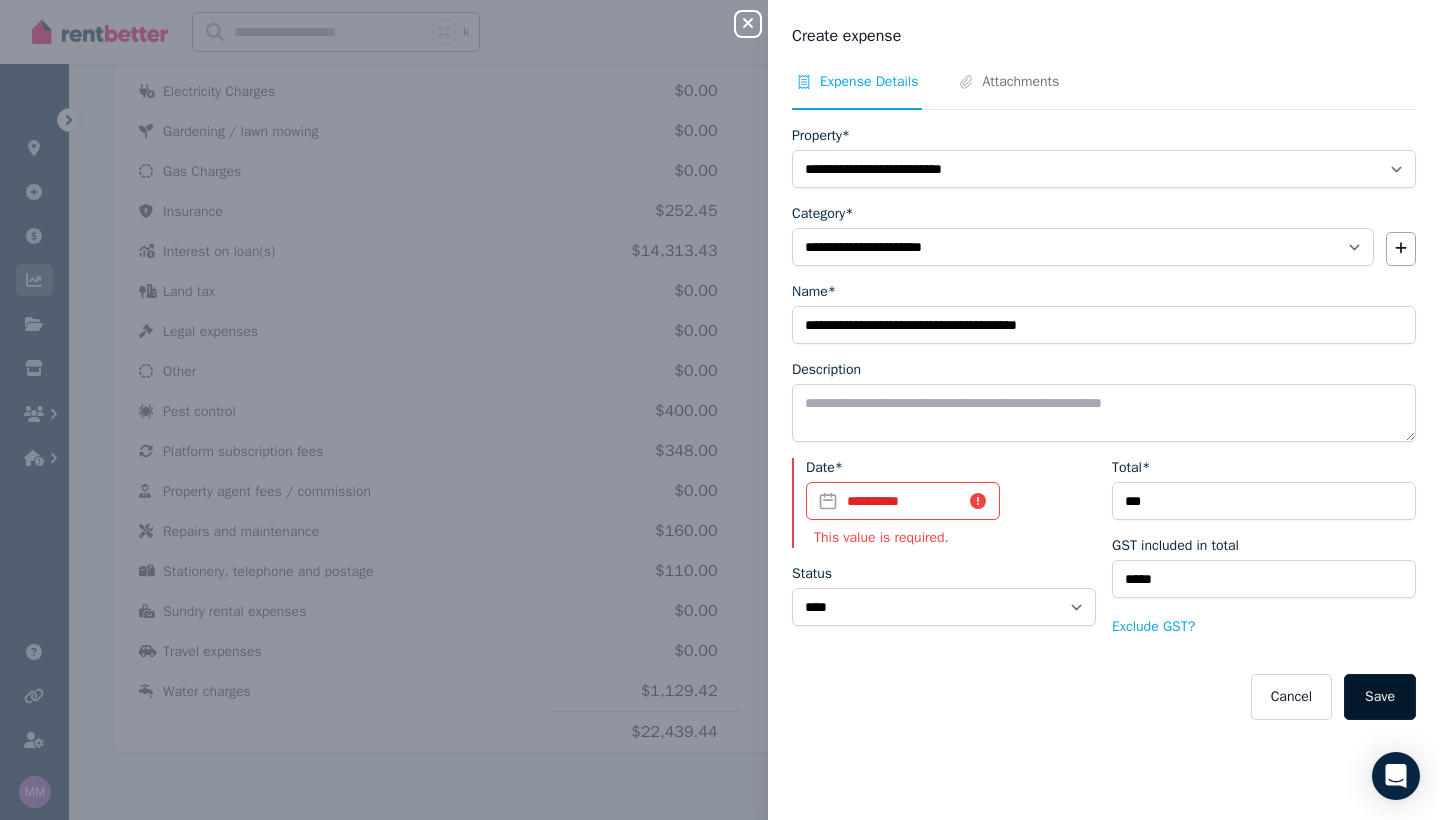 click on "Save" at bounding box center (1380, 697) 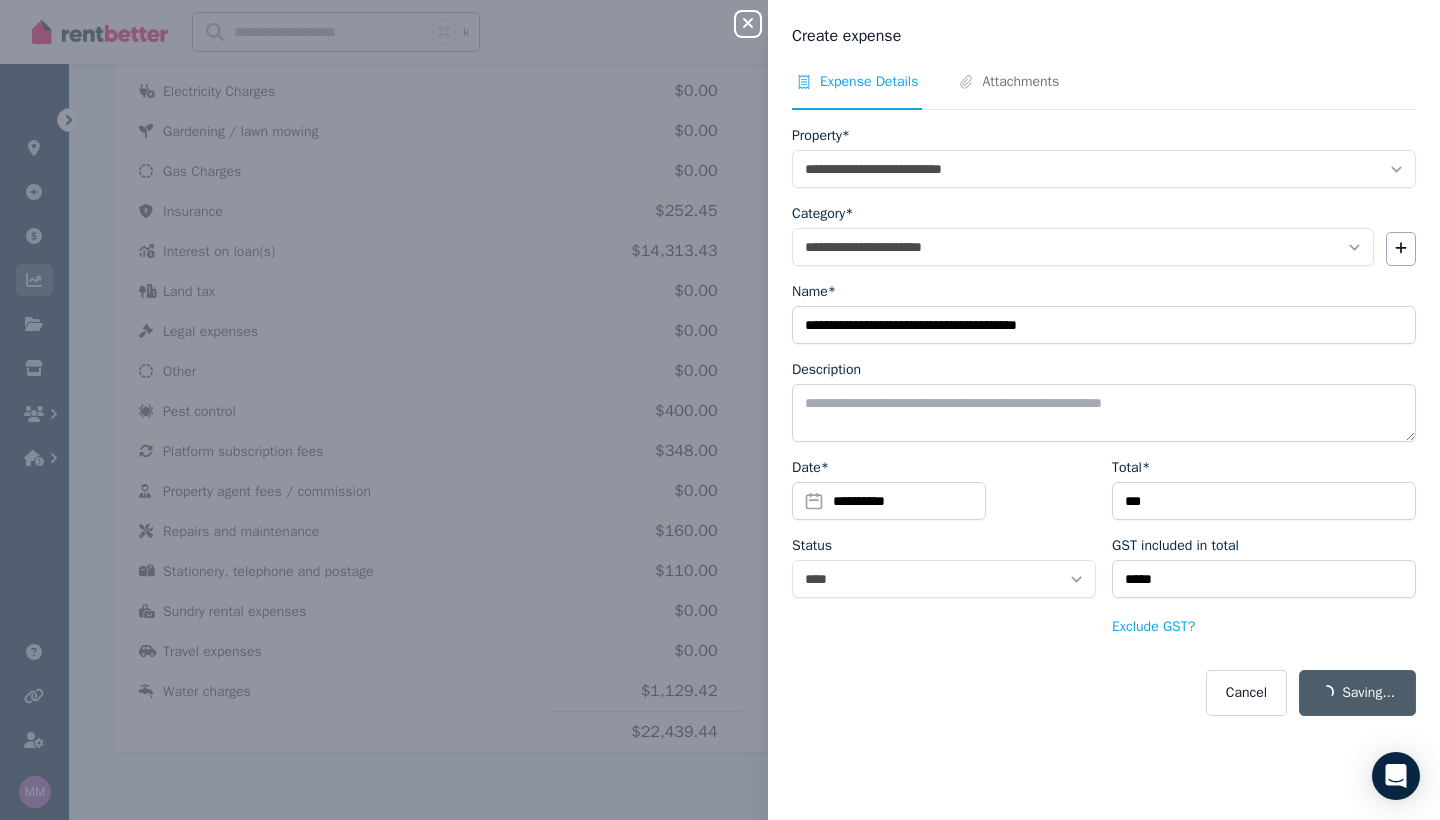 select 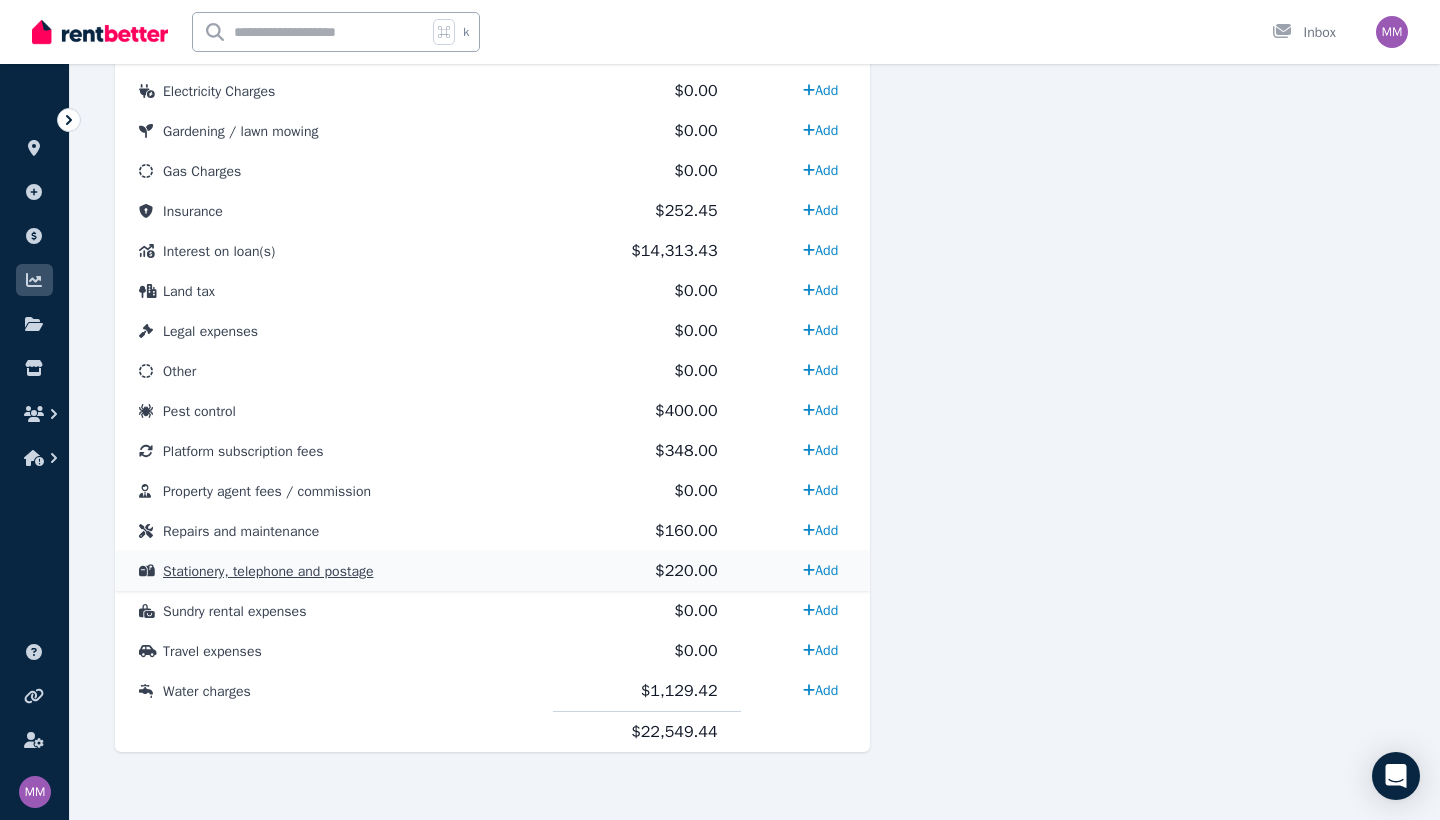 click on "Stationery, telephone and postage" at bounding box center (268, 571) 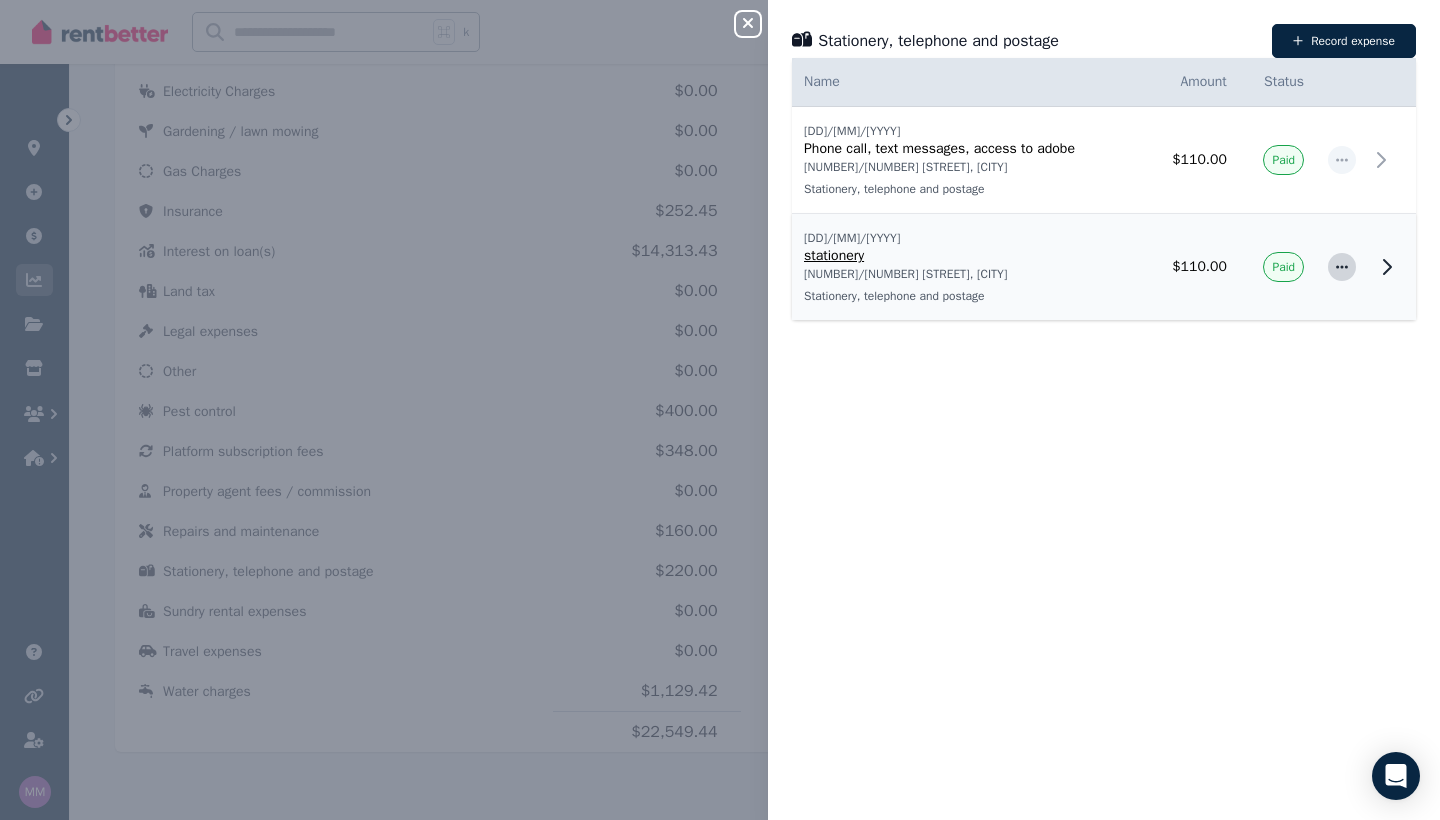 click 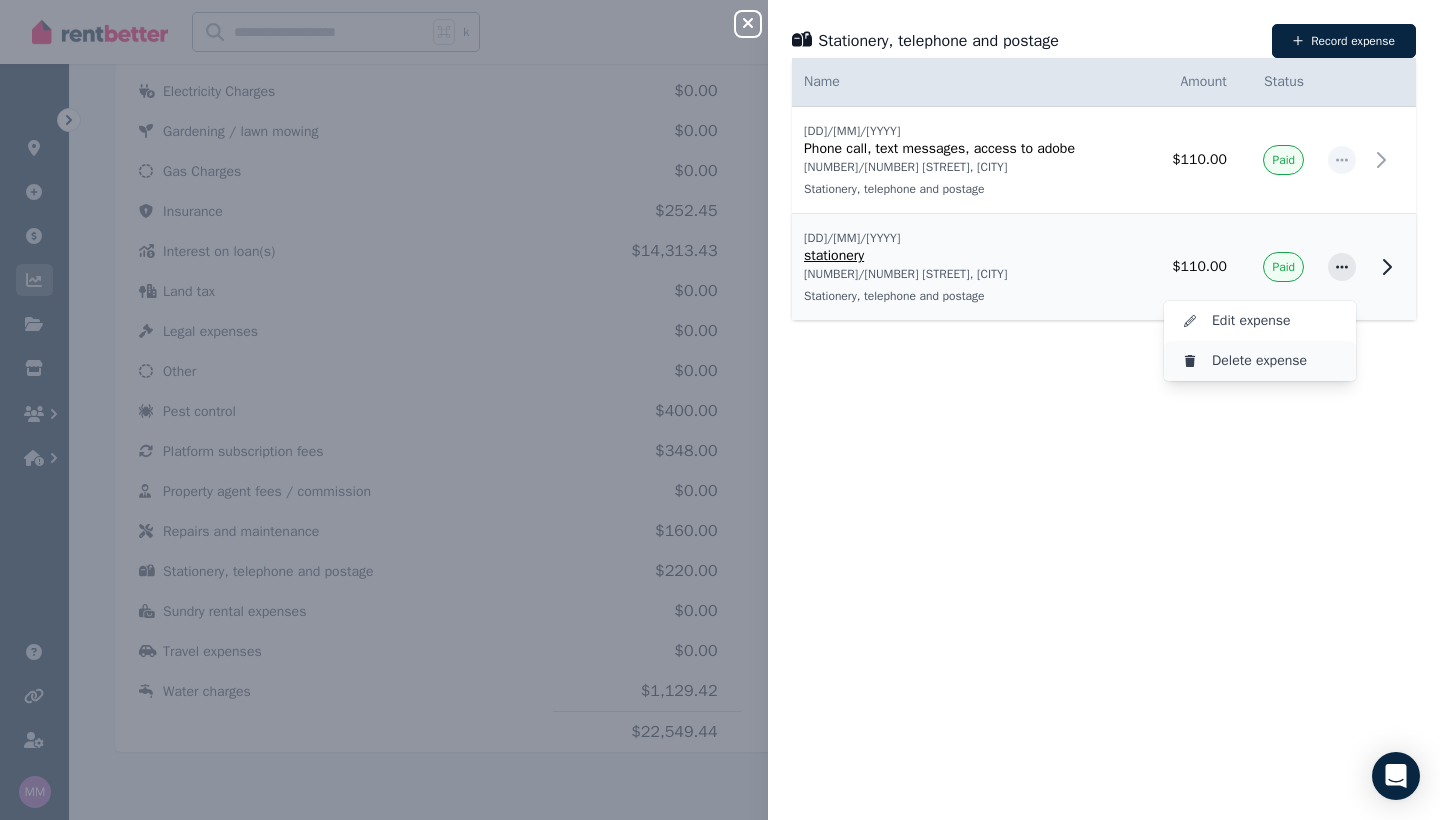 click on "Delete expense" at bounding box center (1276, 361) 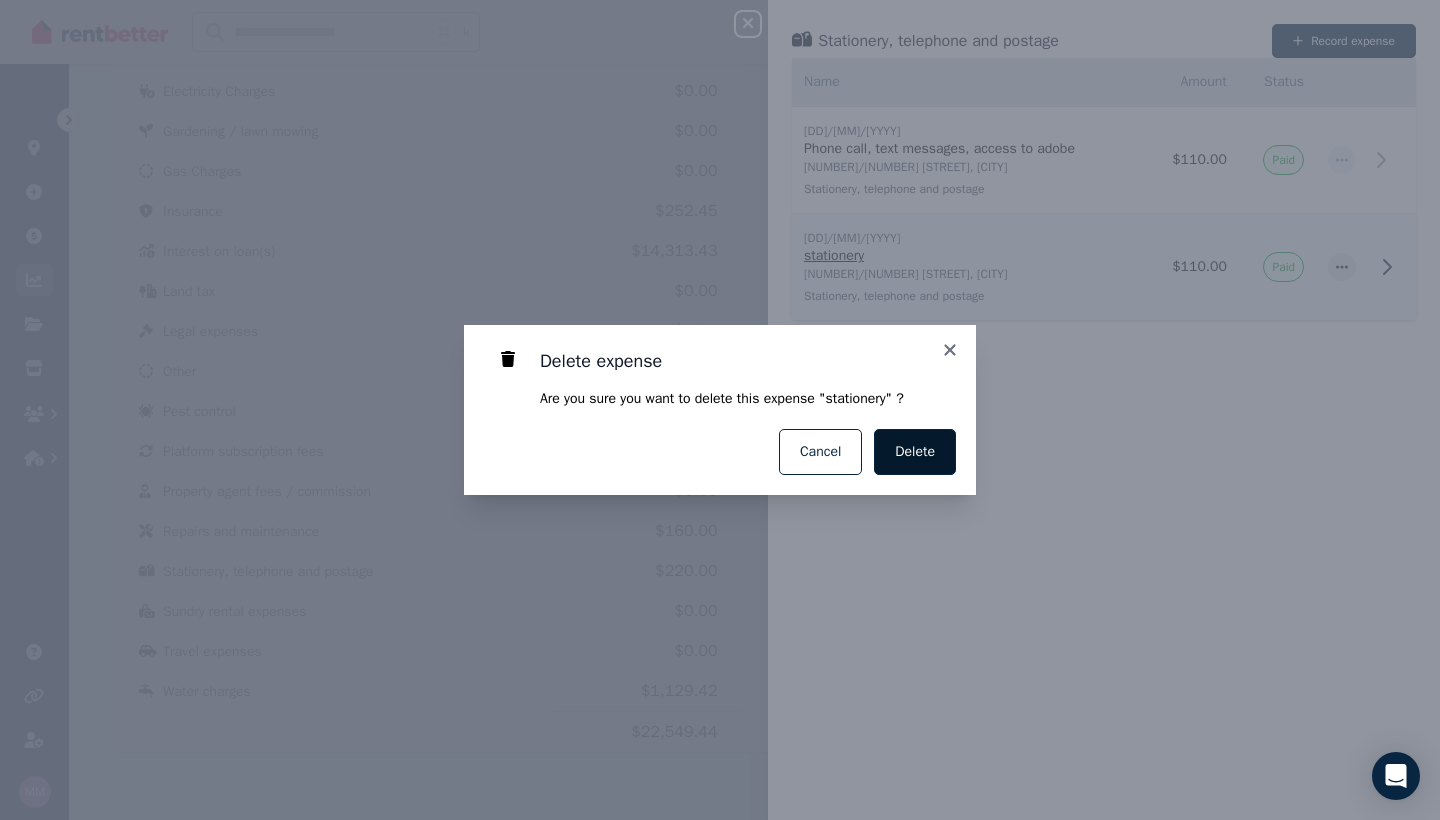 click on "Delete" at bounding box center (915, 452) 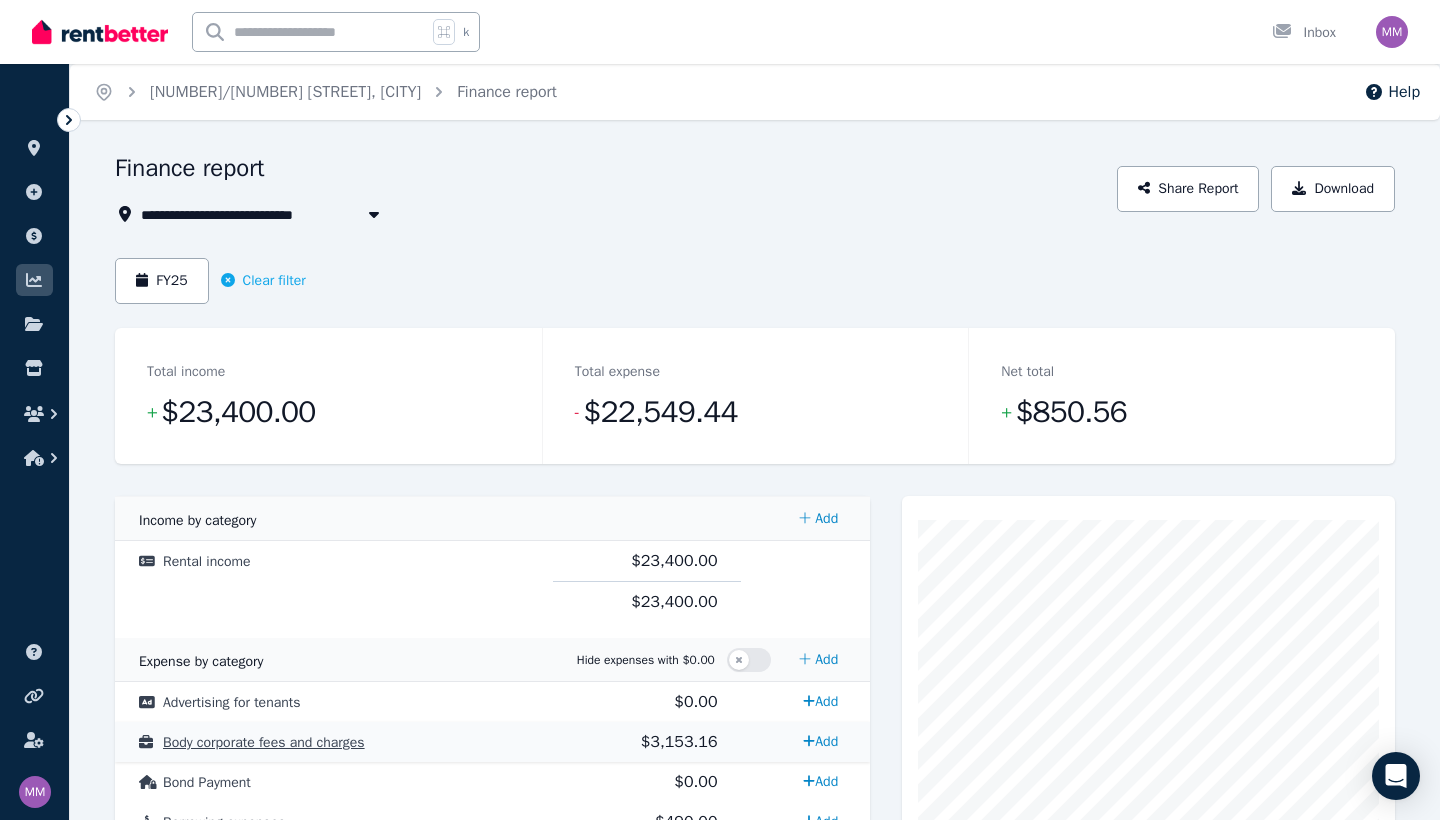 scroll, scrollTop: 0, scrollLeft: 0, axis: both 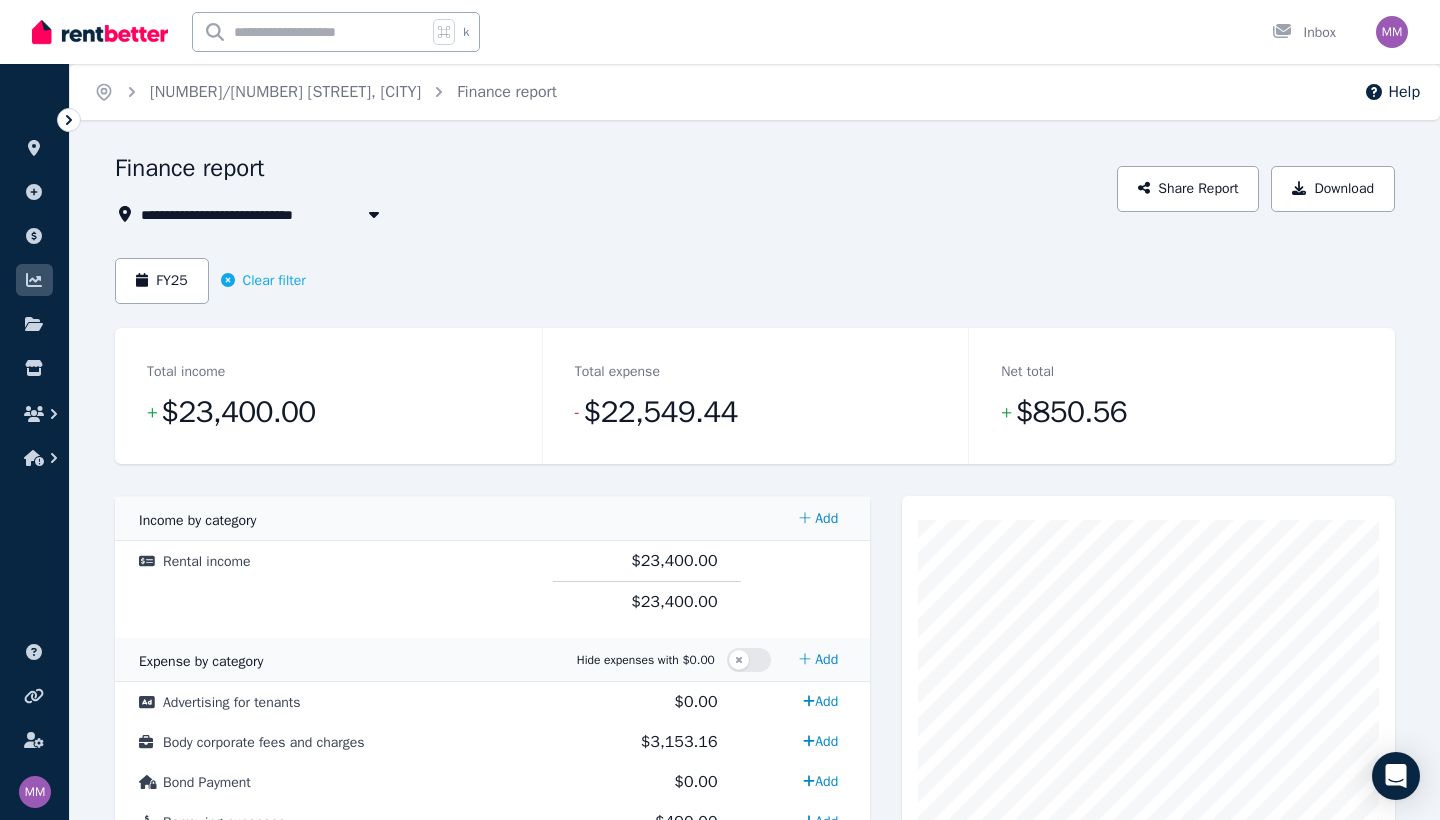 click 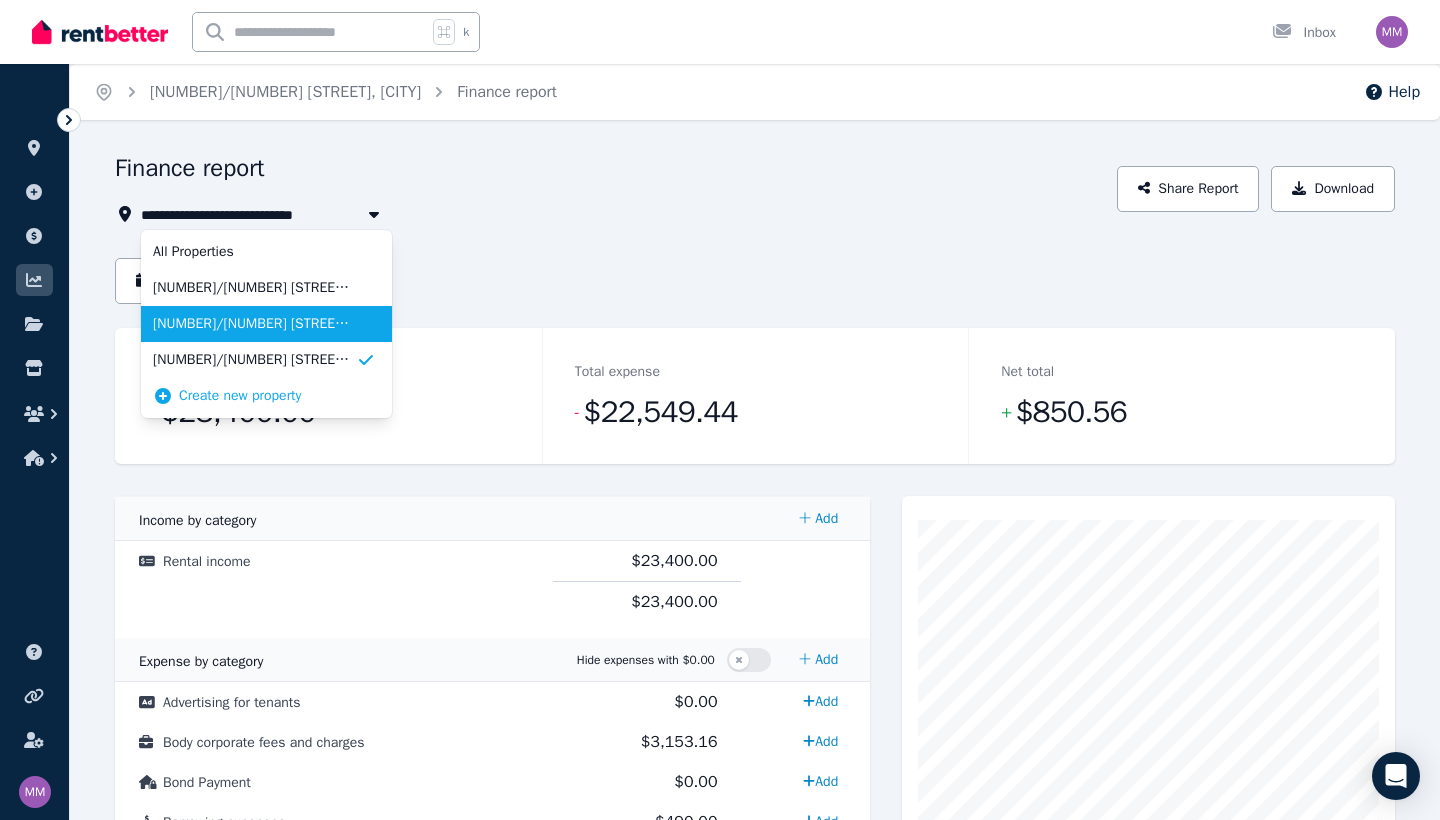 click on "[NUMBER]/[NUMBER] [STREET], [CITY]" at bounding box center (254, 324) 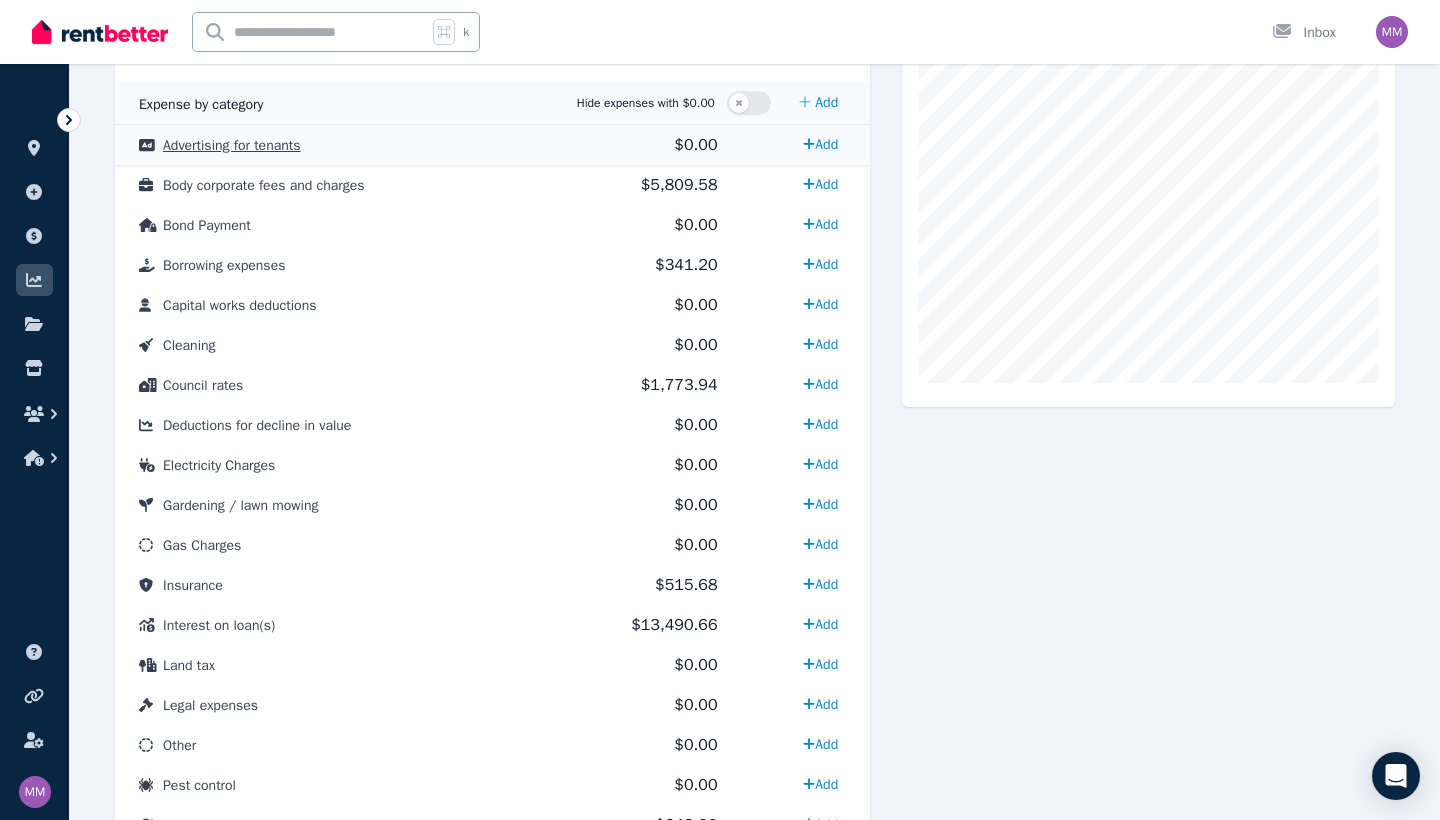 scroll, scrollTop: 558, scrollLeft: 0, axis: vertical 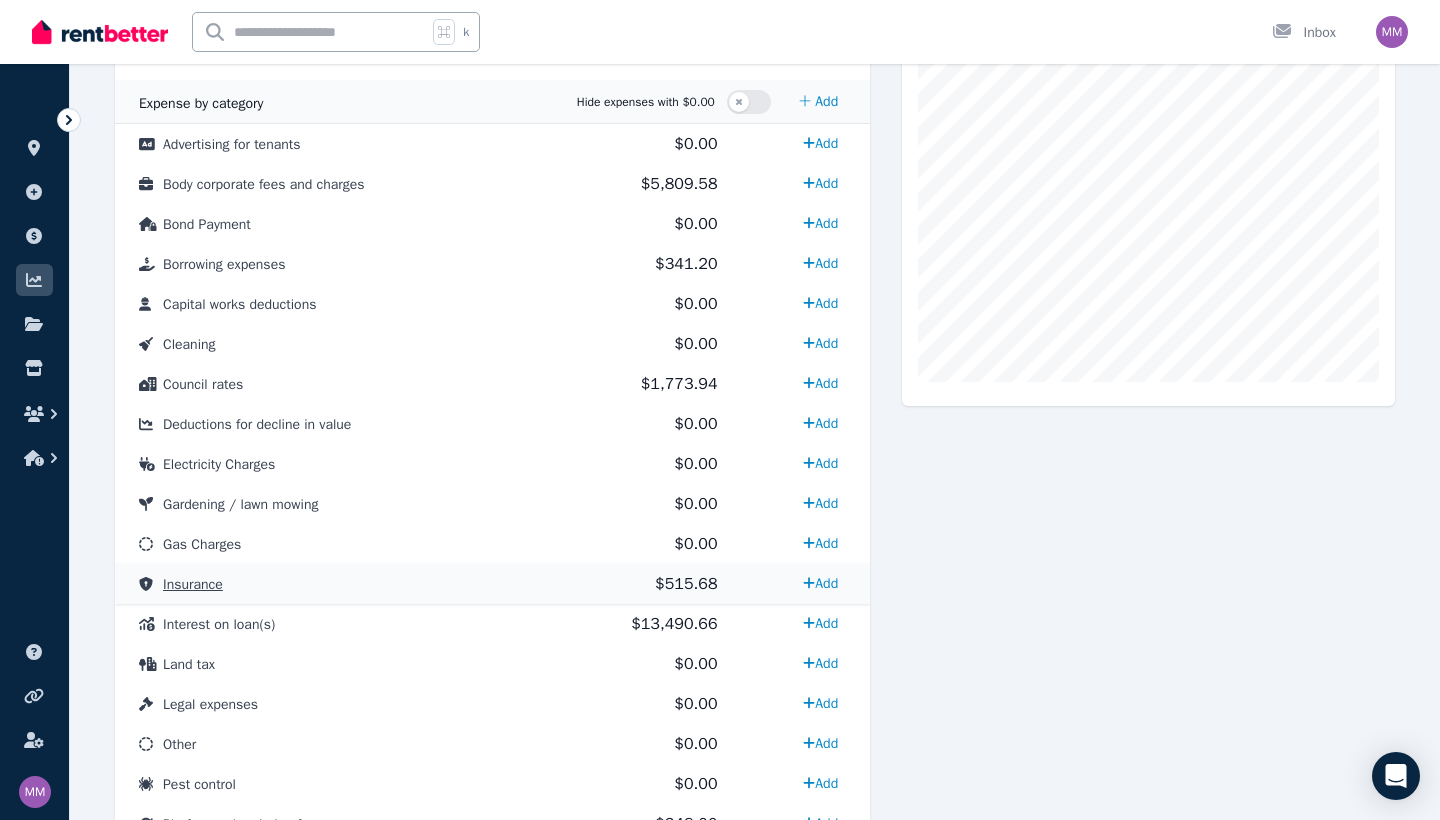 click on "$515.68" at bounding box center [686, 584] 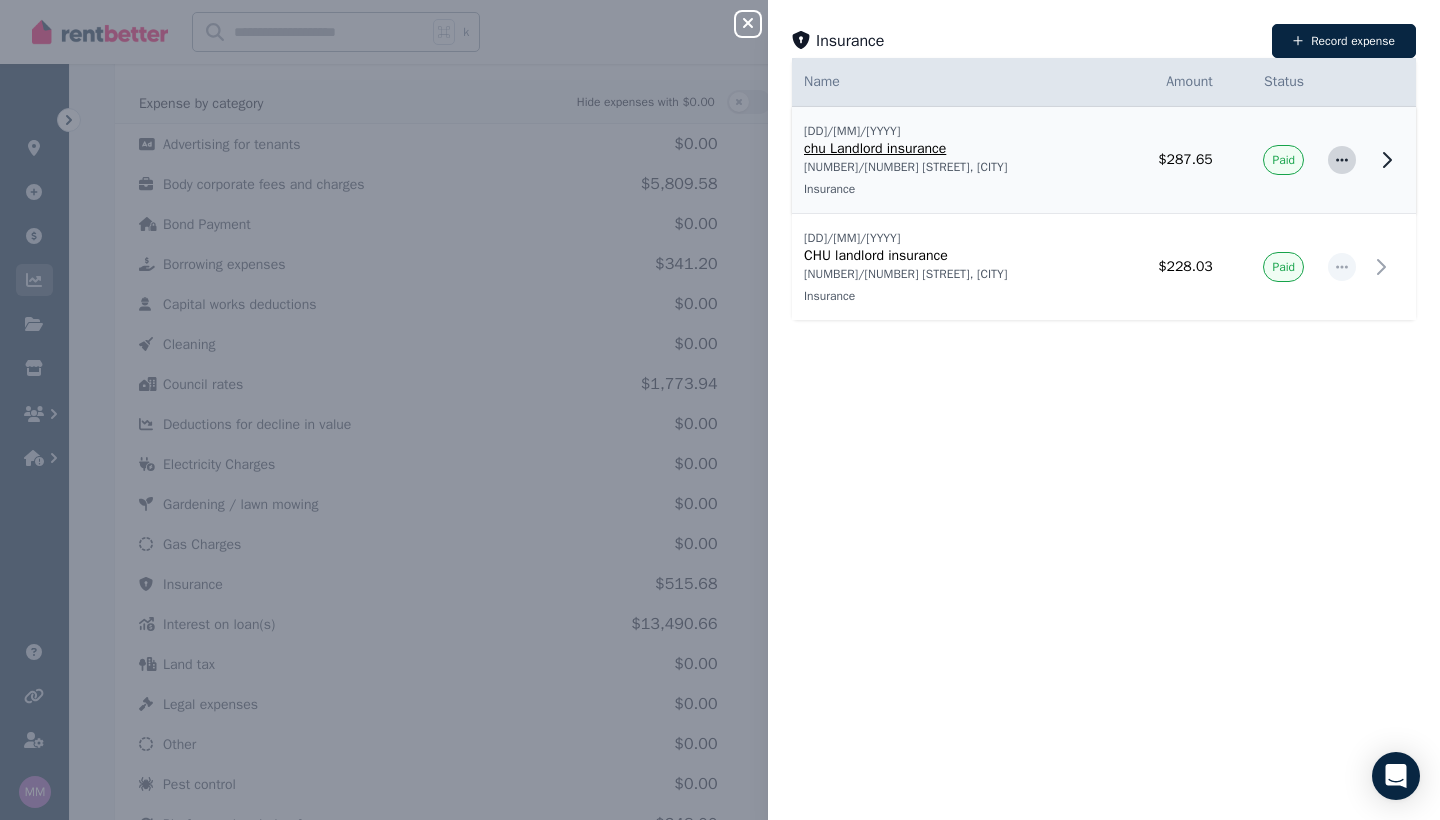 click 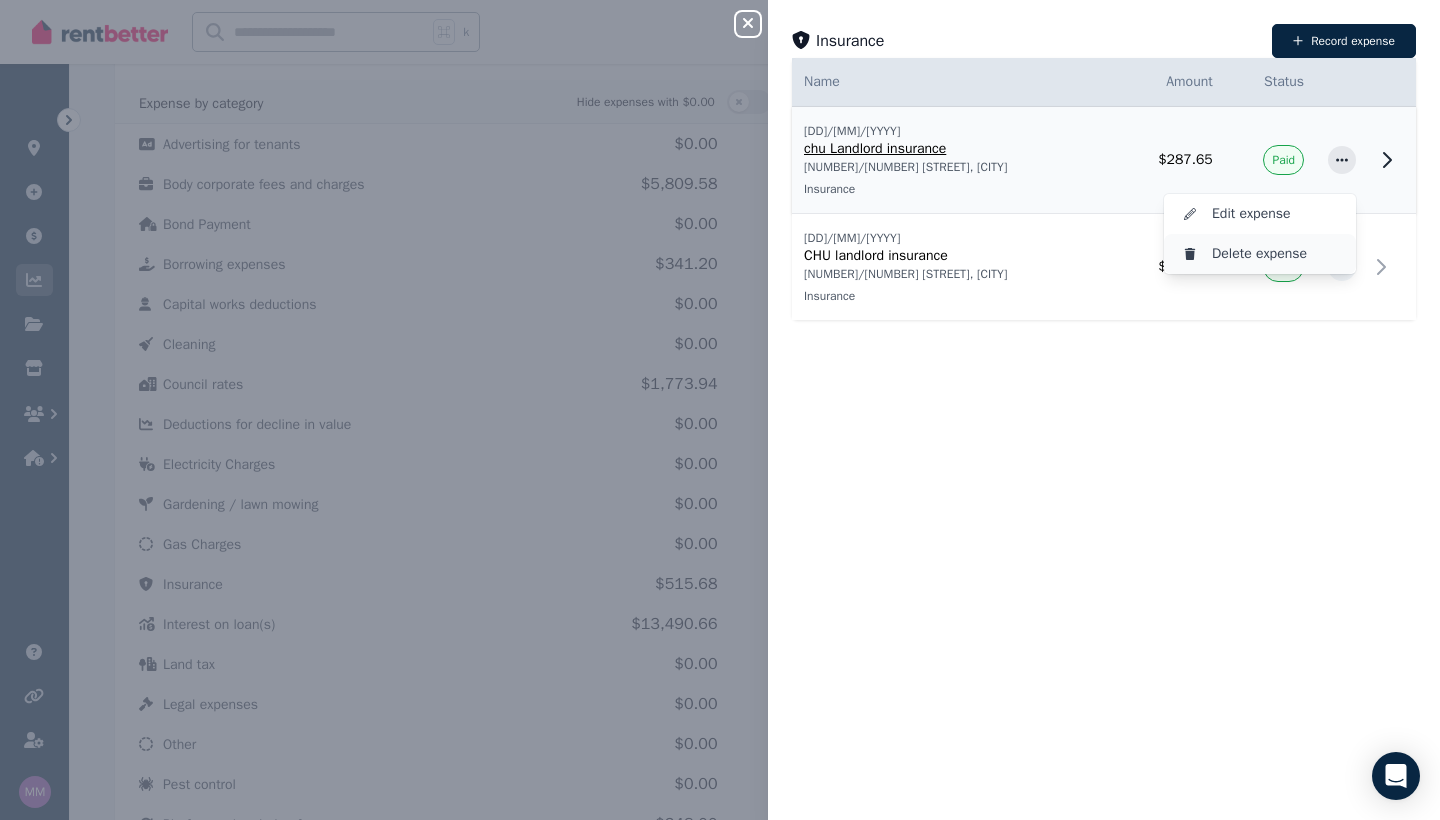 click on "Delete expense" at bounding box center [1276, 254] 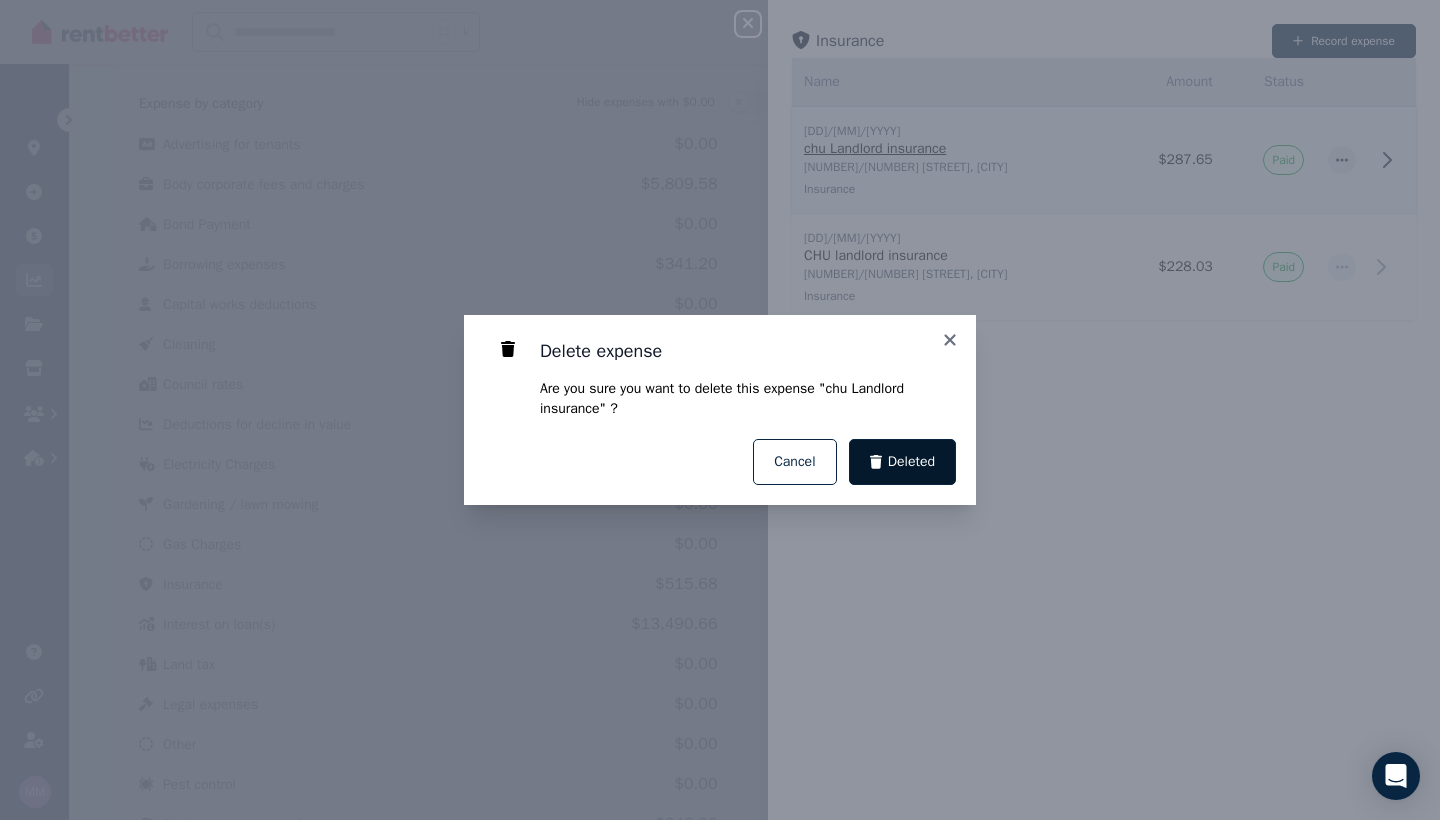 click on "Deleted" at bounding box center [903, 462] 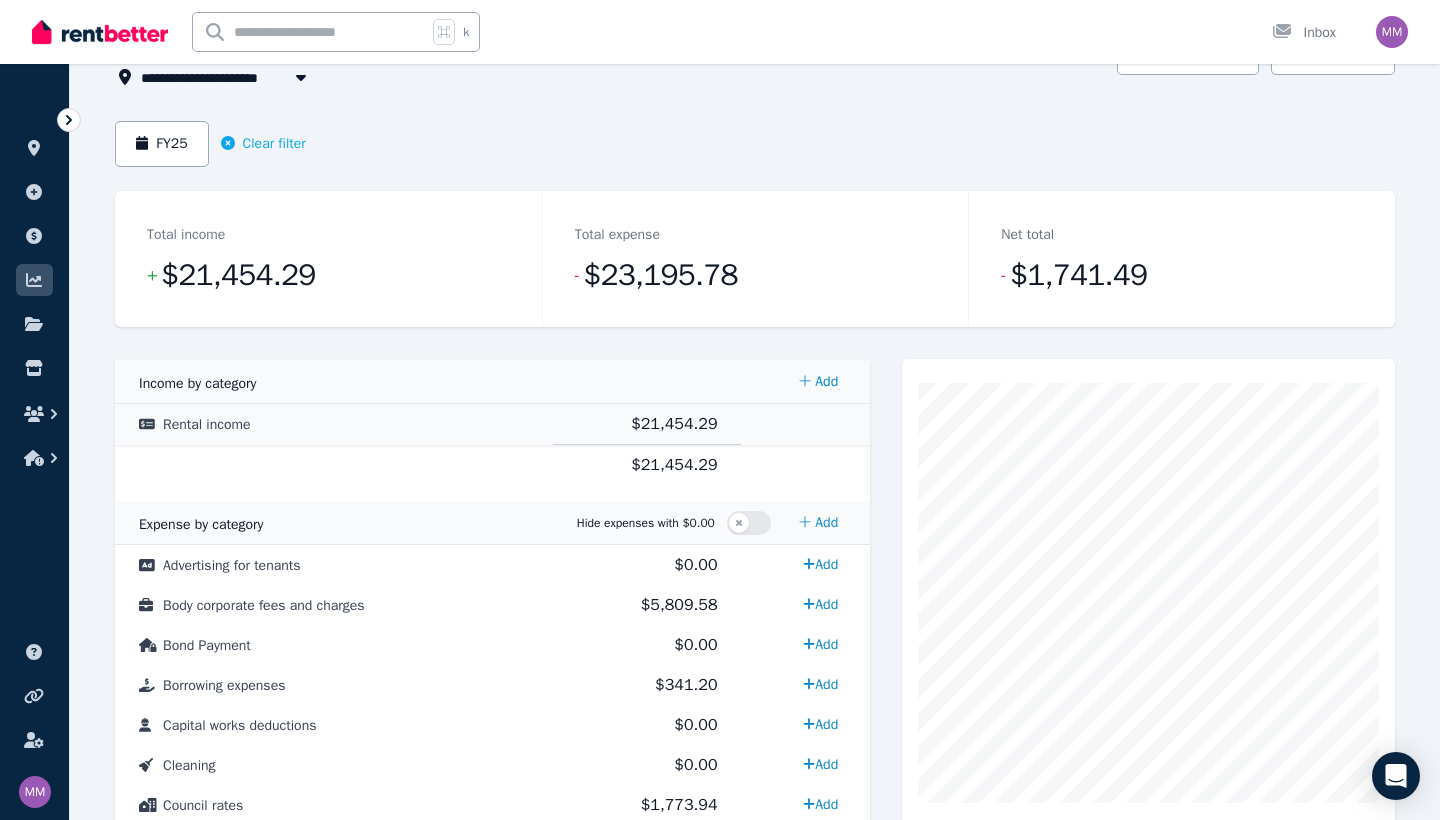scroll, scrollTop: 82, scrollLeft: 0, axis: vertical 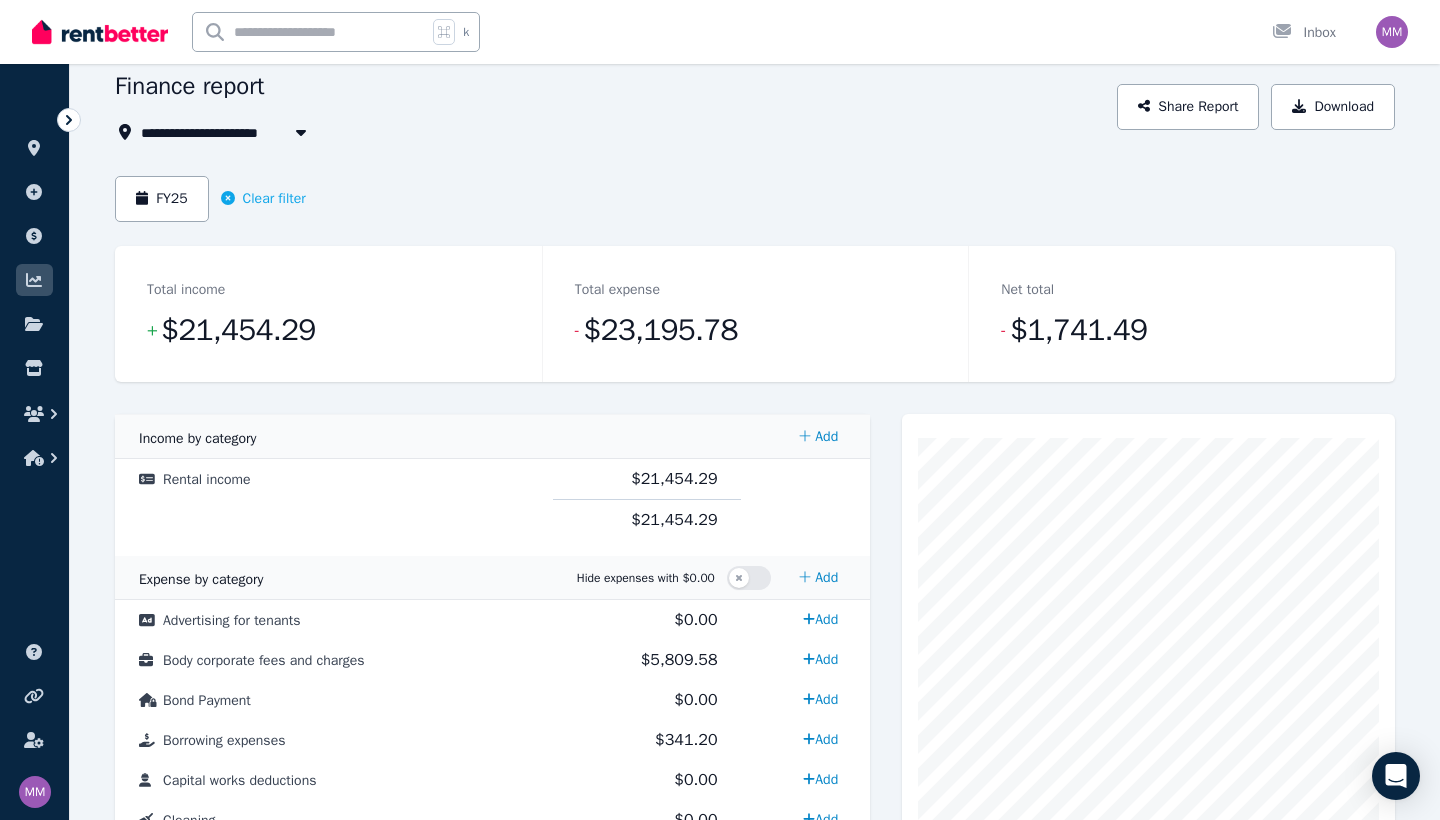 click 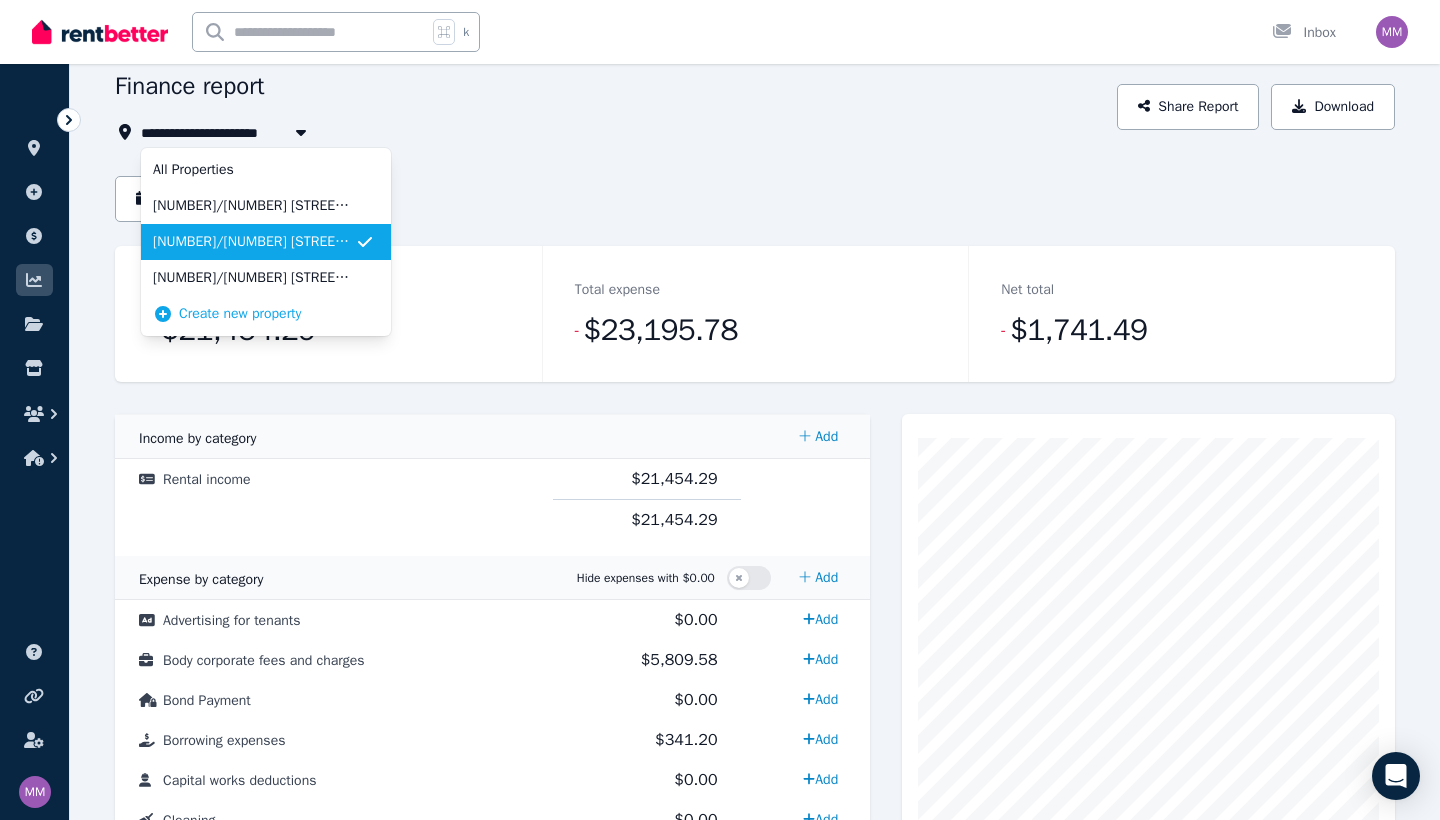 click on "[NUMBER]/[NUMBER] [STREET], [CITY]" at bounding box center (254, 242) 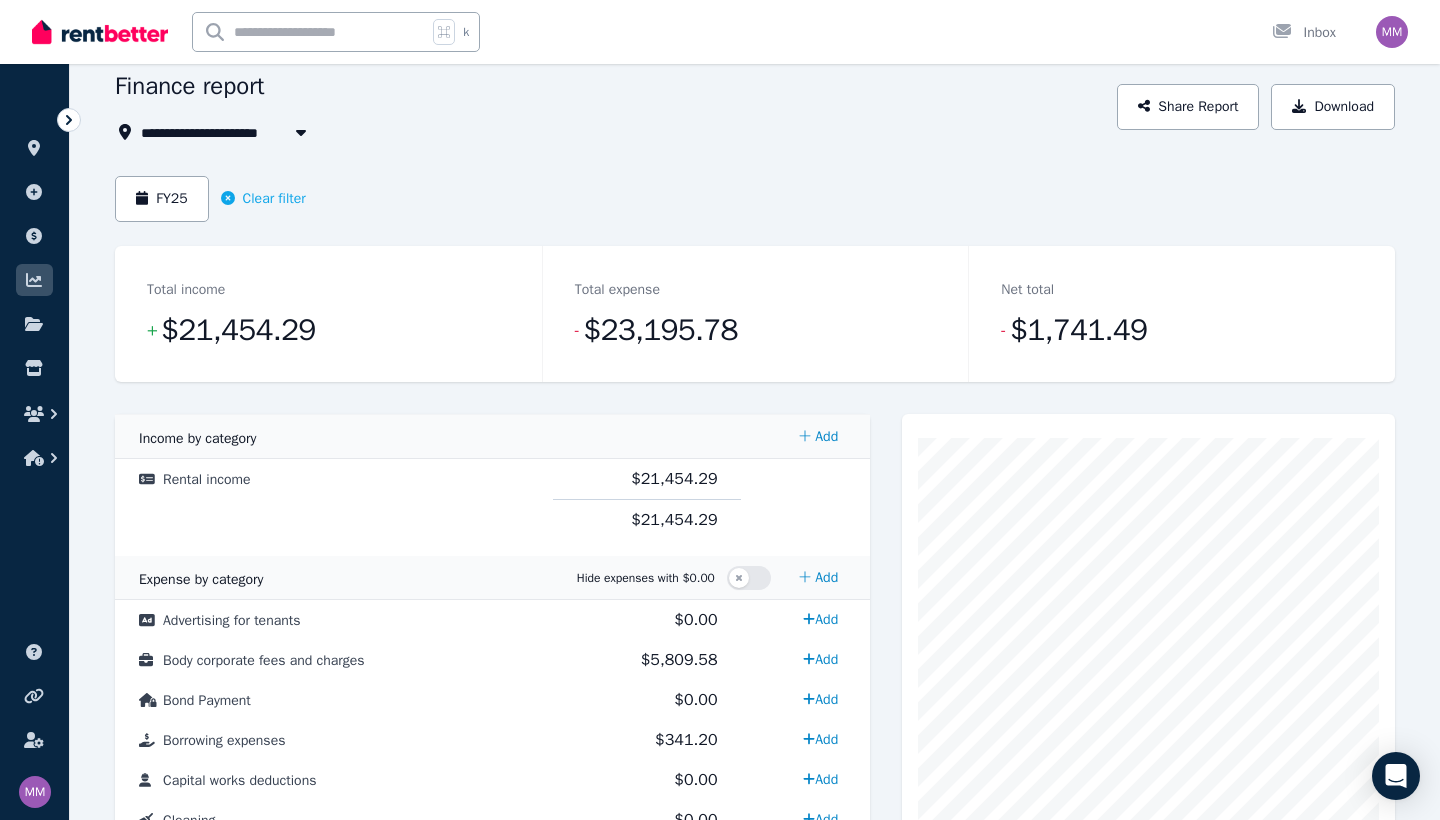 scroll, scrollTop: 0, scrollLeft: 0, axis: both 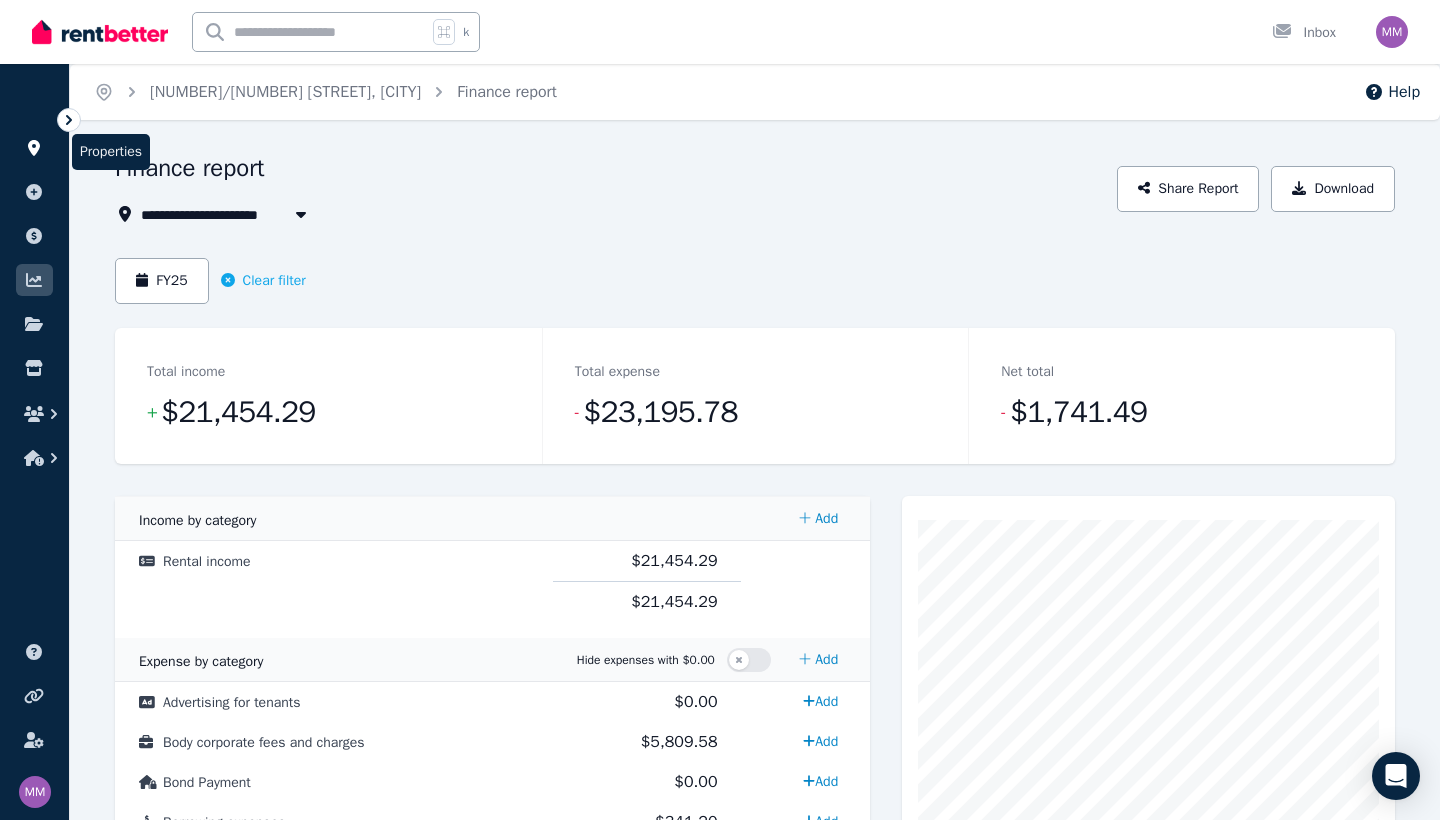 click 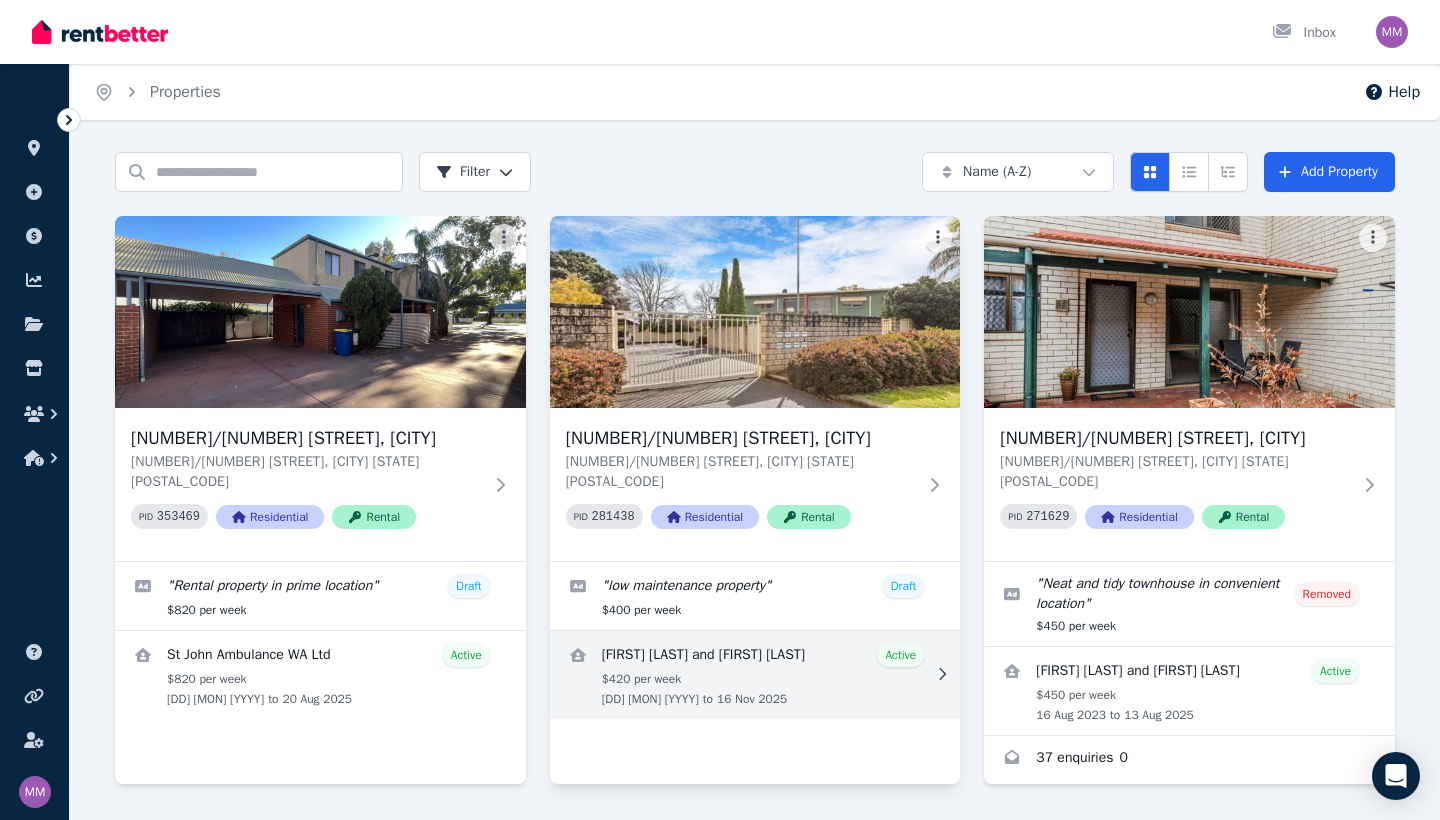 click at bounding box center (938, 675) 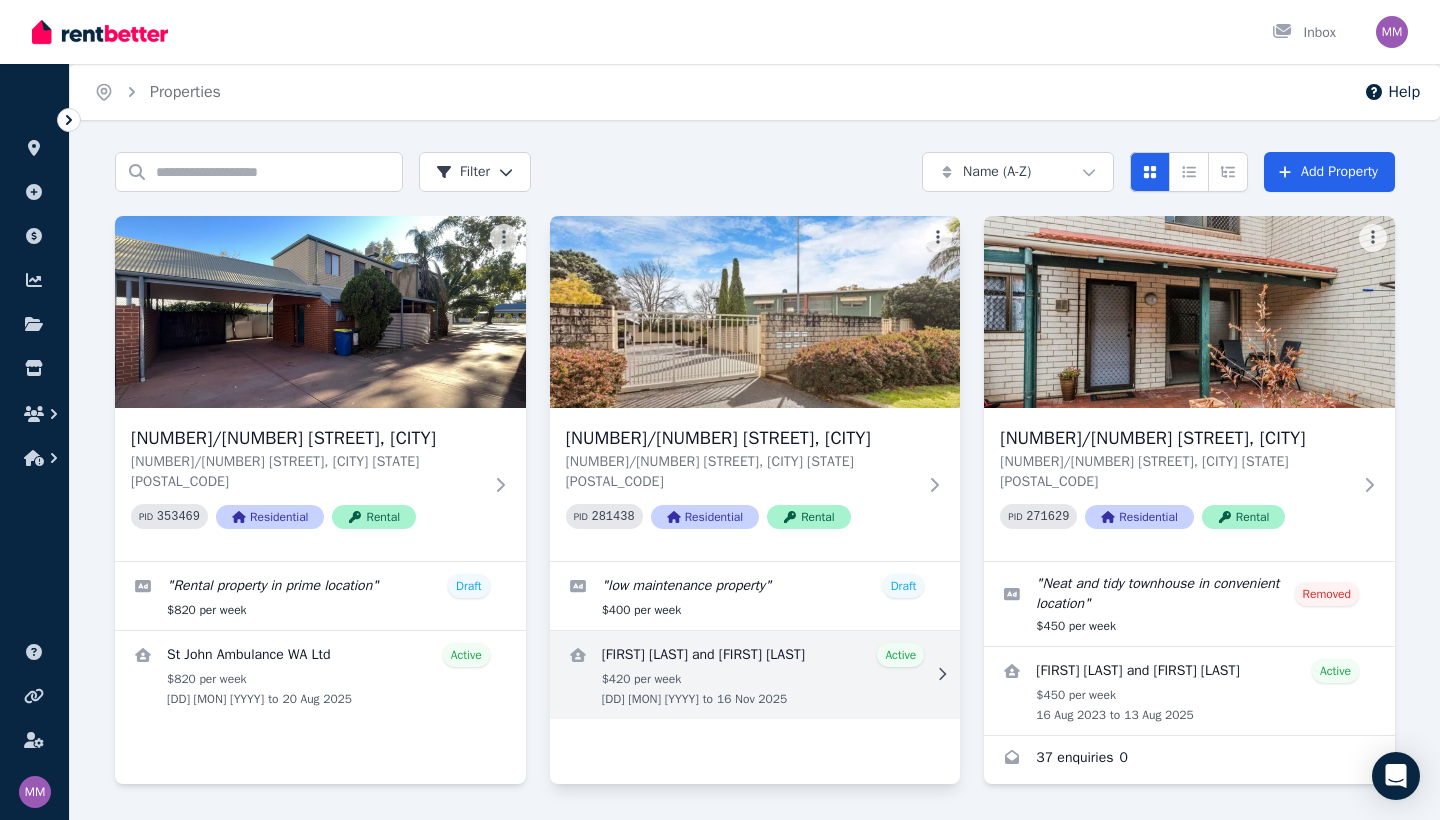 click 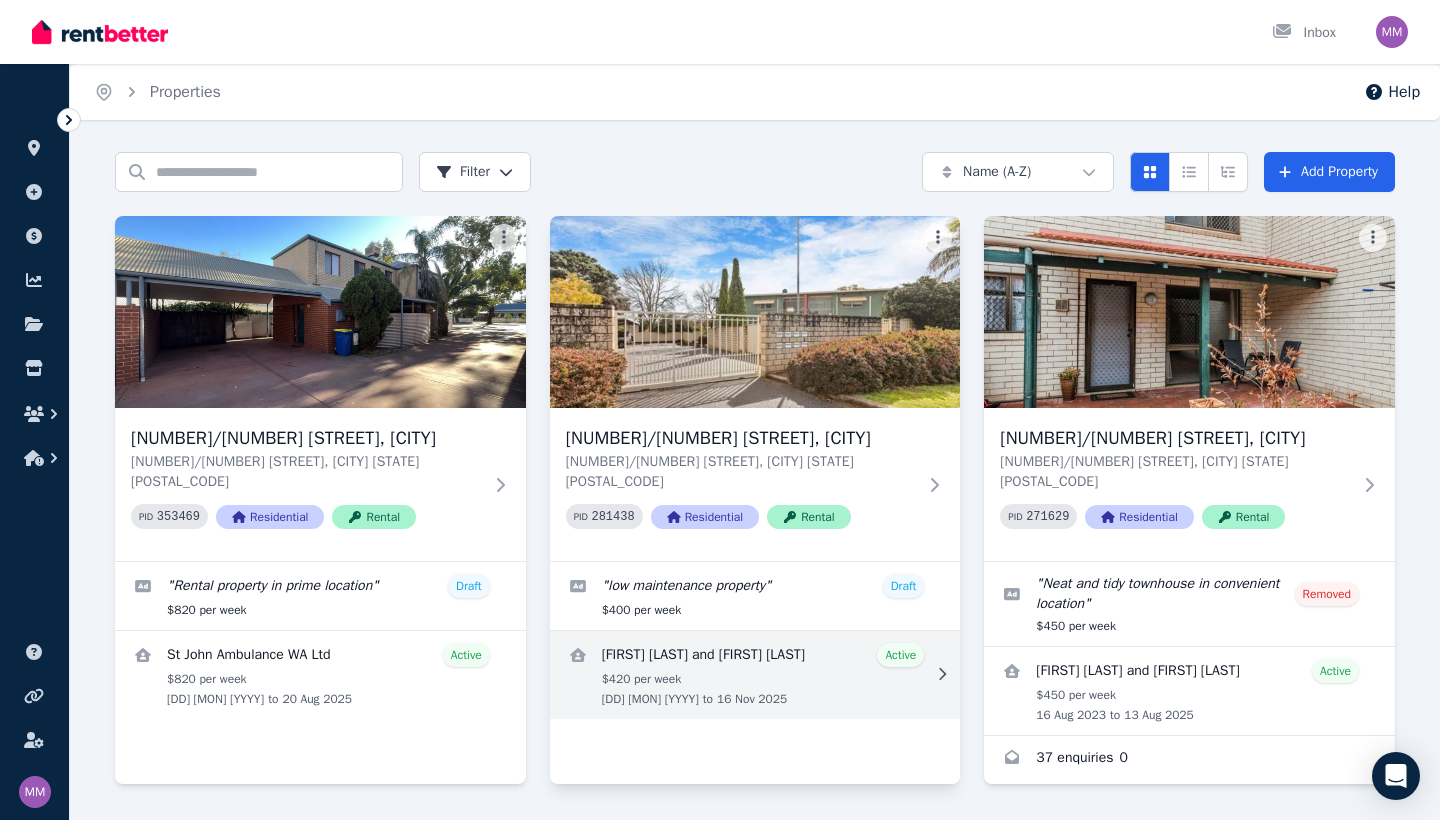 click at bounding box center (755, 675) 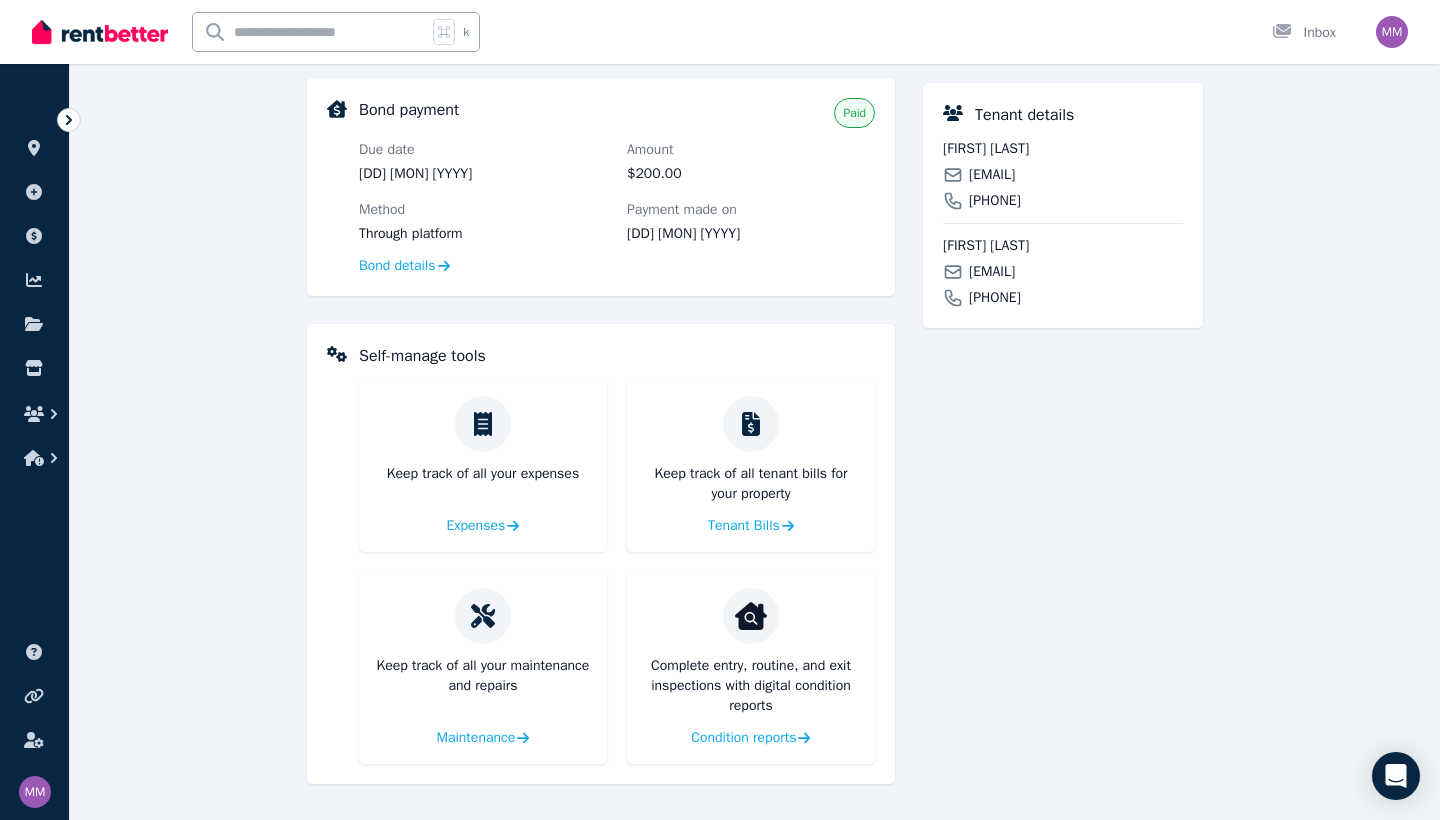 scroll, scrollTop: 622, scrollLeft: 0, axis: vertical 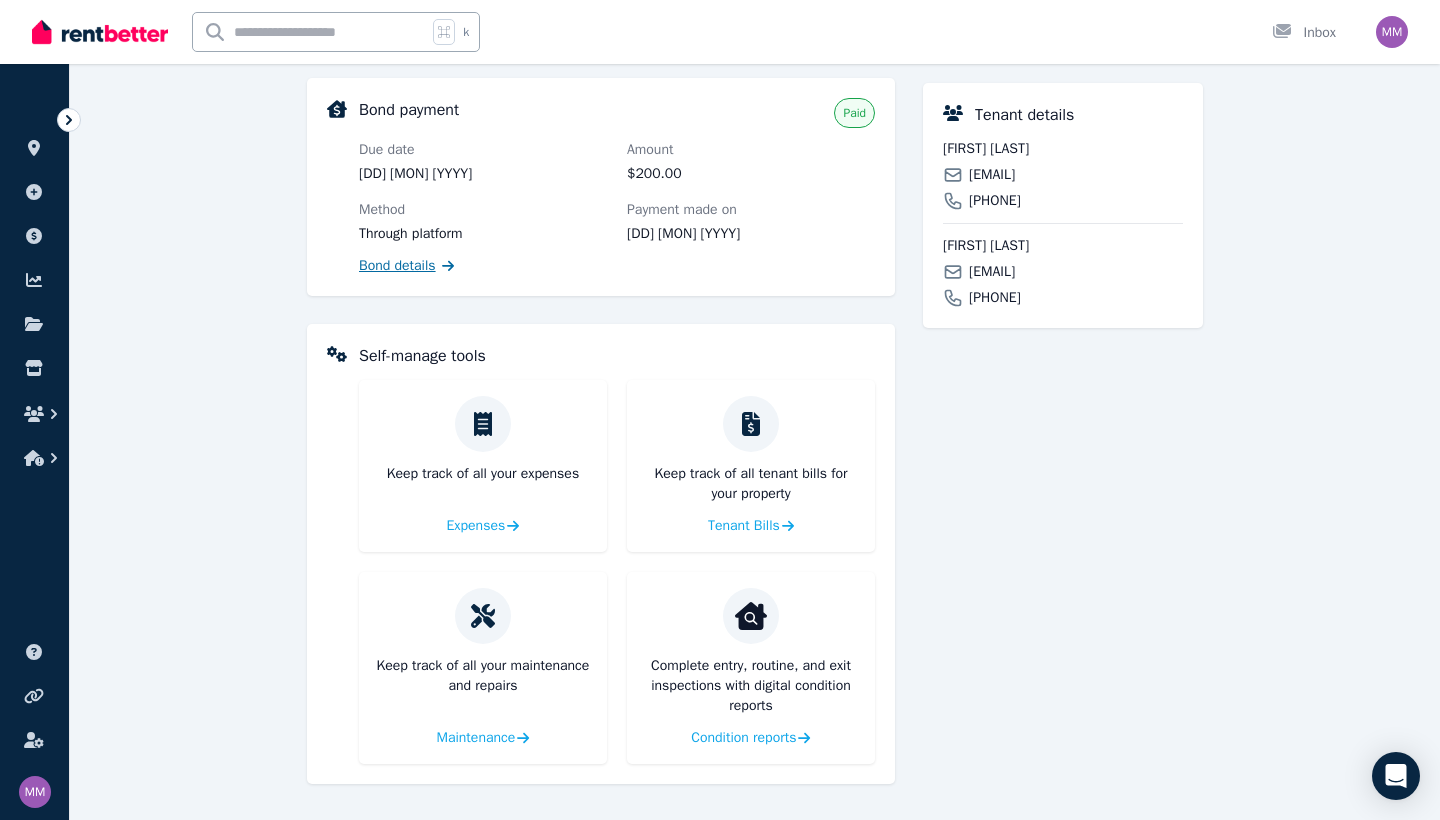 click on "Bond details" at bounding box center (397, 266) 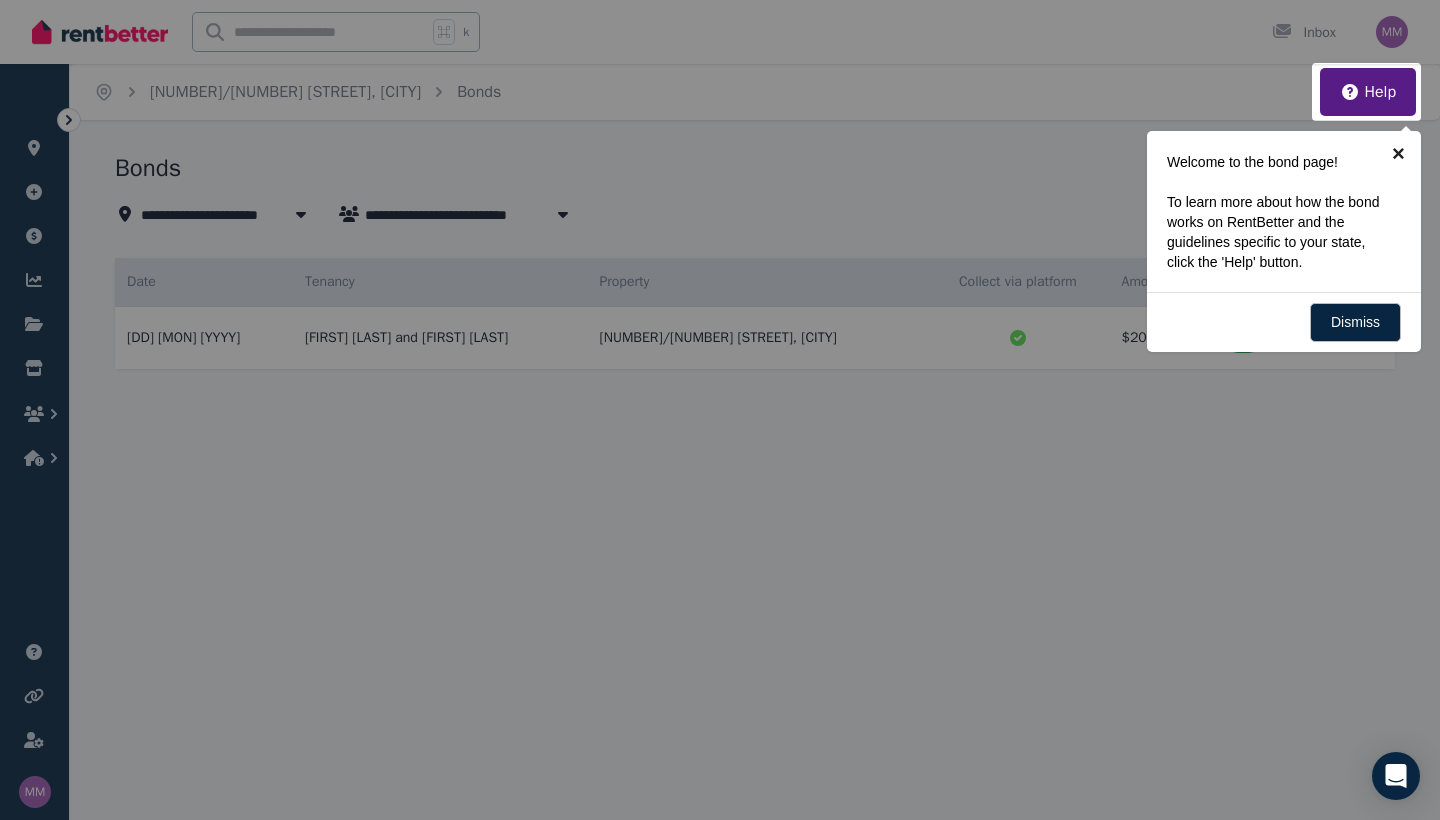 click on "×" at bounding box center [1398, 153] 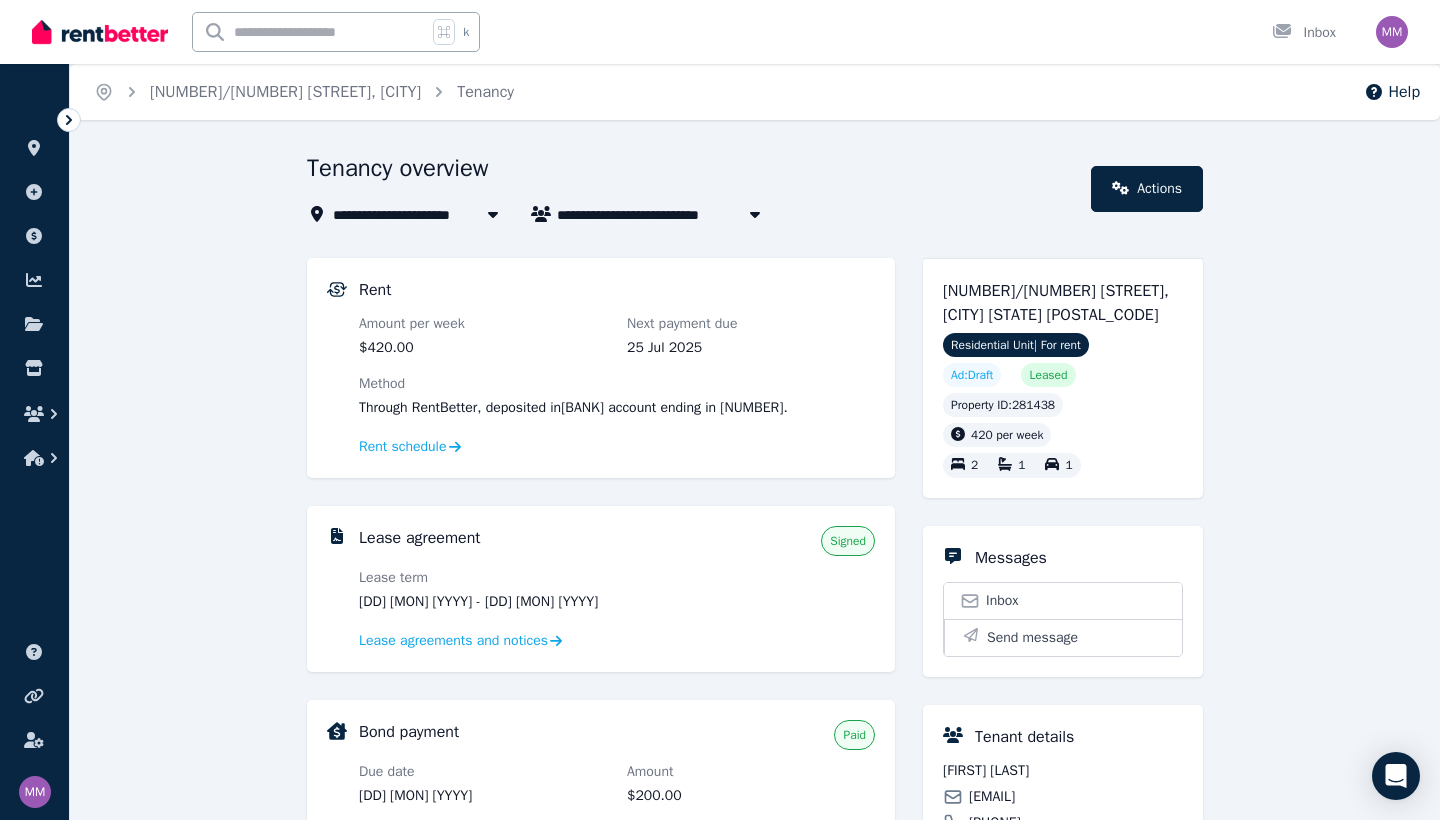 scroll, scrollTop: 0, scrollLeft: 0, axis: both 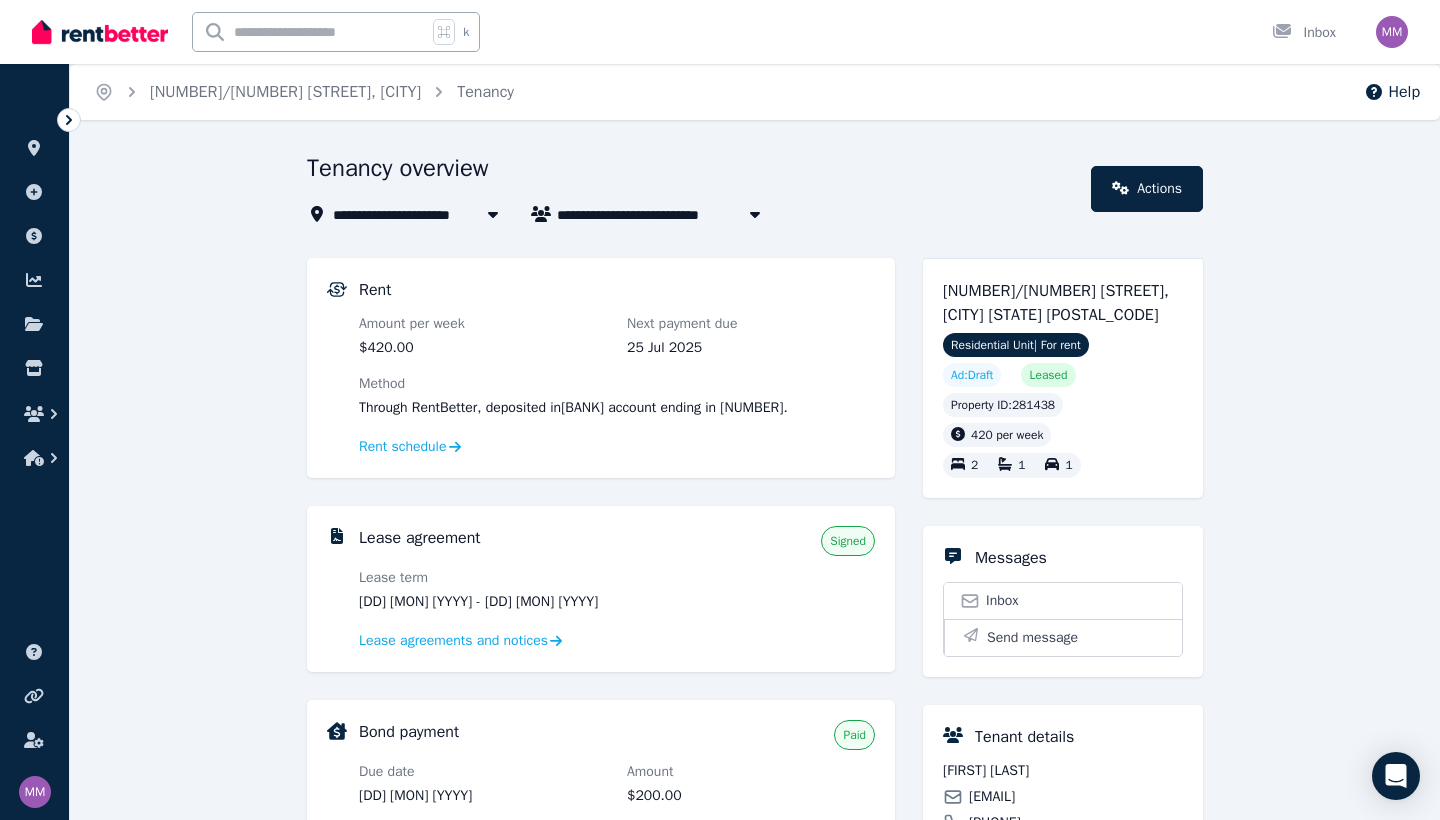 click 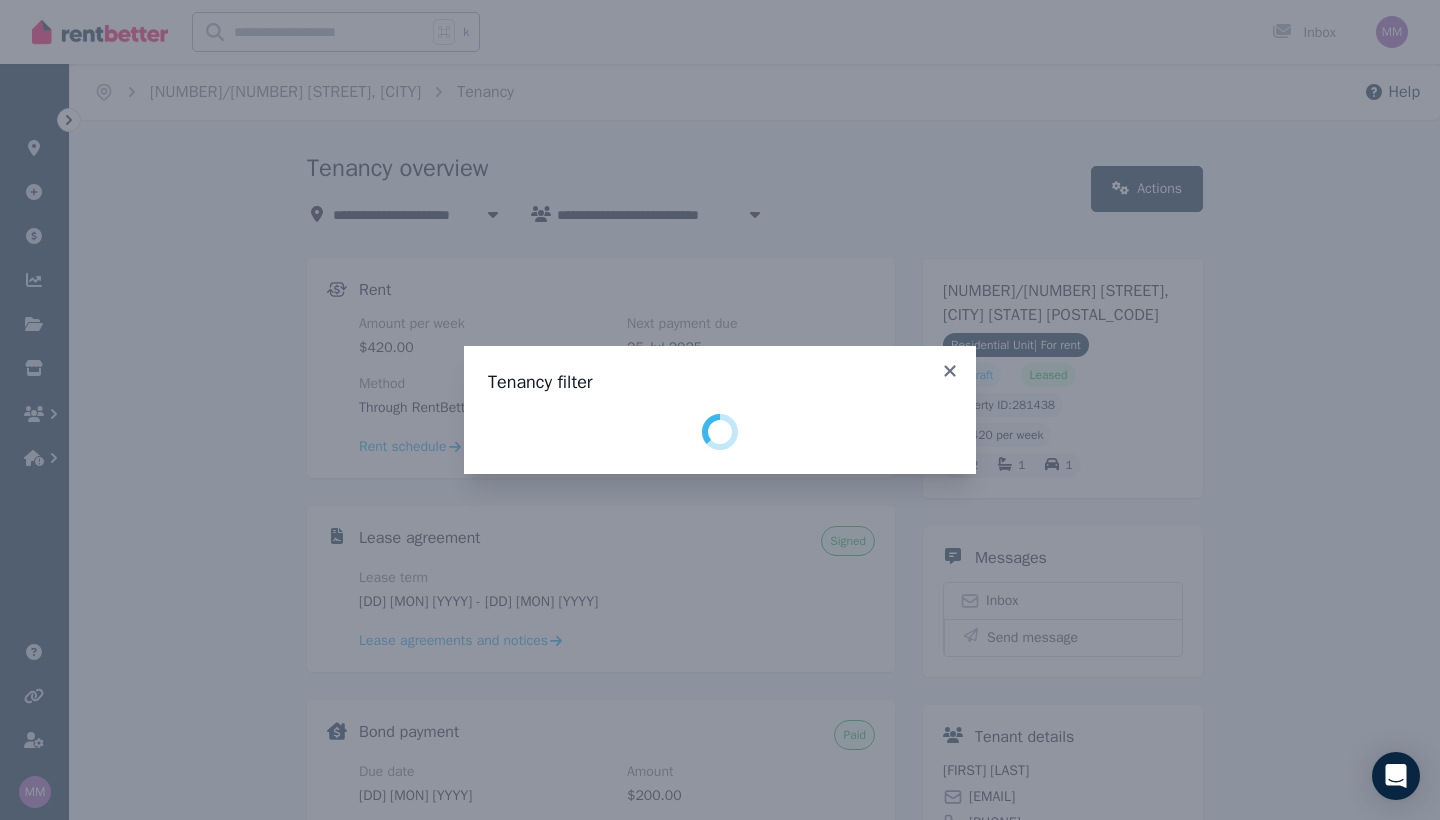 select on "**********" 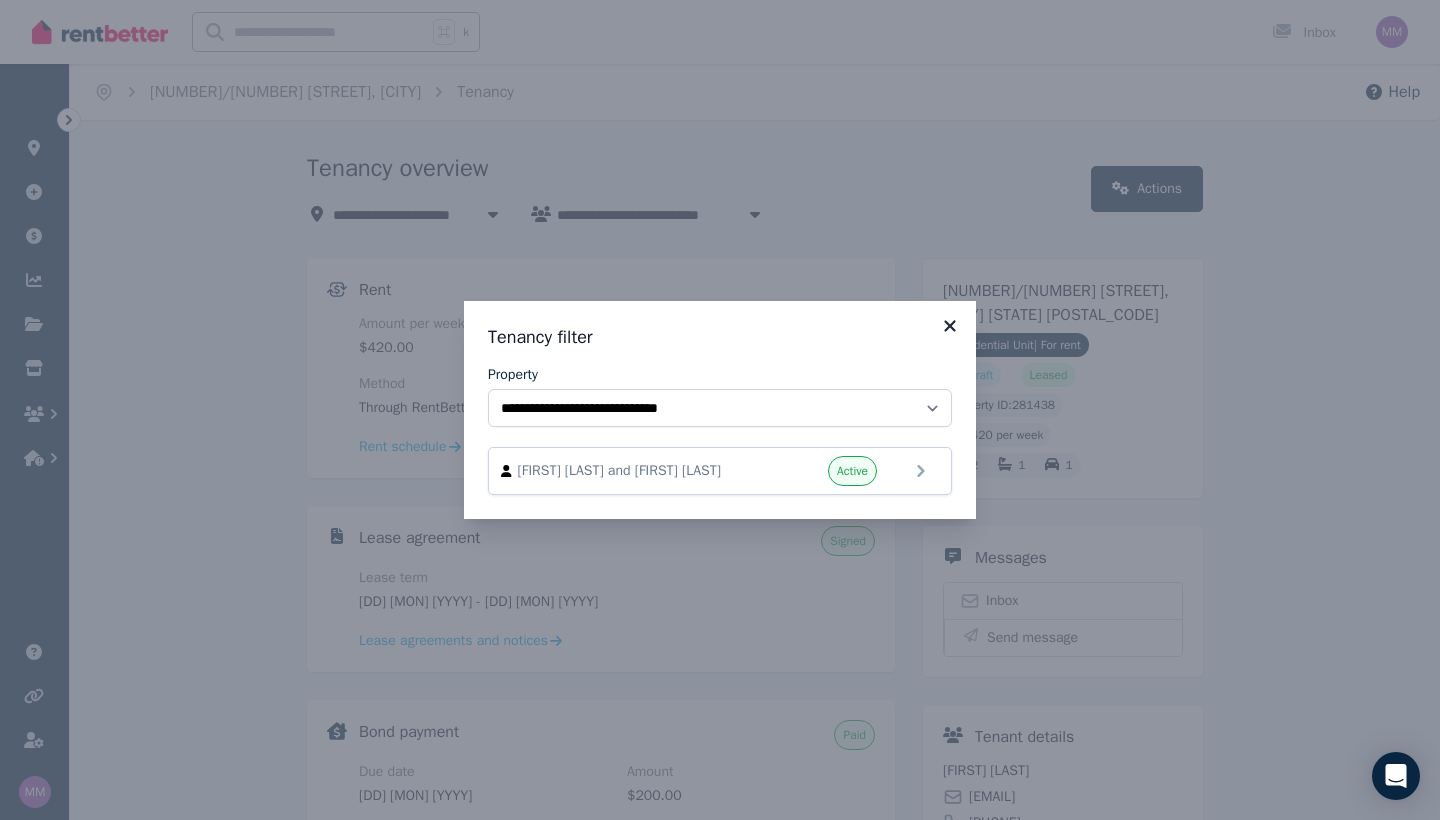 click 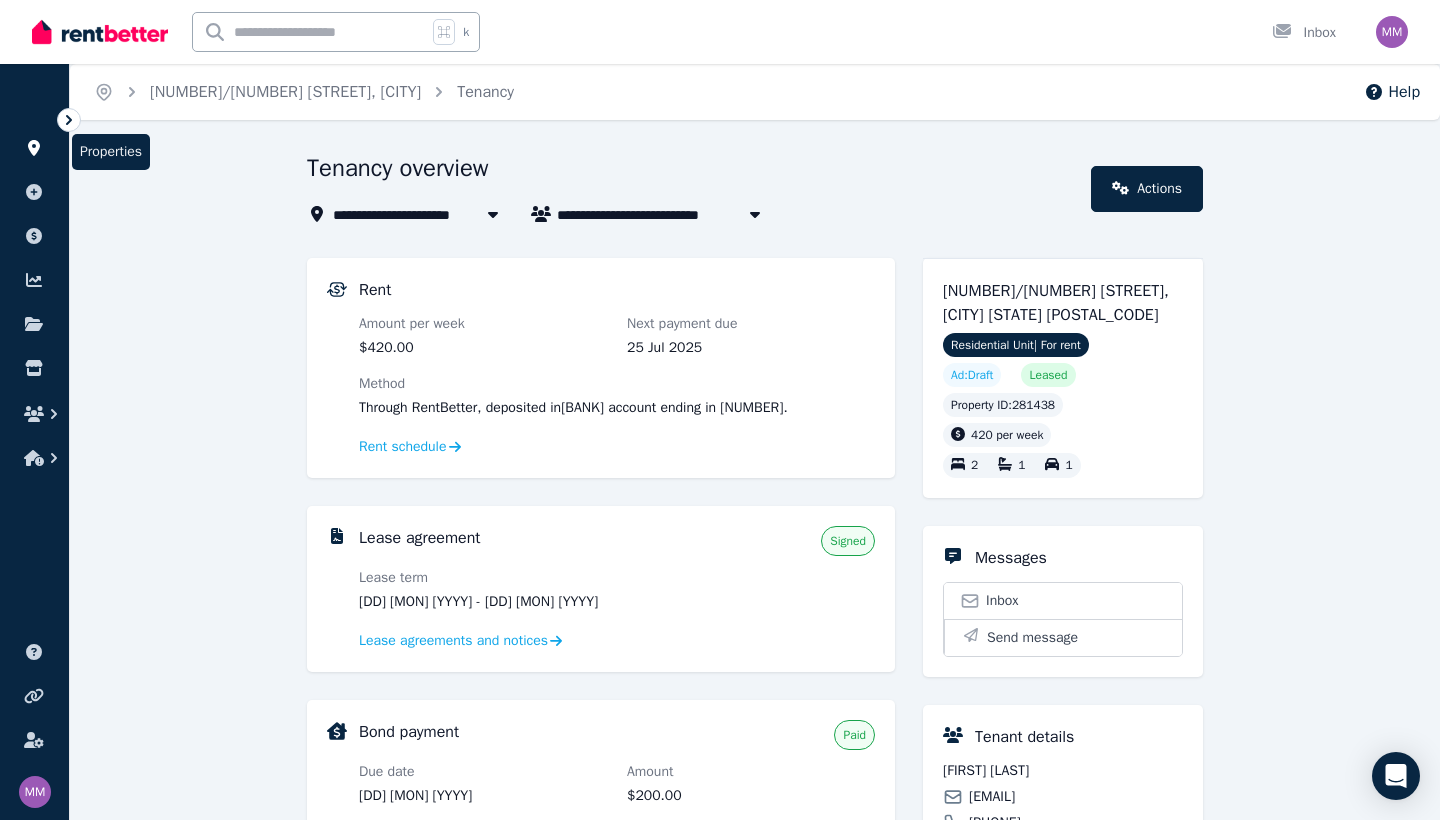 click 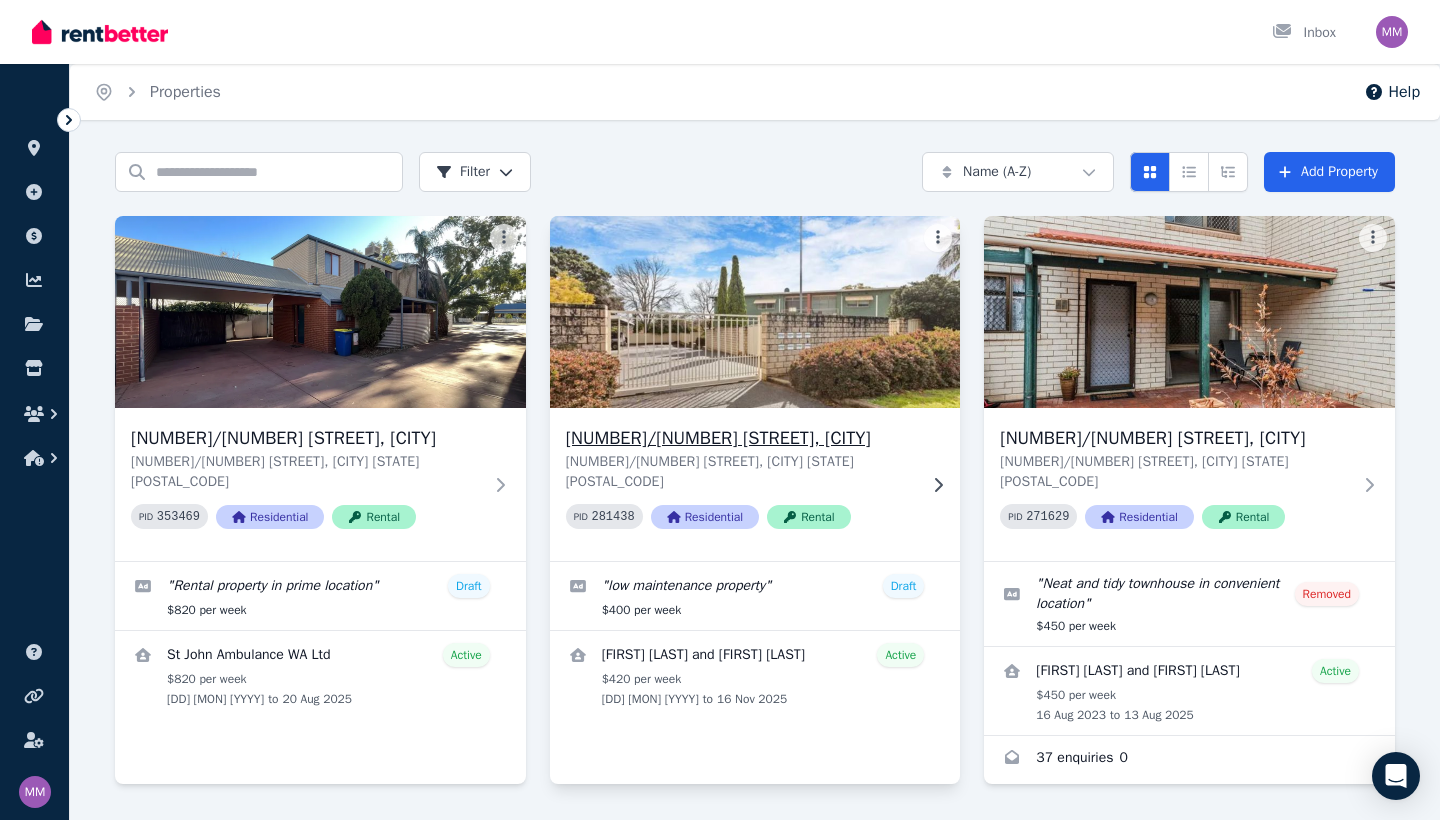 click on "[NUMBER]/[NUMBER] [STREET], [CITY]" at bounding box center [741, 438] 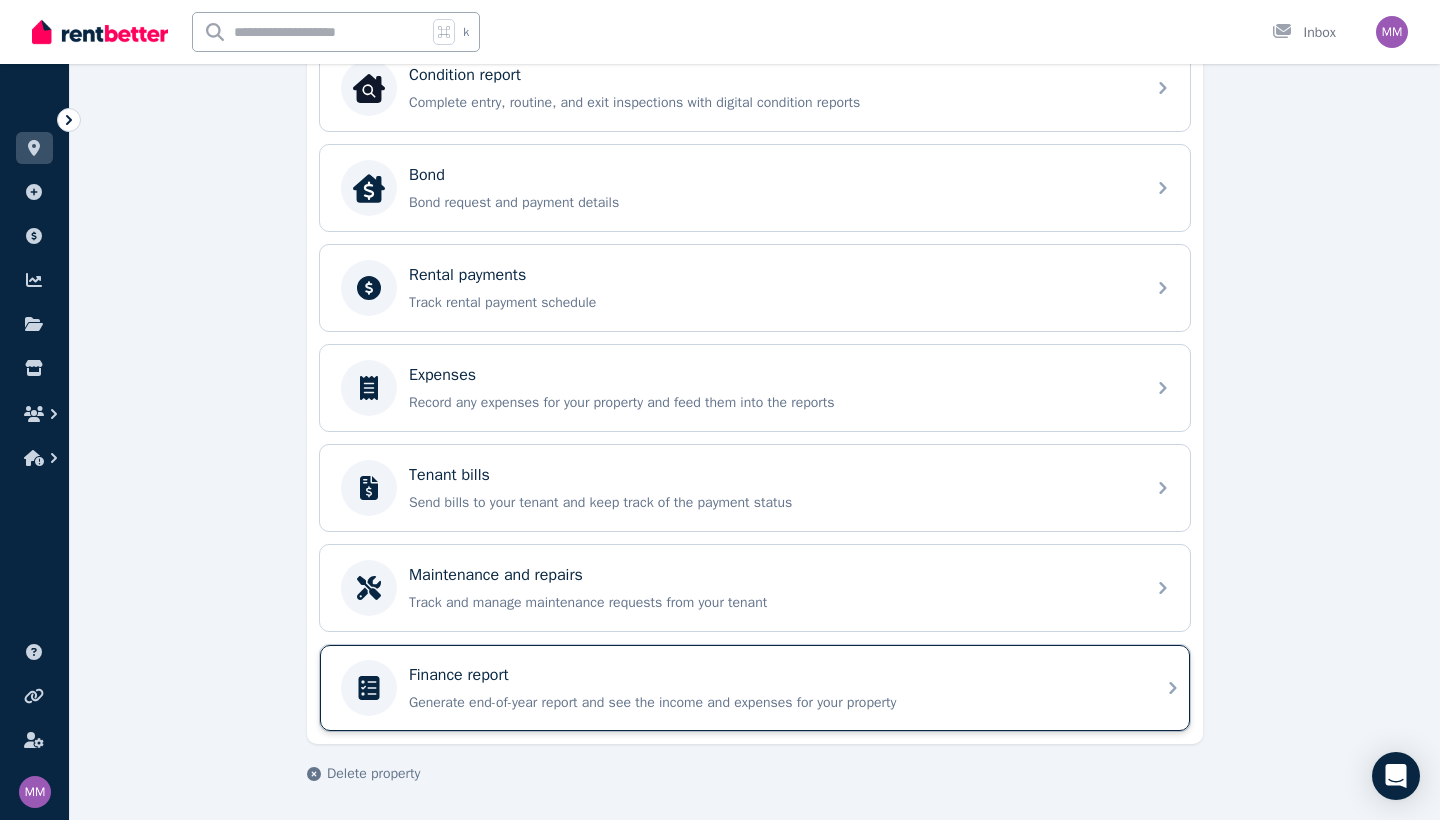 scroll, scrollTop: 688, scrollLeft: 0, axis: vertical 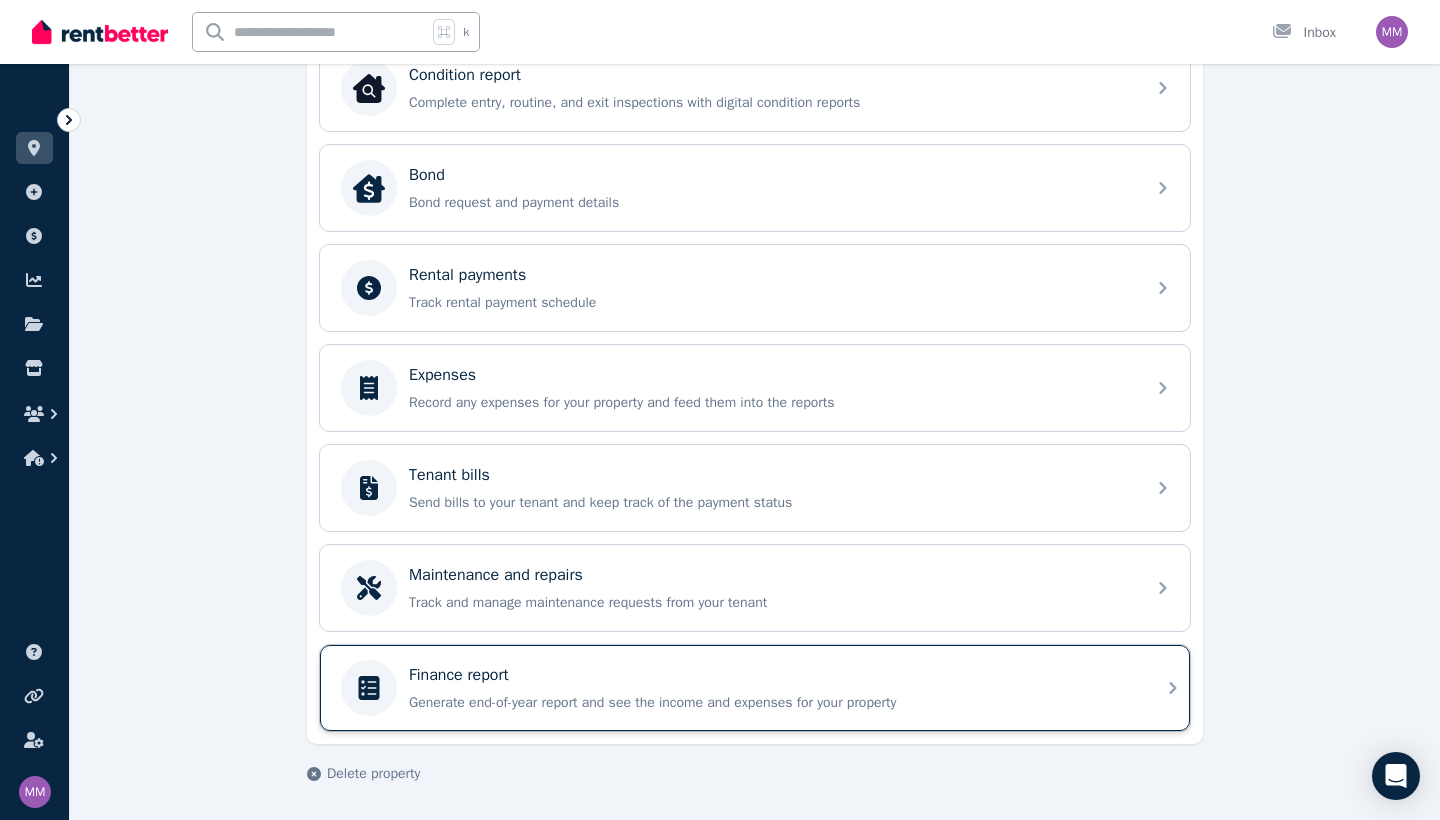 click on "Finance report" at bounding box center (459, 675) 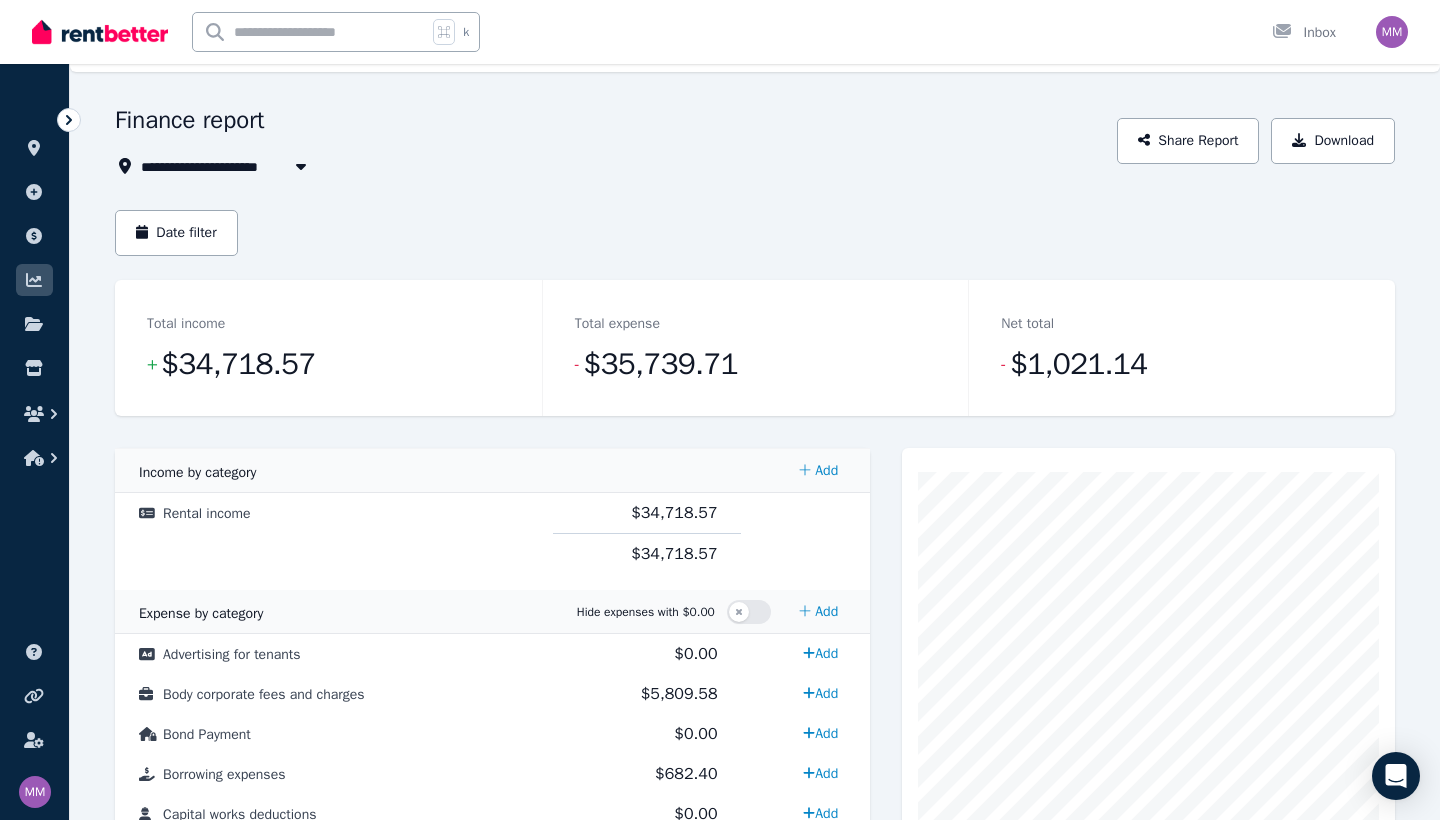 scroll, scrollTop: 63, scrollLeft: 0, axis: vertical 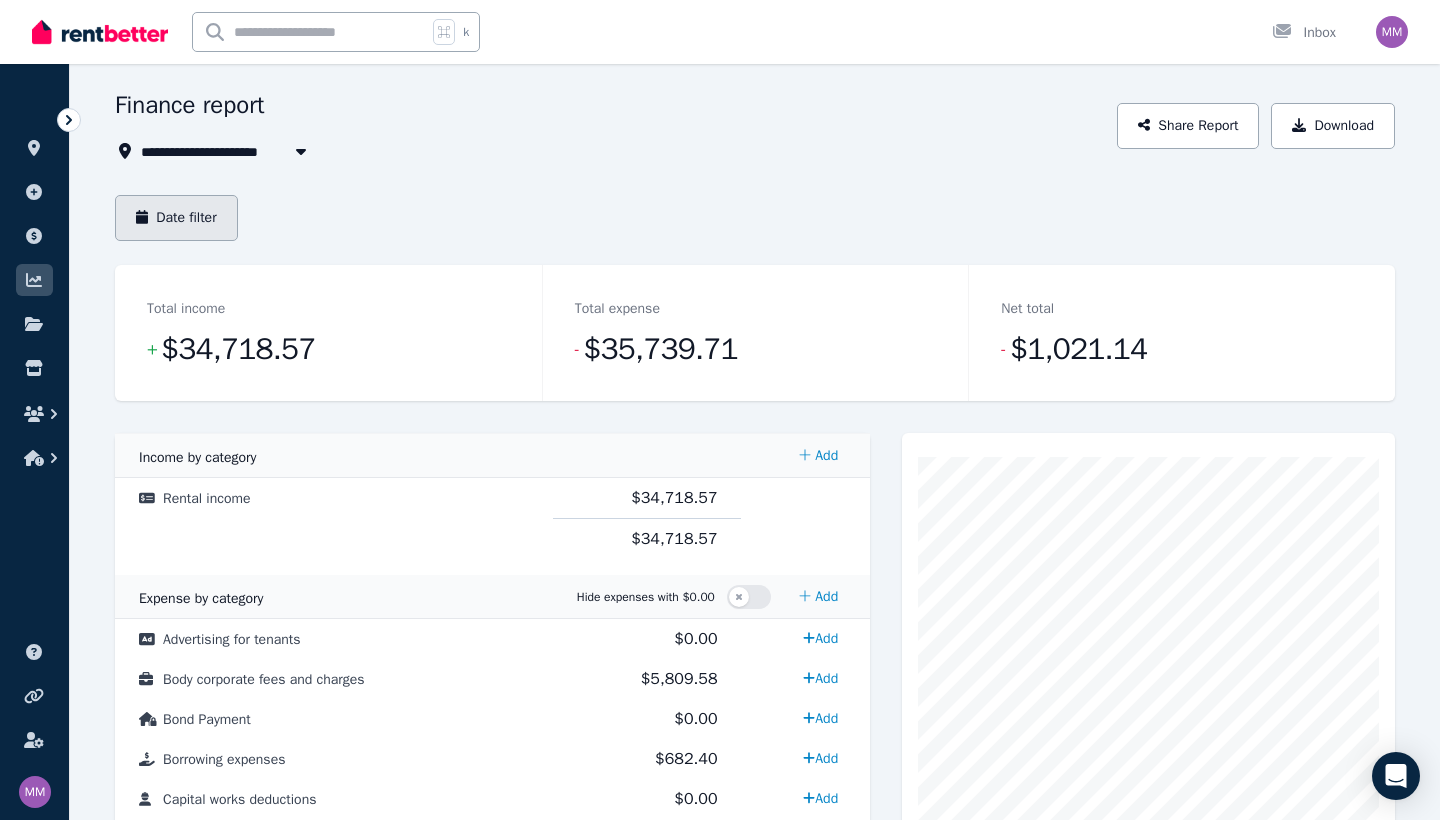 click on "Date filter" at bounding box center (176, 218) 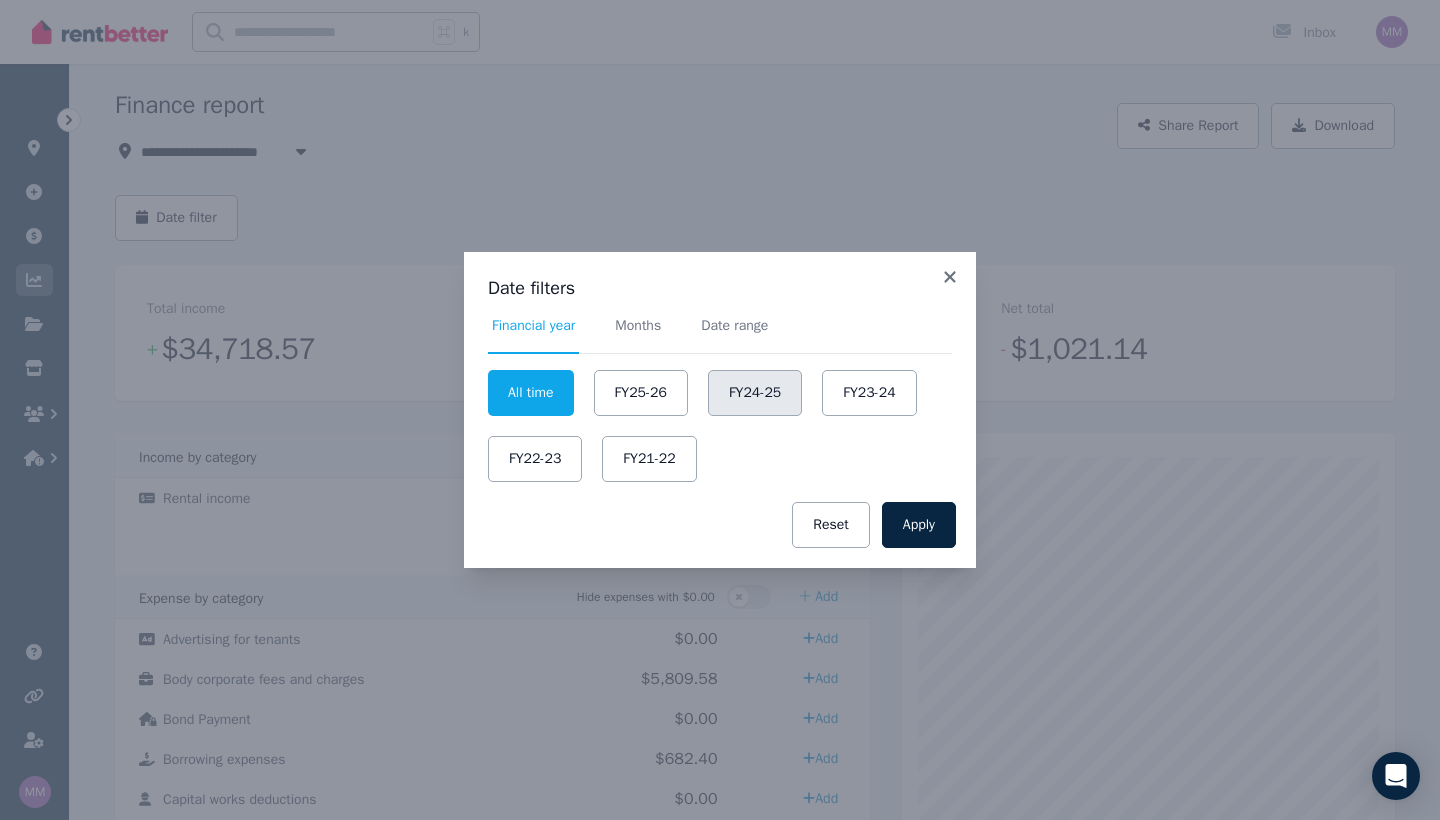click on "FY24-25" at bounding box center [755, 393] 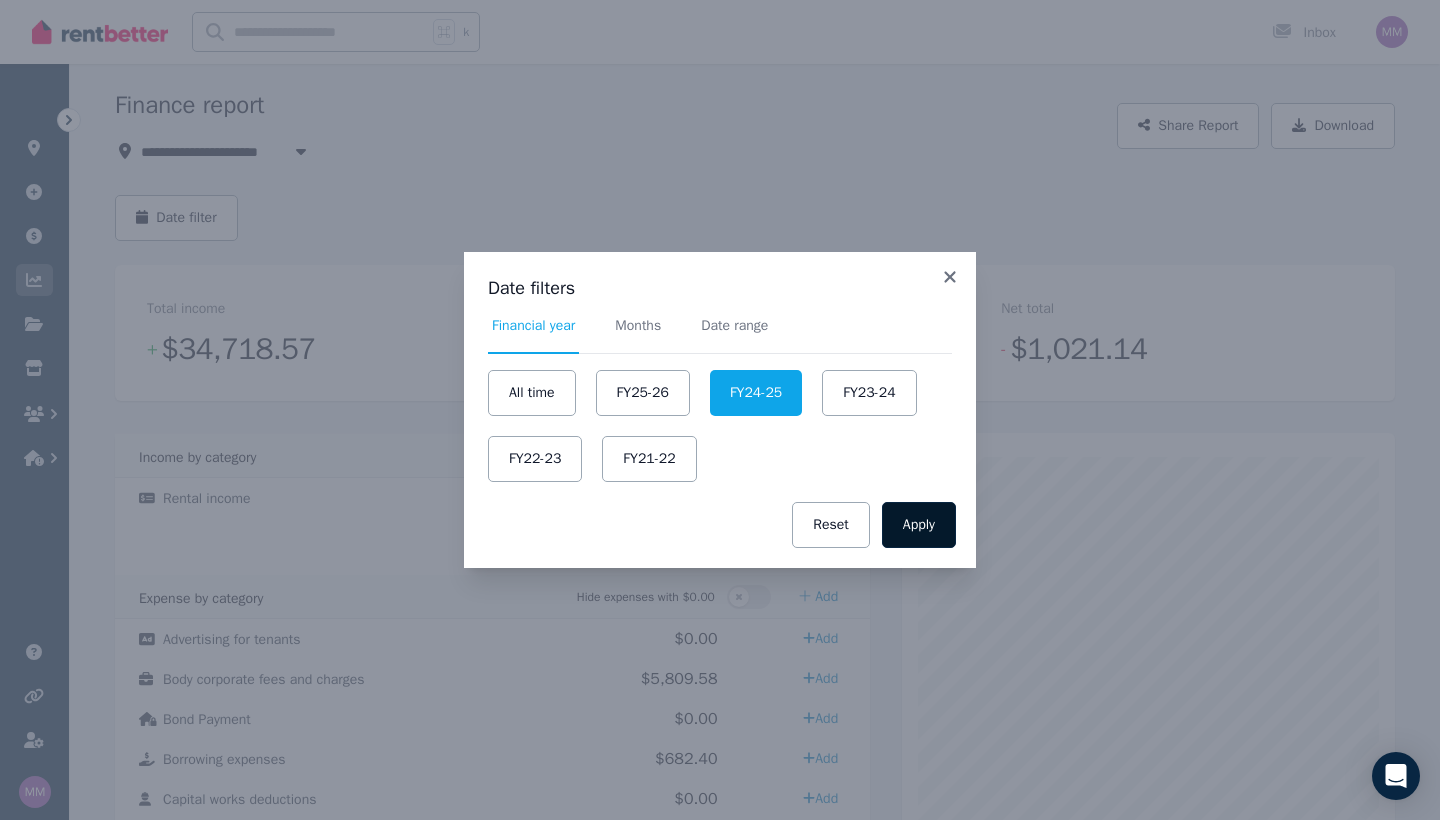click on "Apply" at bounding box center [919, 525] 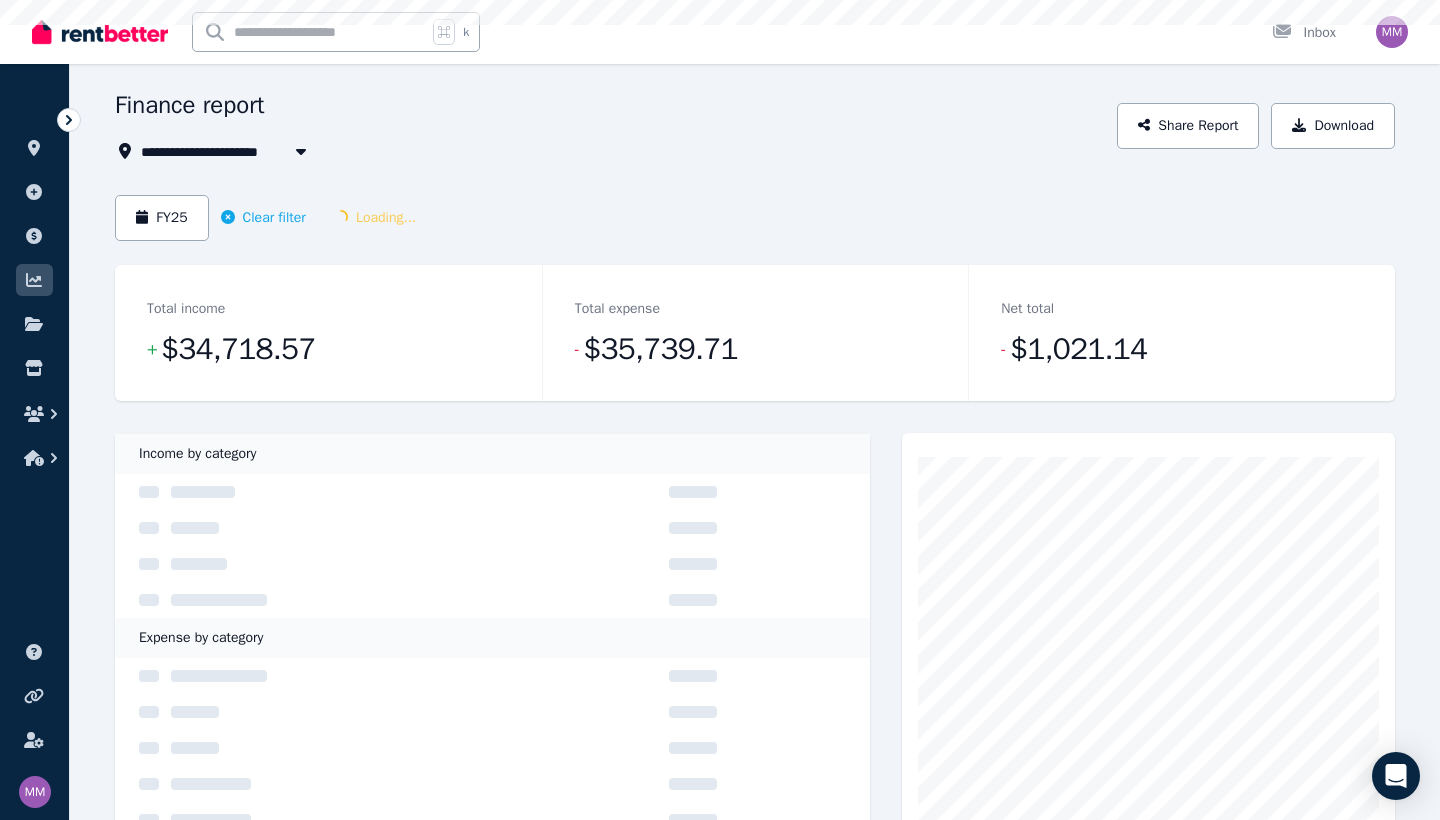 scroll, scrollTop: 0, scrollLeft: 0, axis: both 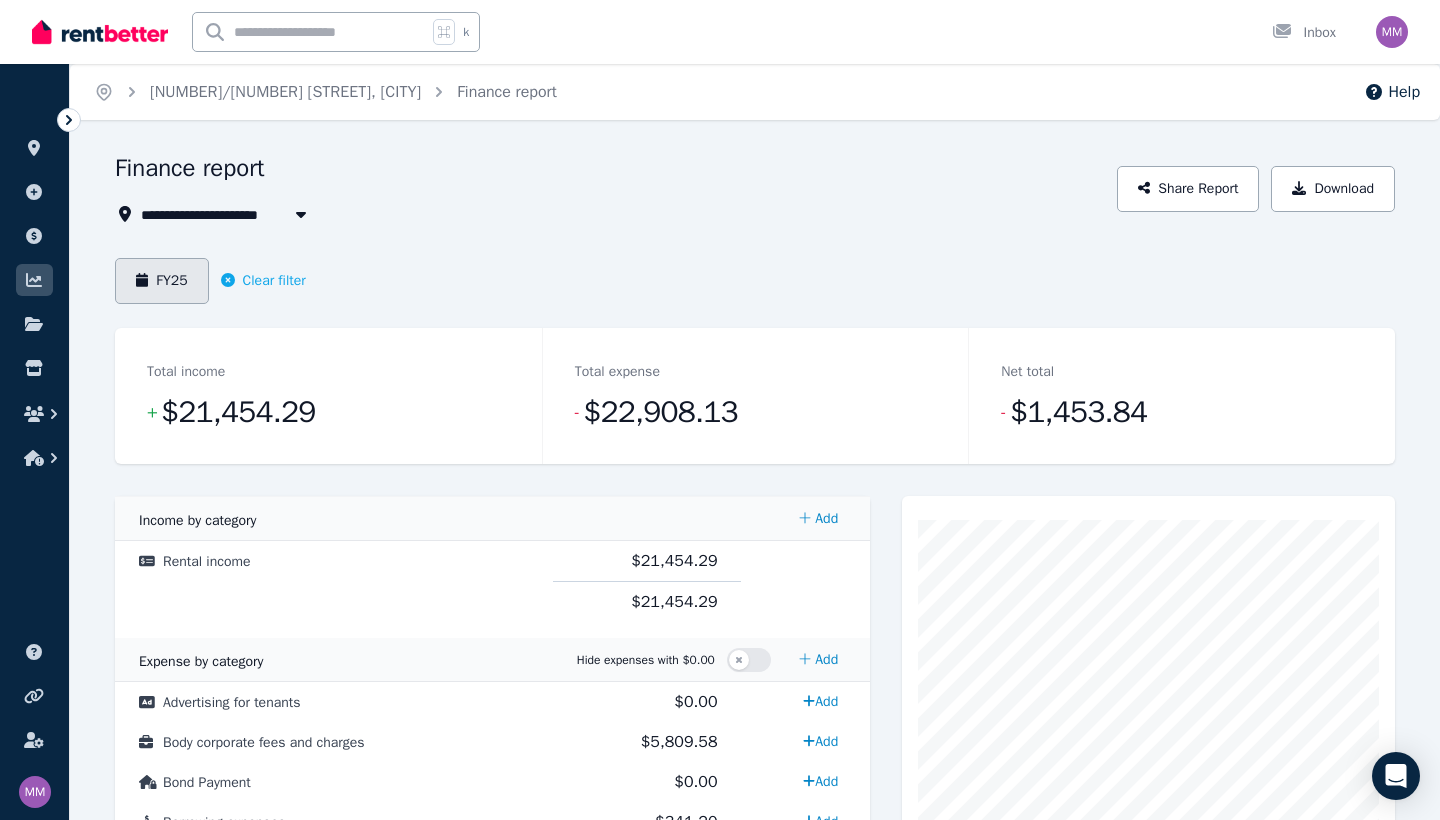 click on "FY25" at bounding box center [162, 281] 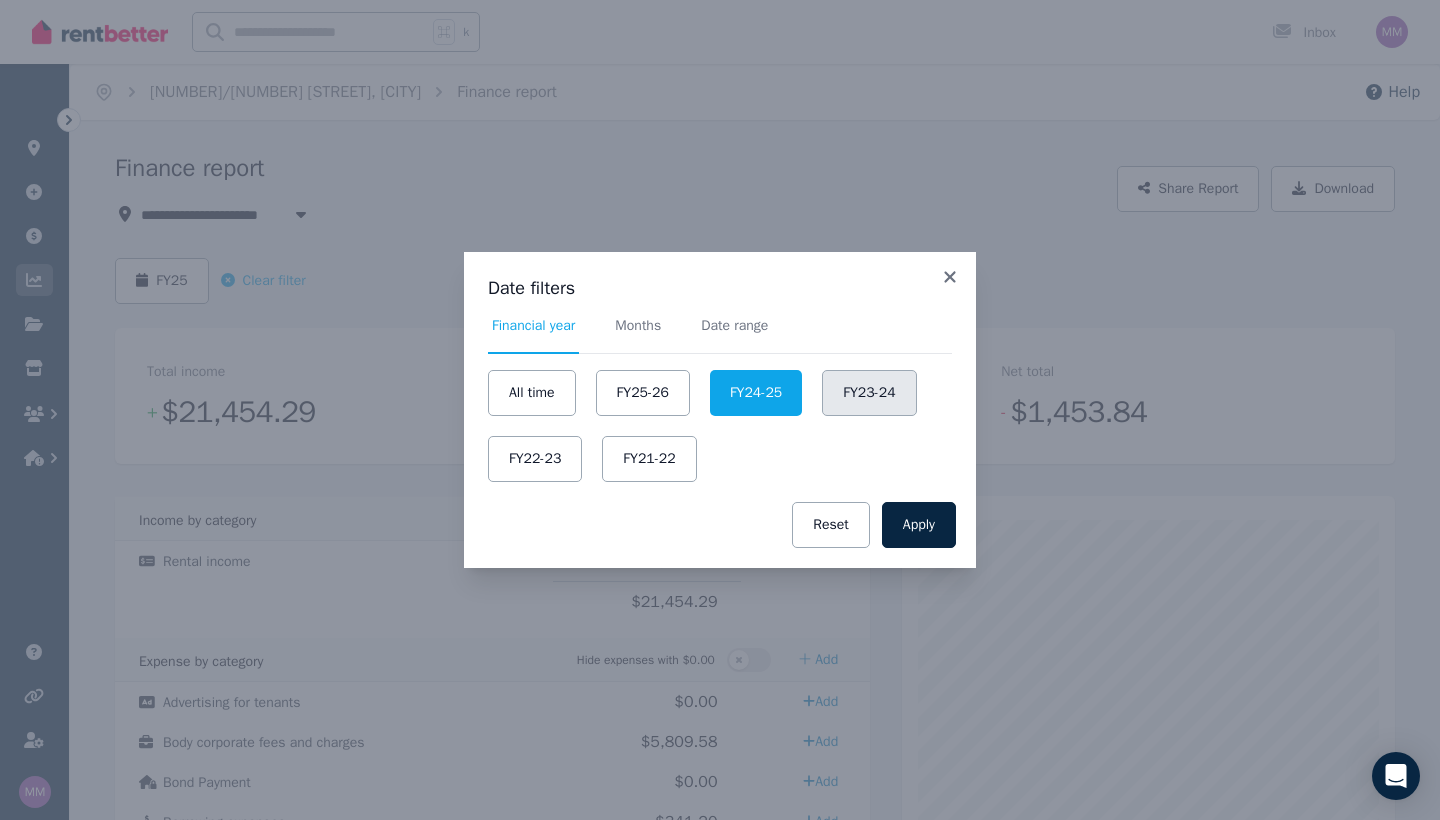 click on "FY23-24" at bounding box center [869, 393] 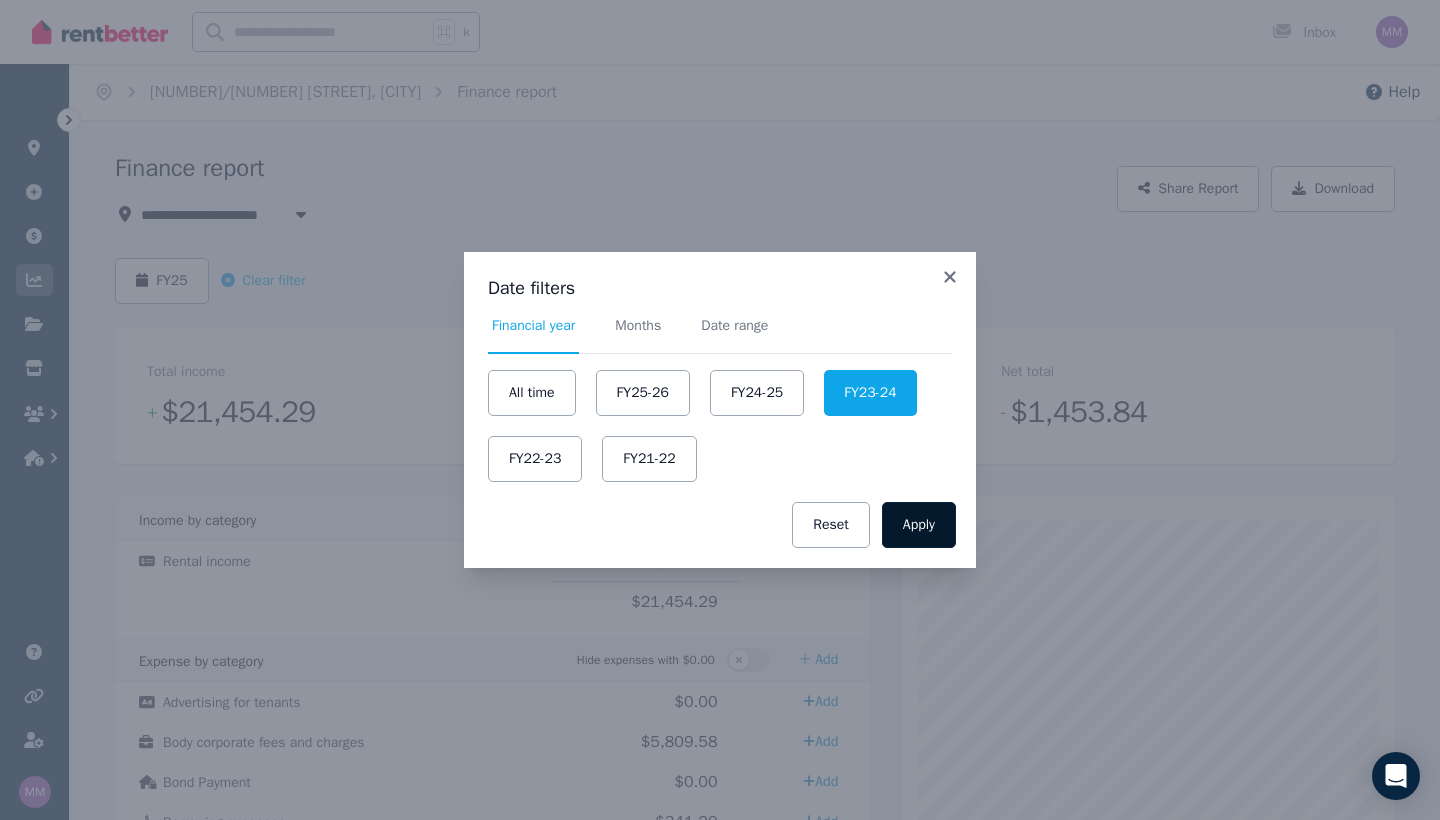 click on "Apply" at bounding box center [919, 525] 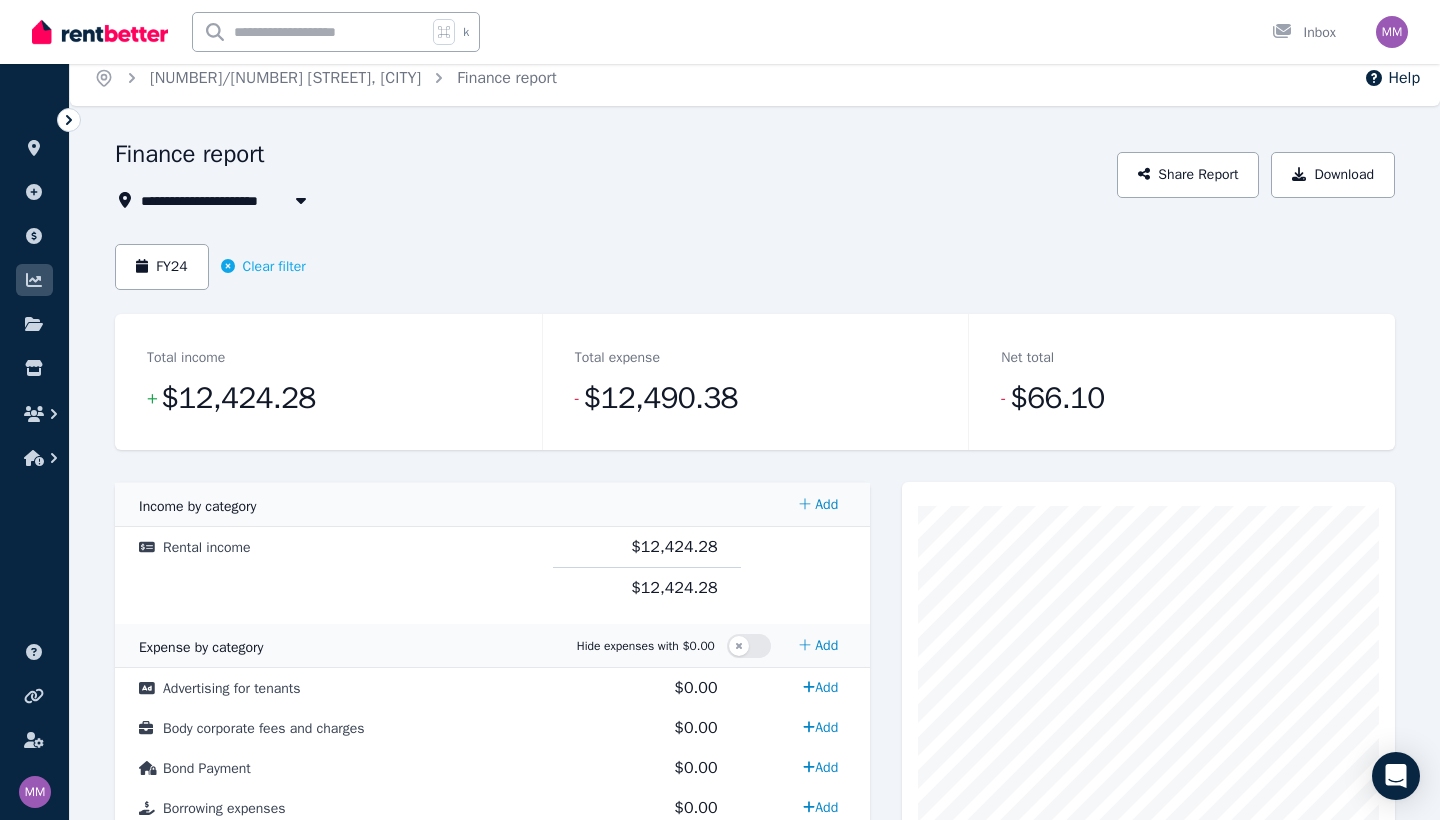 scroll, scrollTop: 0, scrollLeft: 0, axis: both 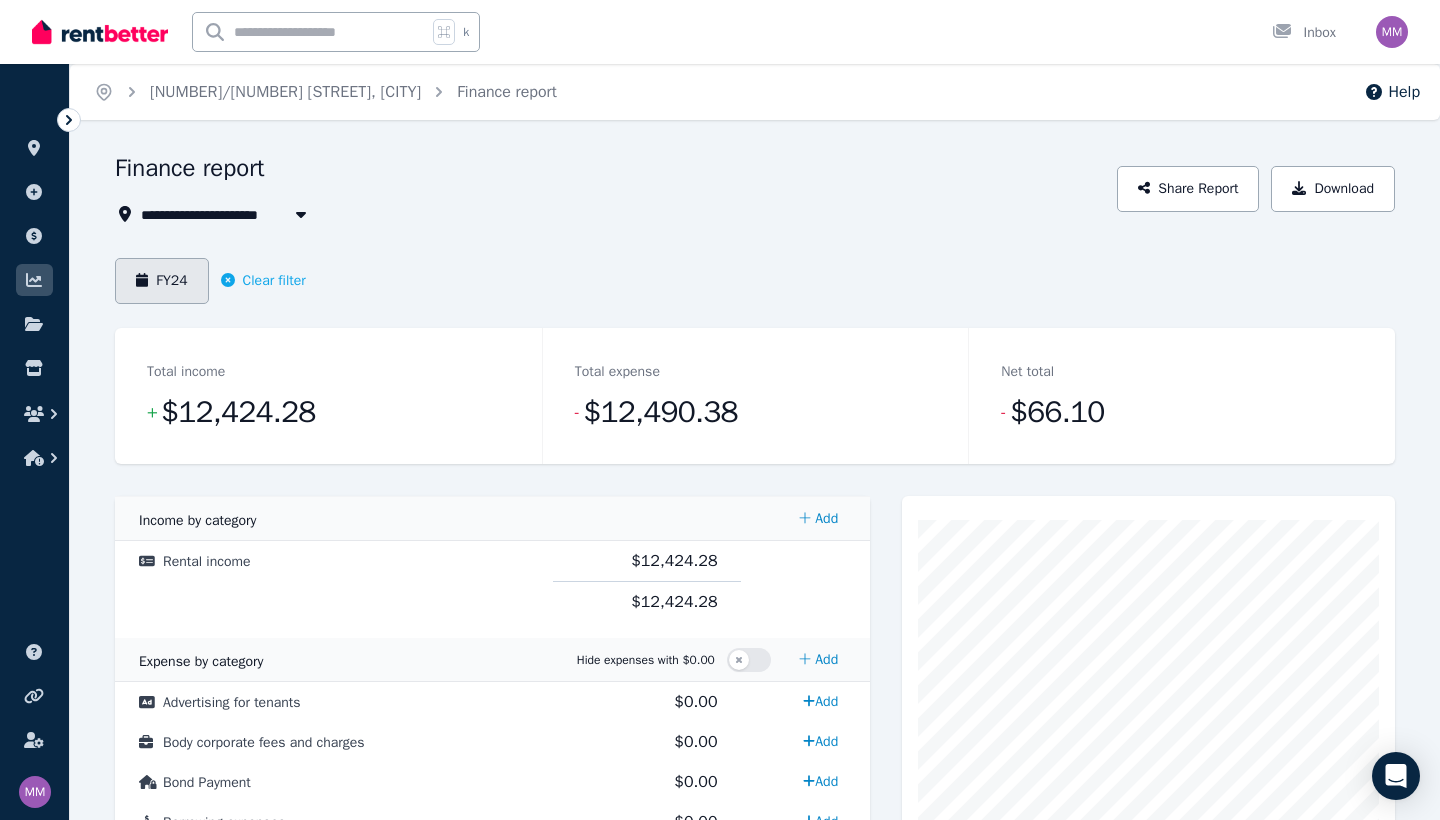click on "FY24" at bounding box center [162, 281] 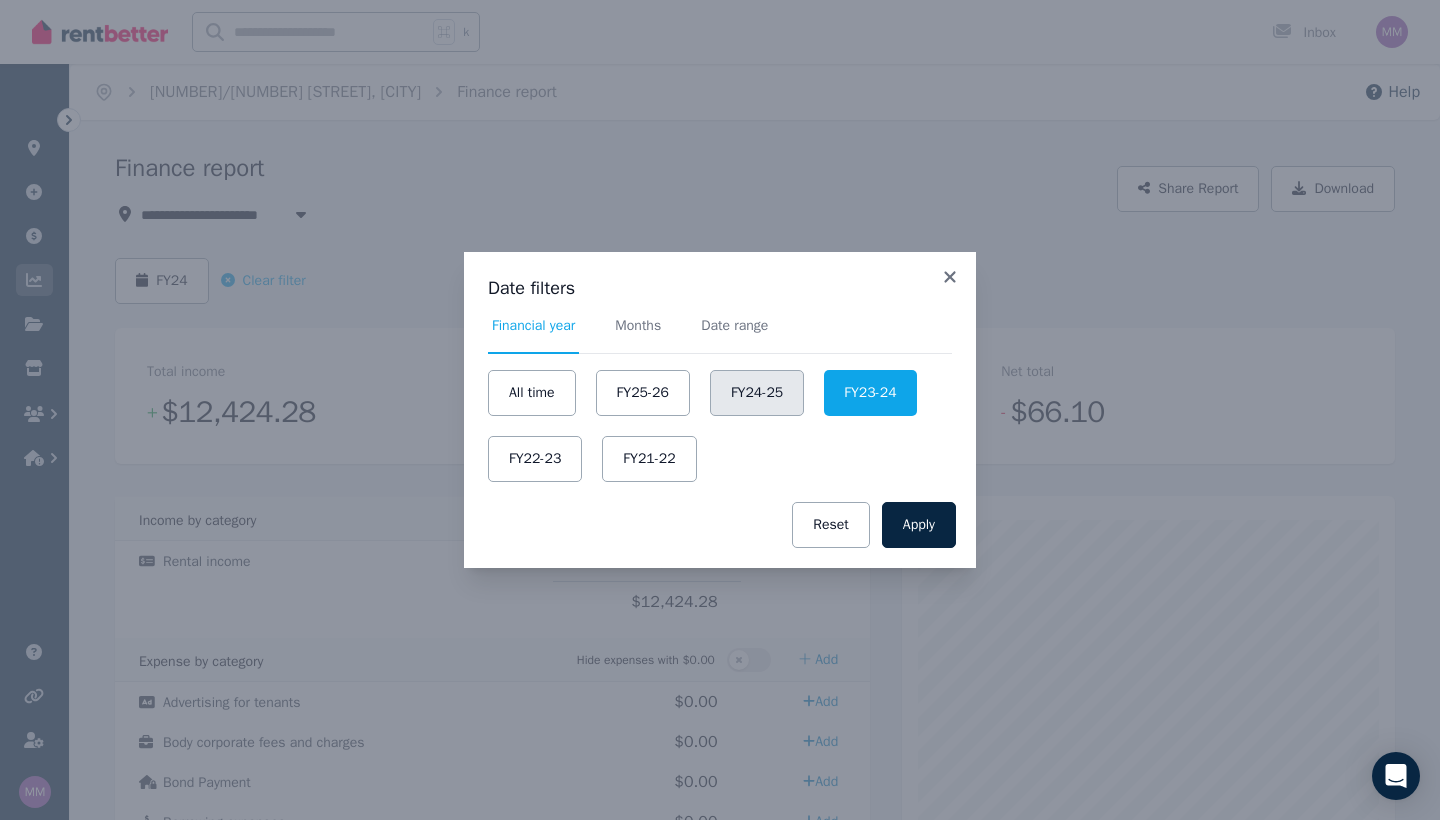 click on "FY24-25" at bounding box center (757, 393) 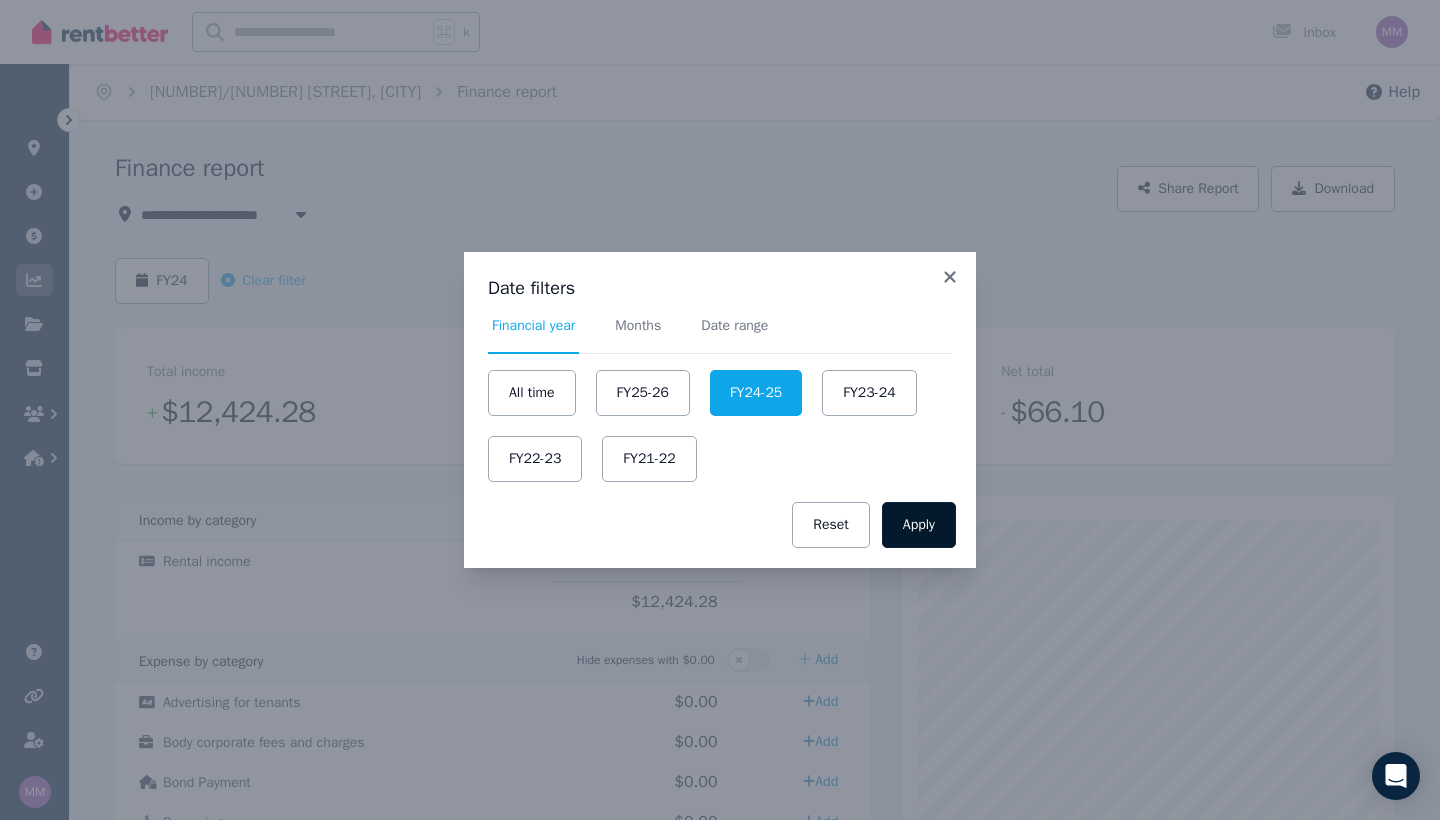 click on "Apply" at bounding box center (919, 525) 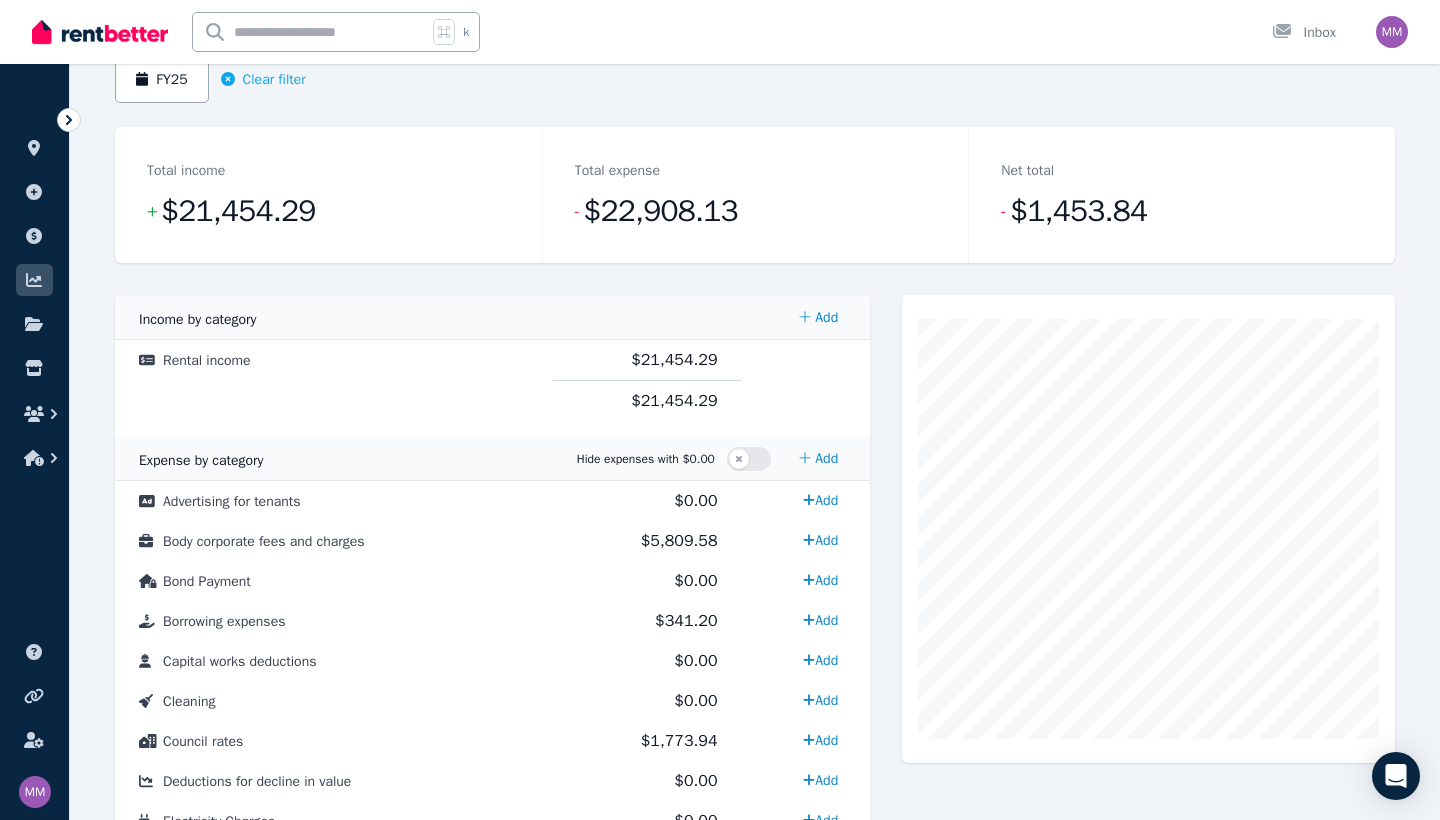 scroll, scrollTop: 177, scrollLeft: 0, axis: vertical 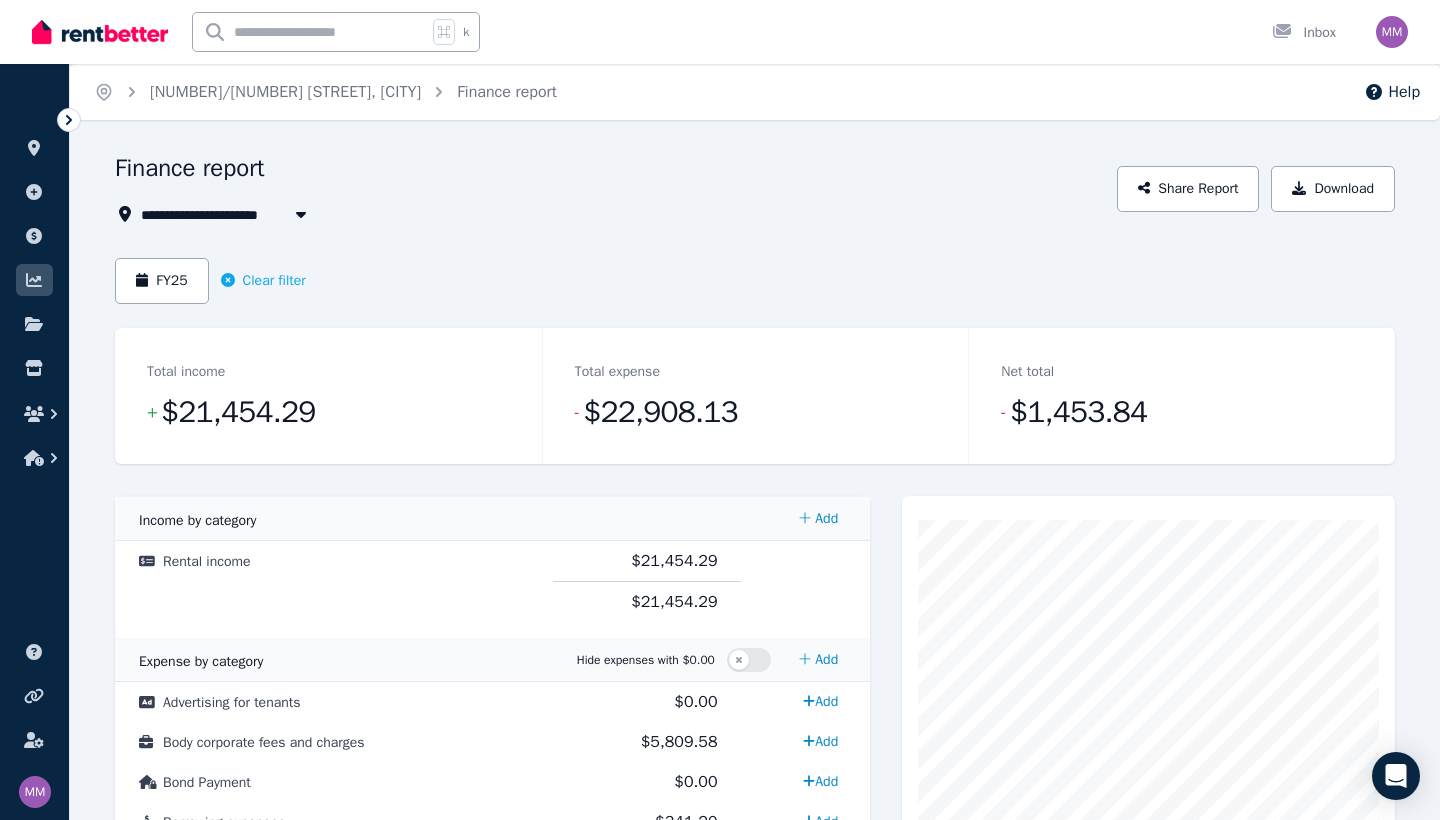 click 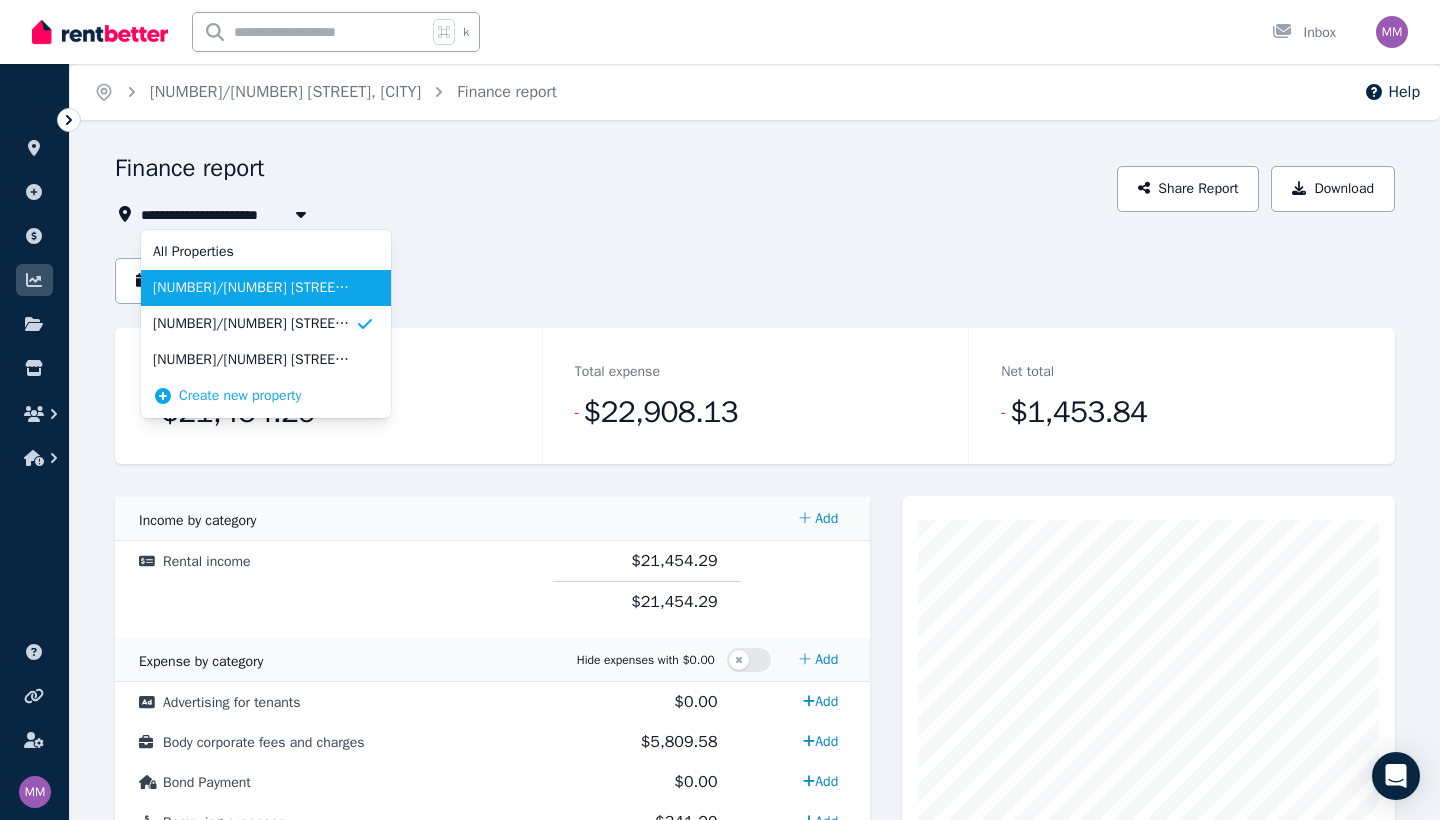 click on "[NUMBER]/[NUMBER] [STREET], [CITY]" at bounding box center [254, 288] 